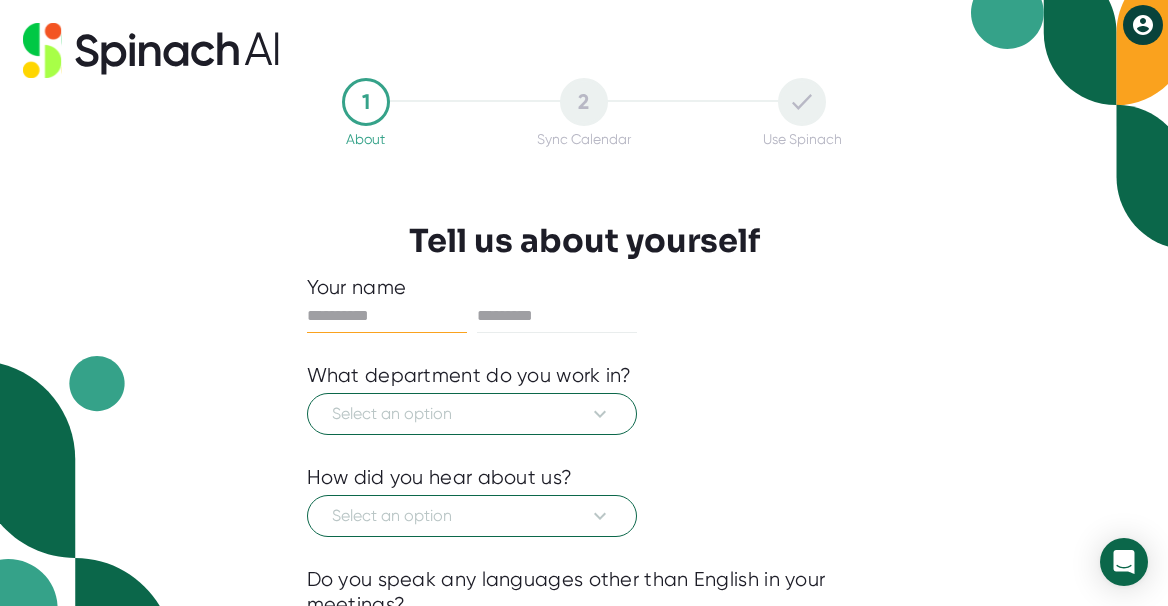 scroll, scrollTop: 0, scrollLeft: 0, axis: both 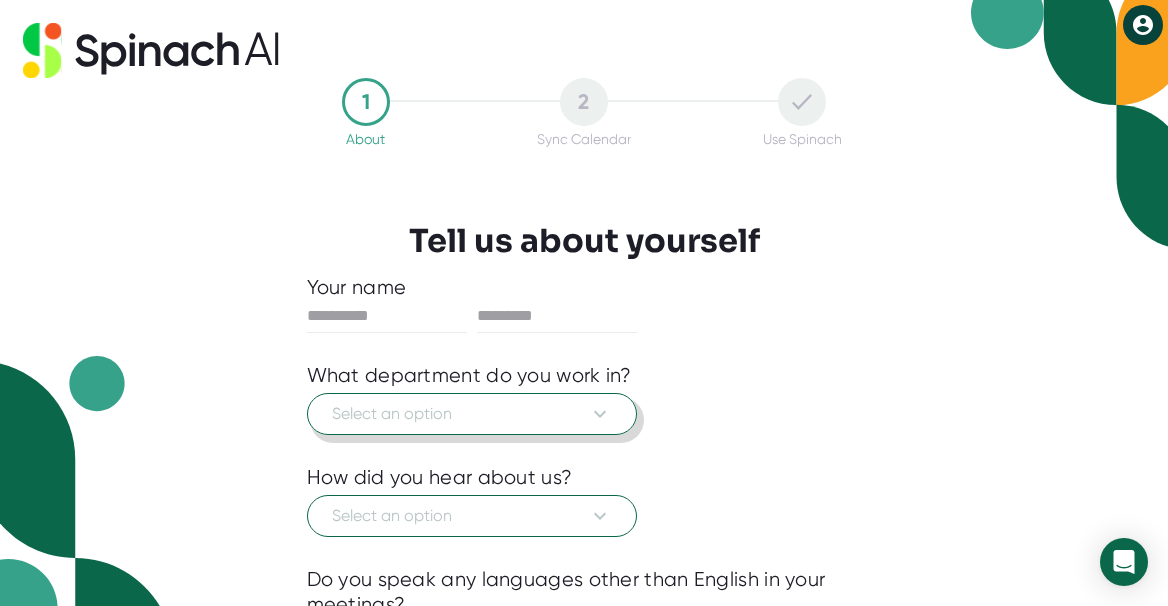 click on "Select an option" at bounding box center [472, 414] 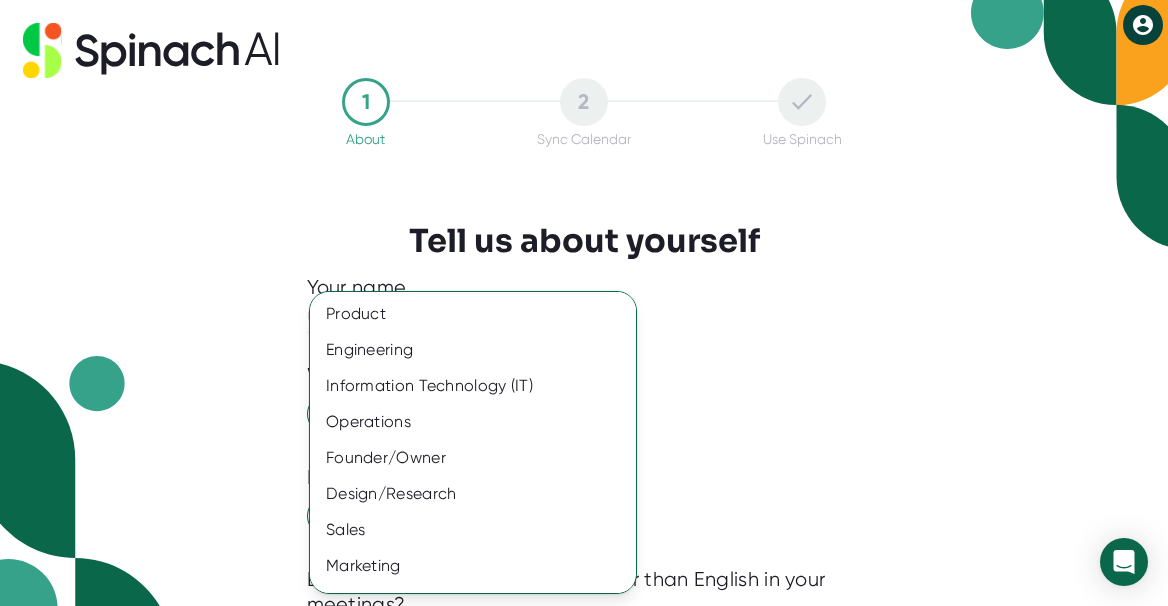 drag, startPoint x: 203, startPoint y: 233, endPoint x: 222, endPoint y: 267, distance: 38.948685 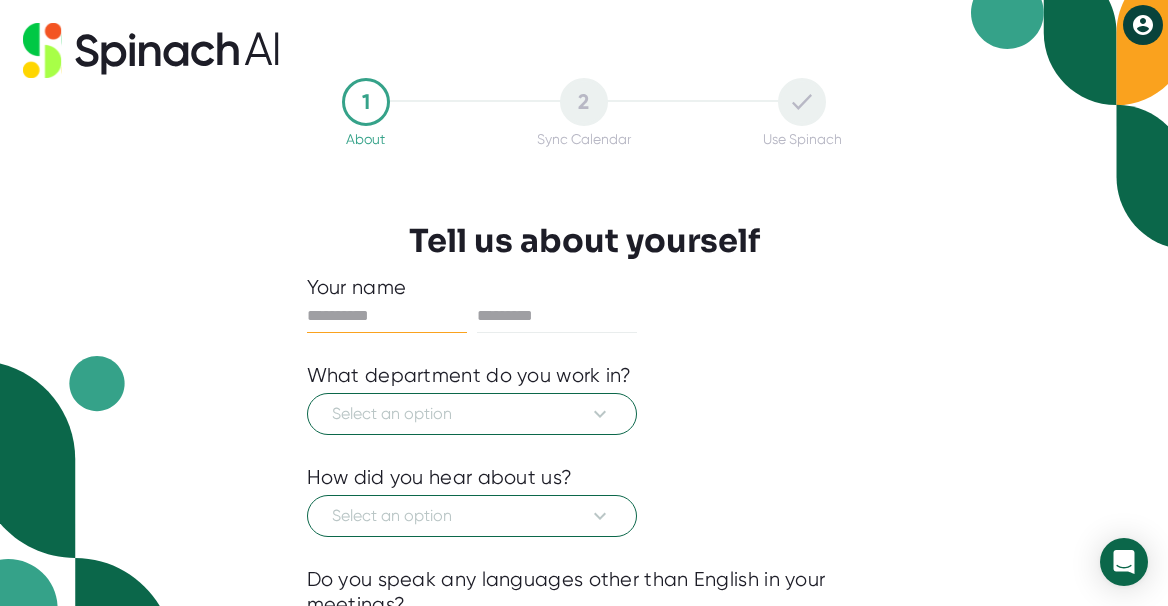 click at bounding box center [387, 316] 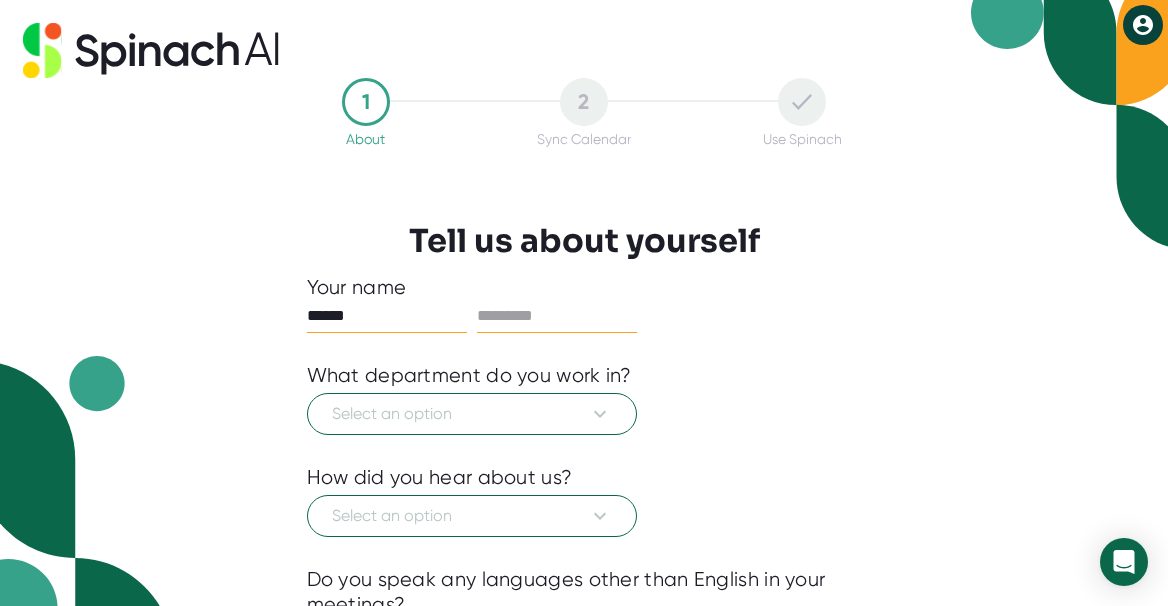 type on "******" 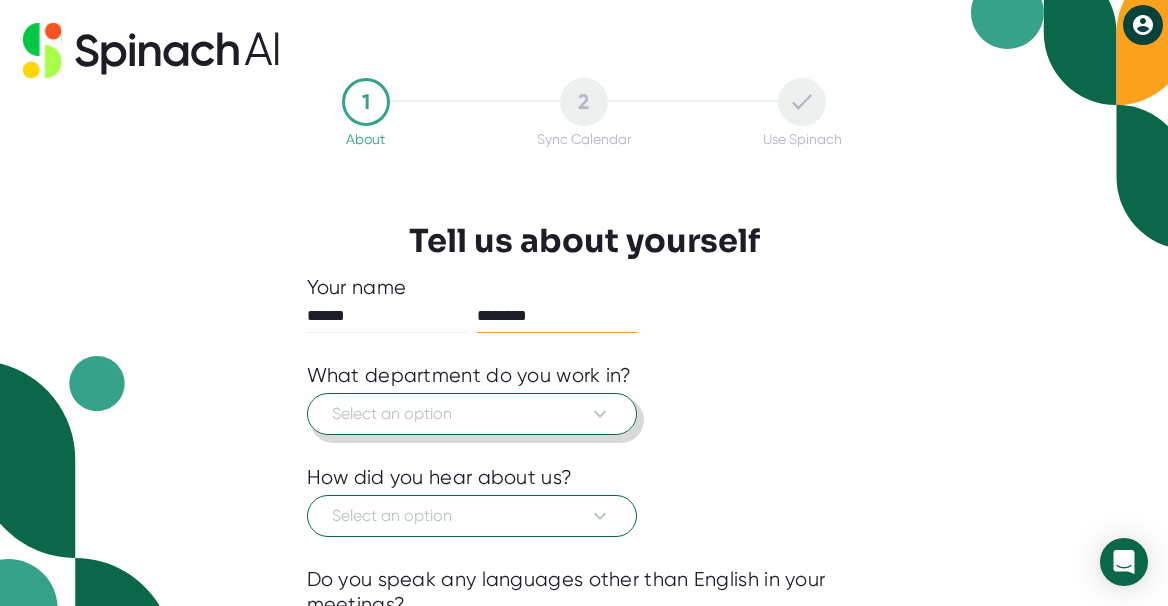 type on "********" 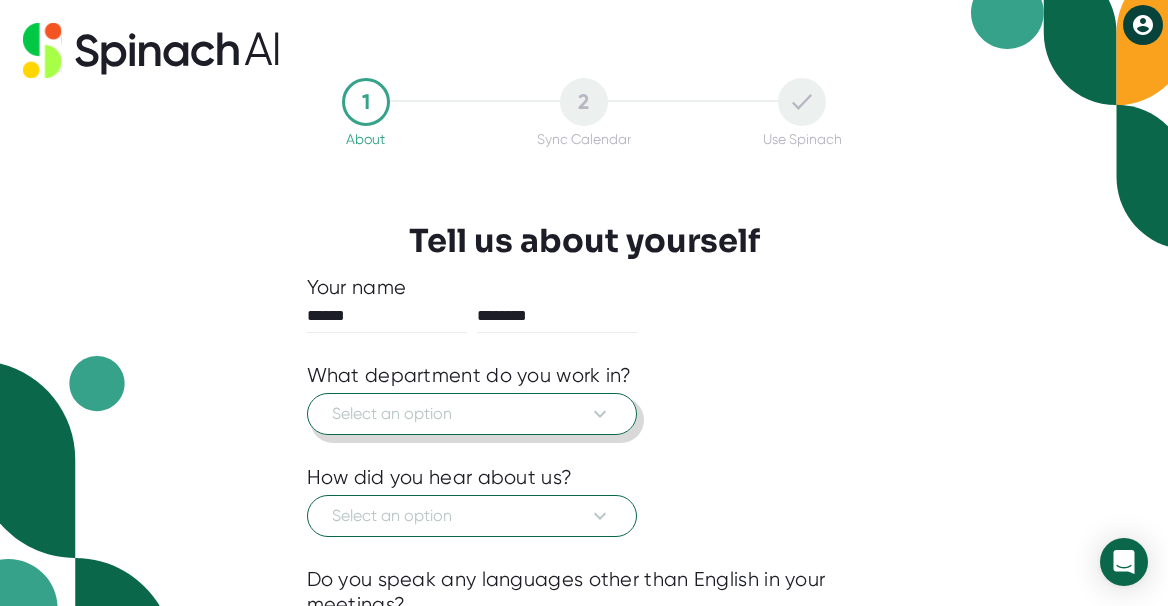 click on "Select an option" at bounding box center [472, 414] 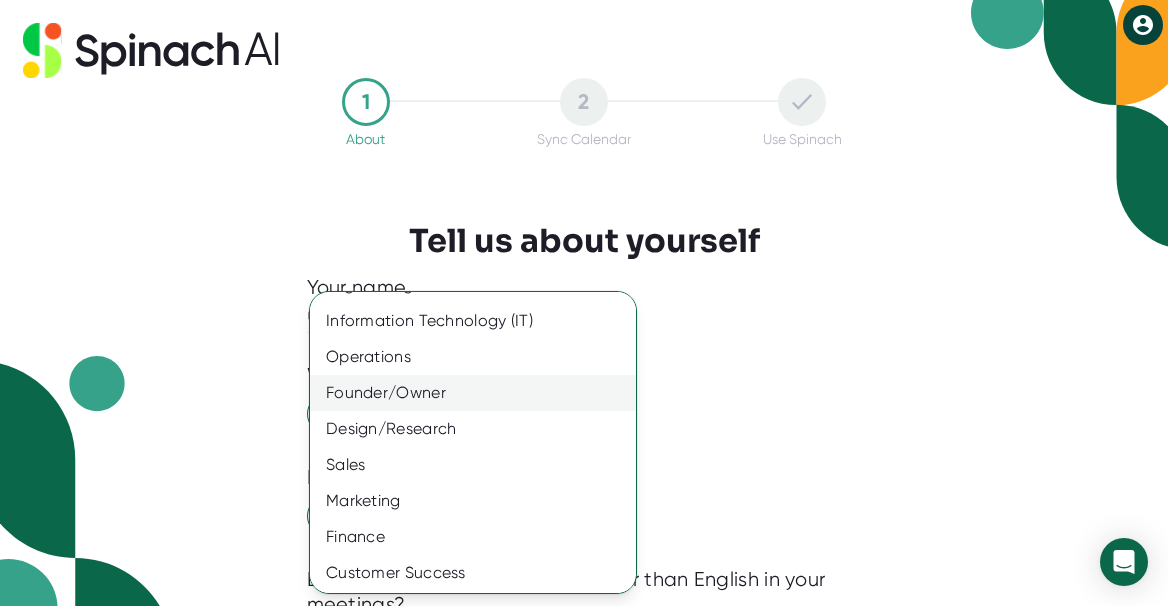 scroll, scrollTop: 68, scrollLeft: 0, axis: vertical 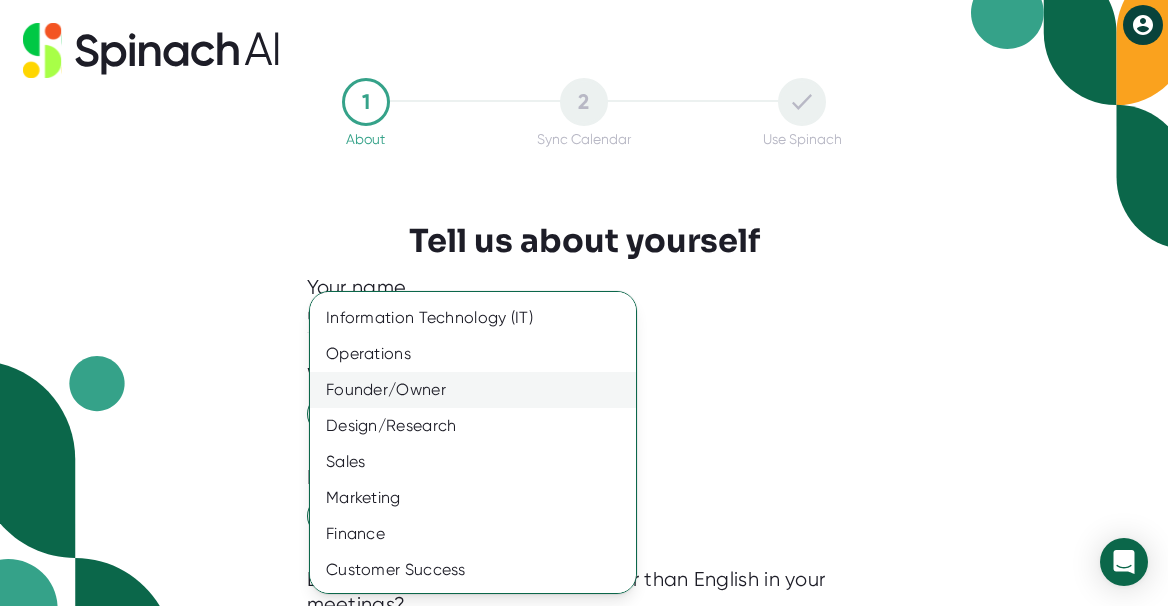 click on "Founder/Owner" at bounding box center [473, 390] 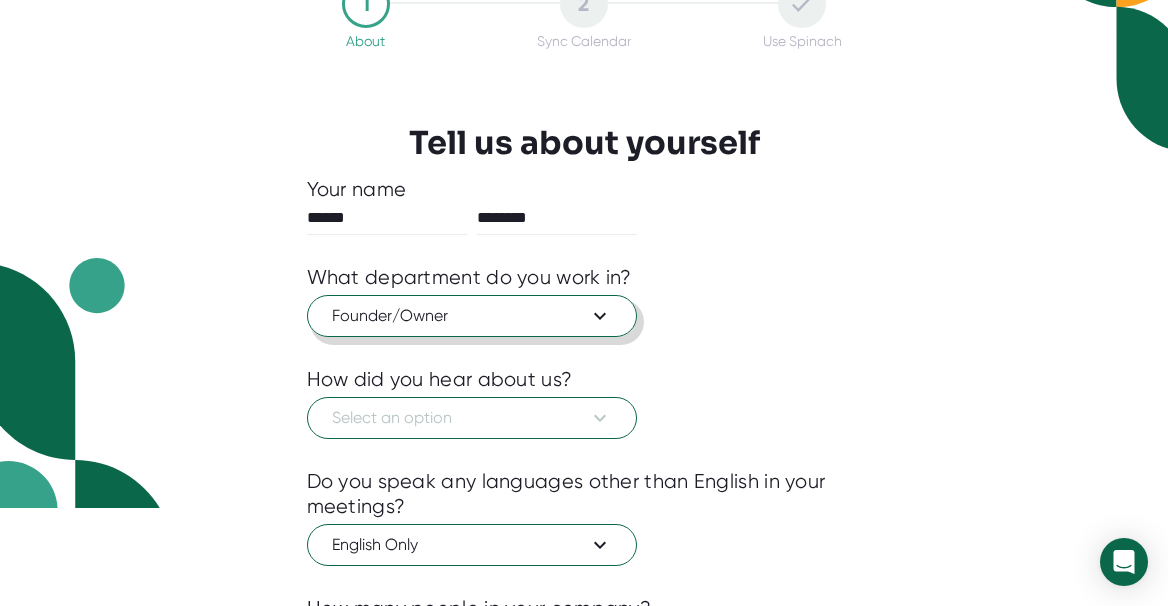 scroll, scrollTop: 104, scrollLeft: 0, axis: vertical 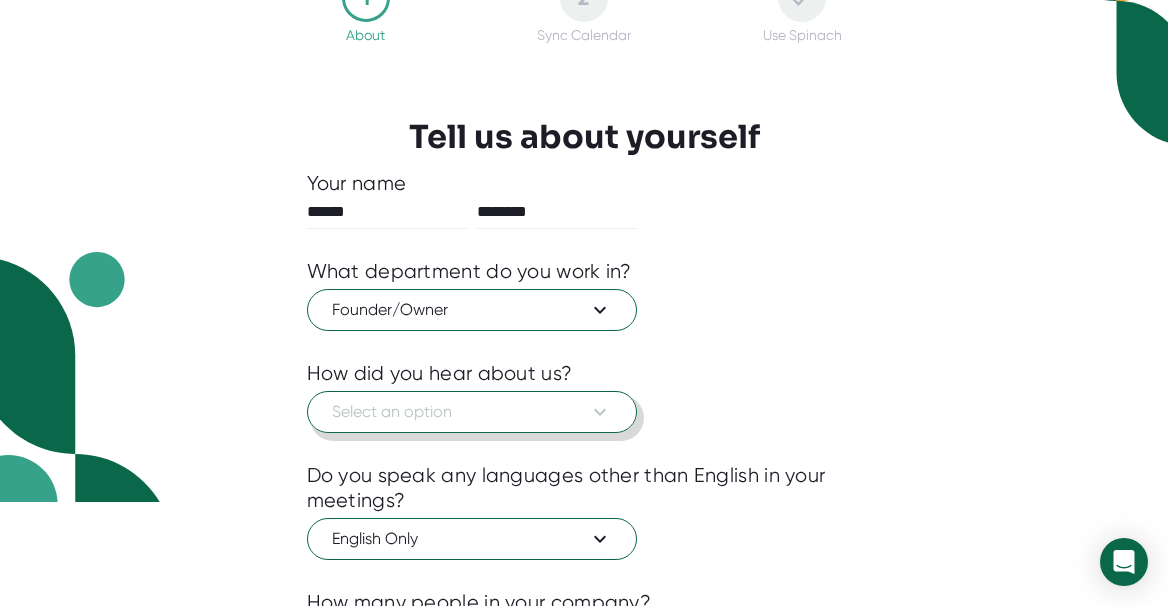 click on "Select an option" at bounding box center [472, 412] 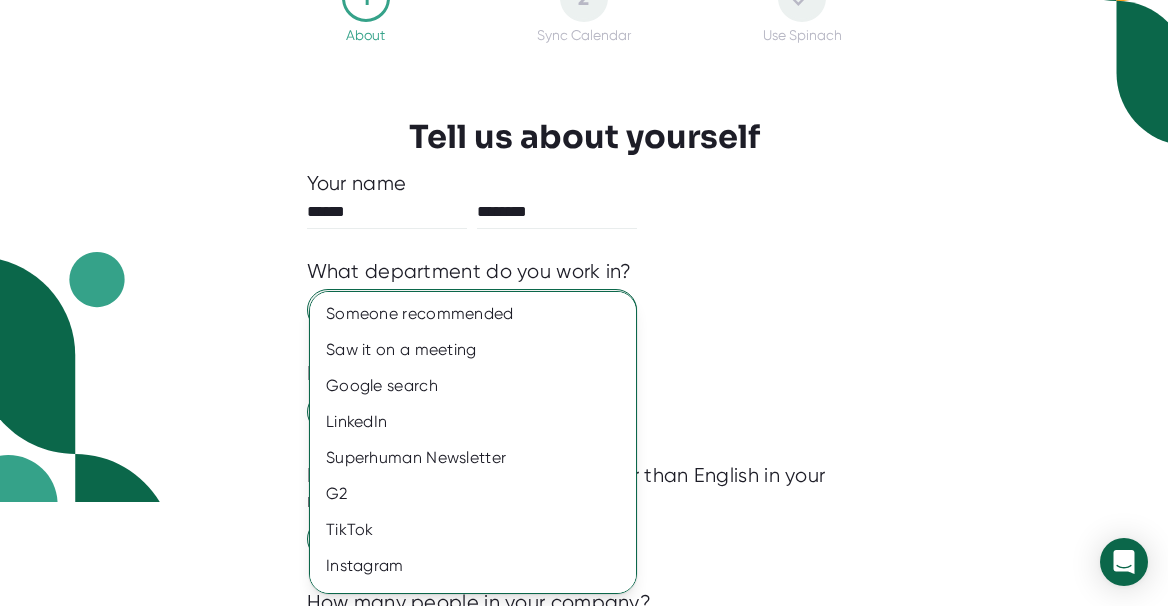 drag, startPoint x: 478, startPoint y: 350, endPoint x: 688, endPoint y: 344, distance: 210.0857 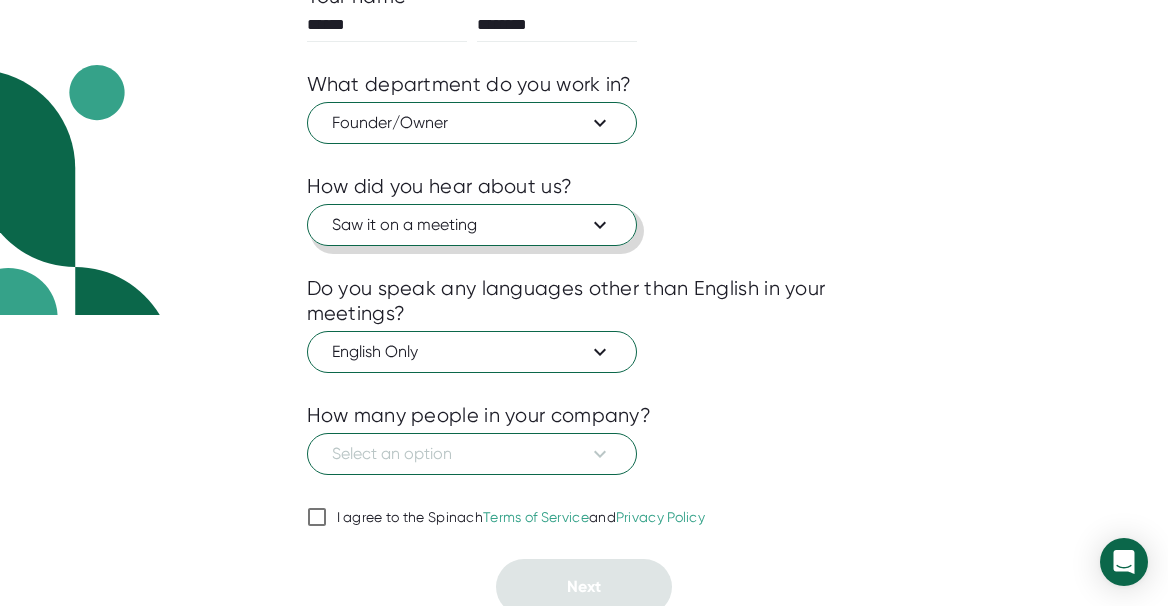 scroll, scrollTop: 301, scrollLeft: 0, axis: vertical 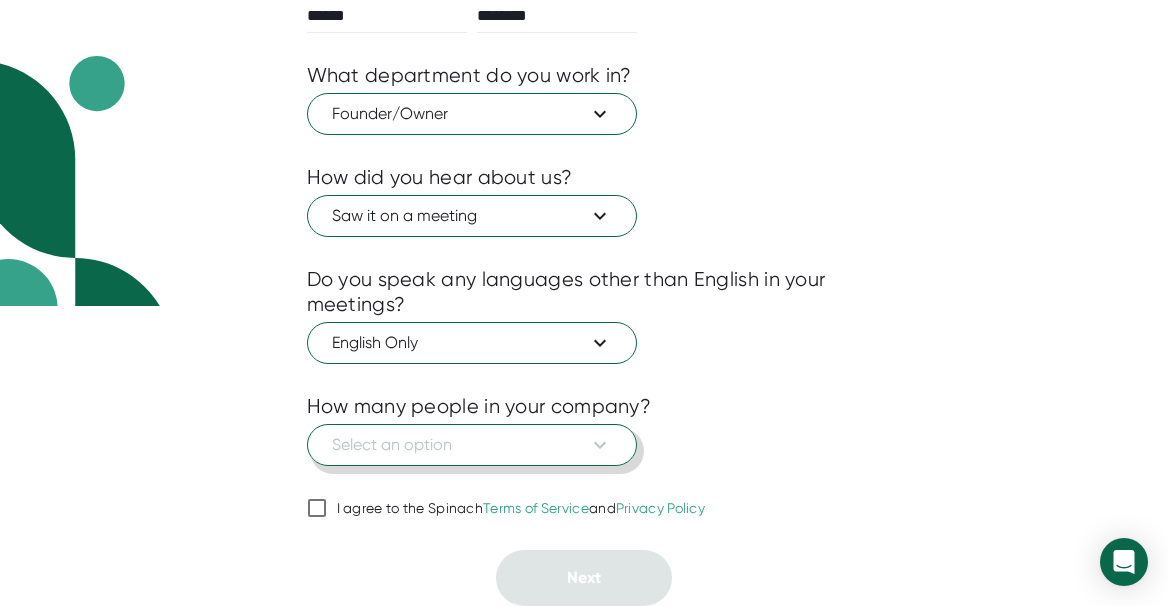 click 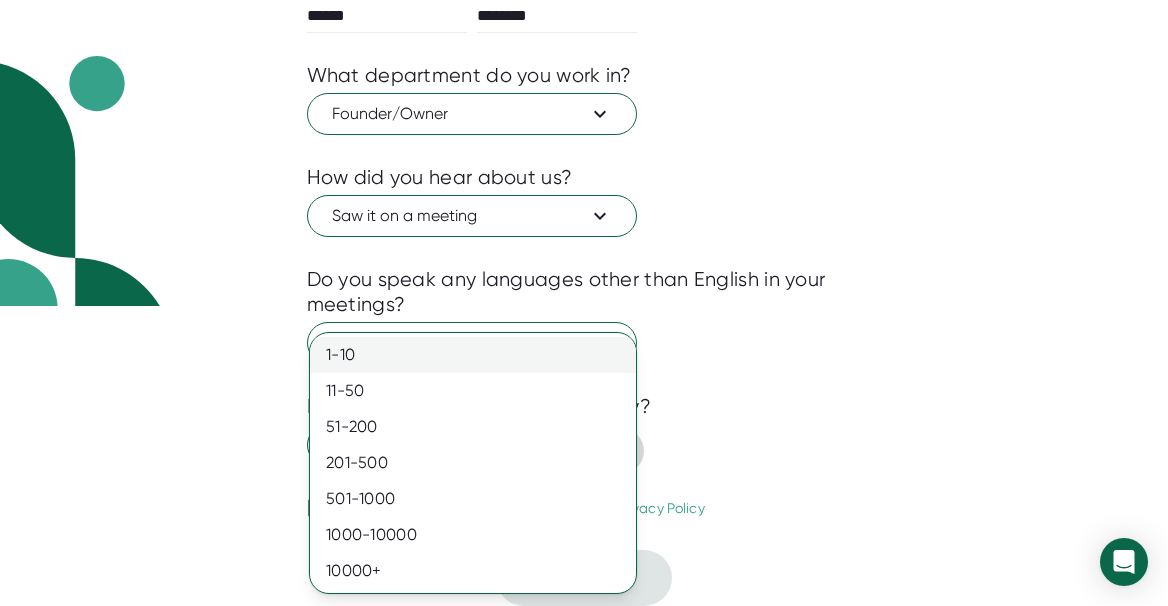 click on "1-10" at bounding box center (473, 355) 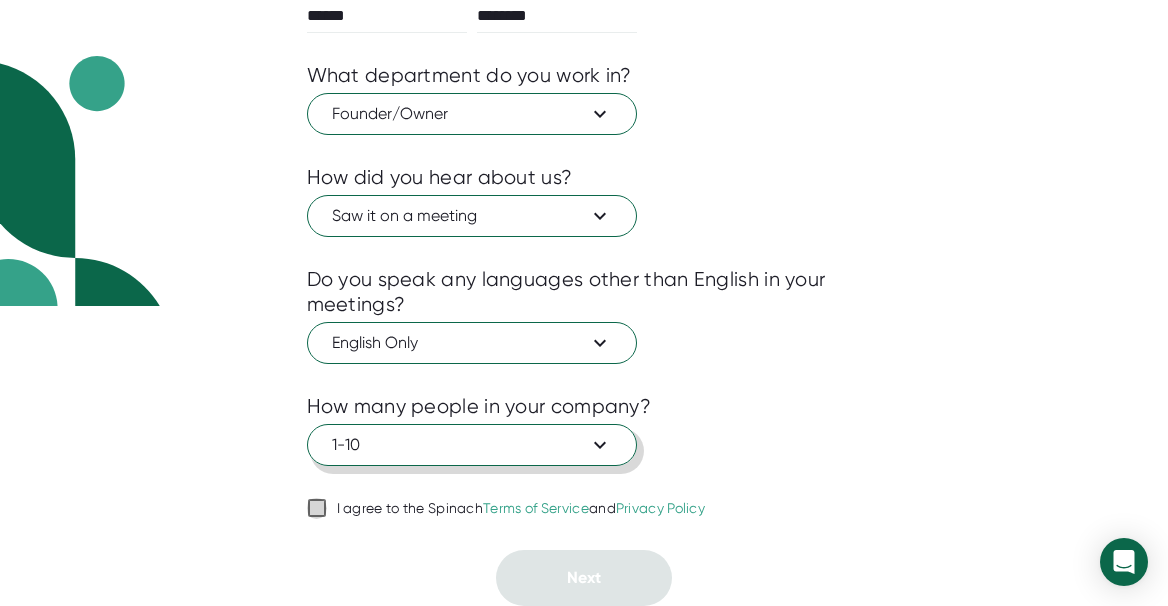 drag, startPoint x: 313, startPoint y: 508, endPoint x: 450, endPoint y: 542, distance: 141.15594 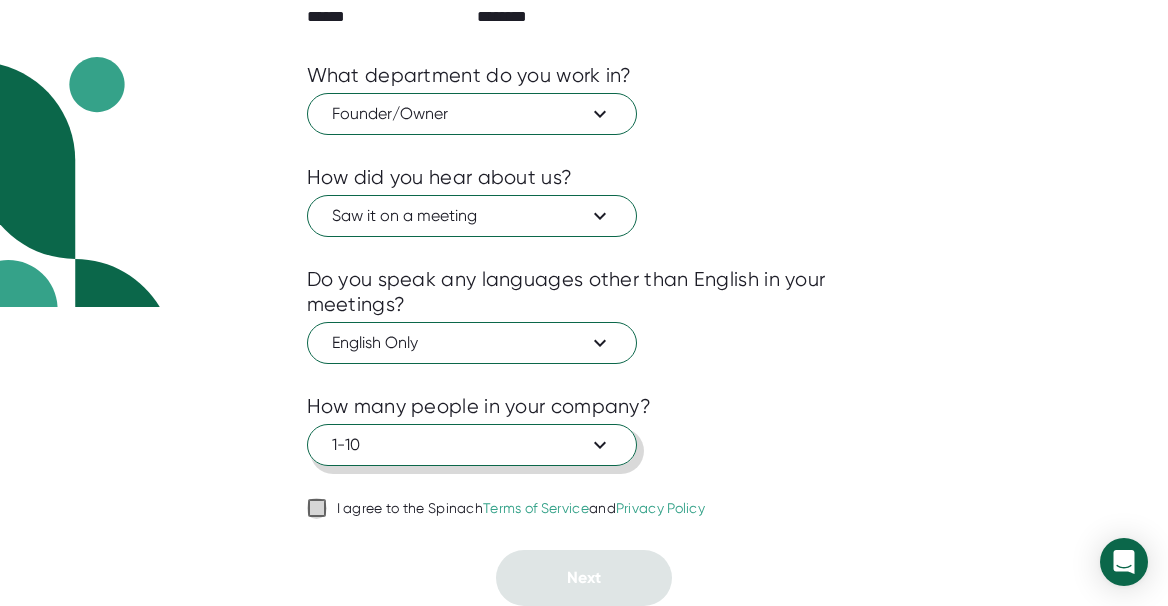 checkbox on "true" 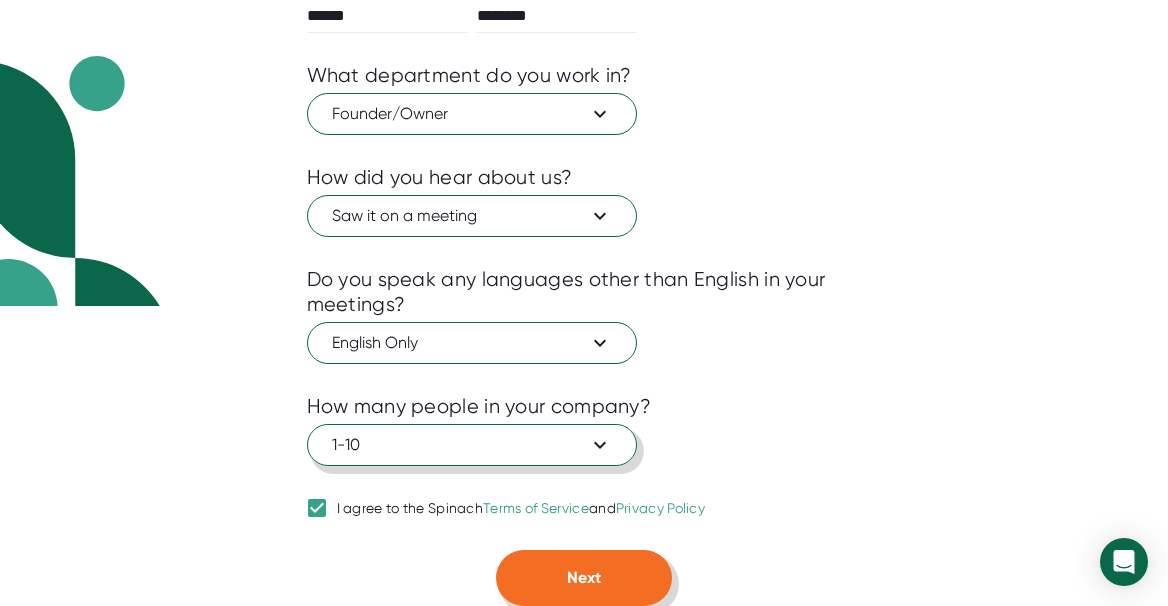 click on "Next" at bounding box center [584, 577] 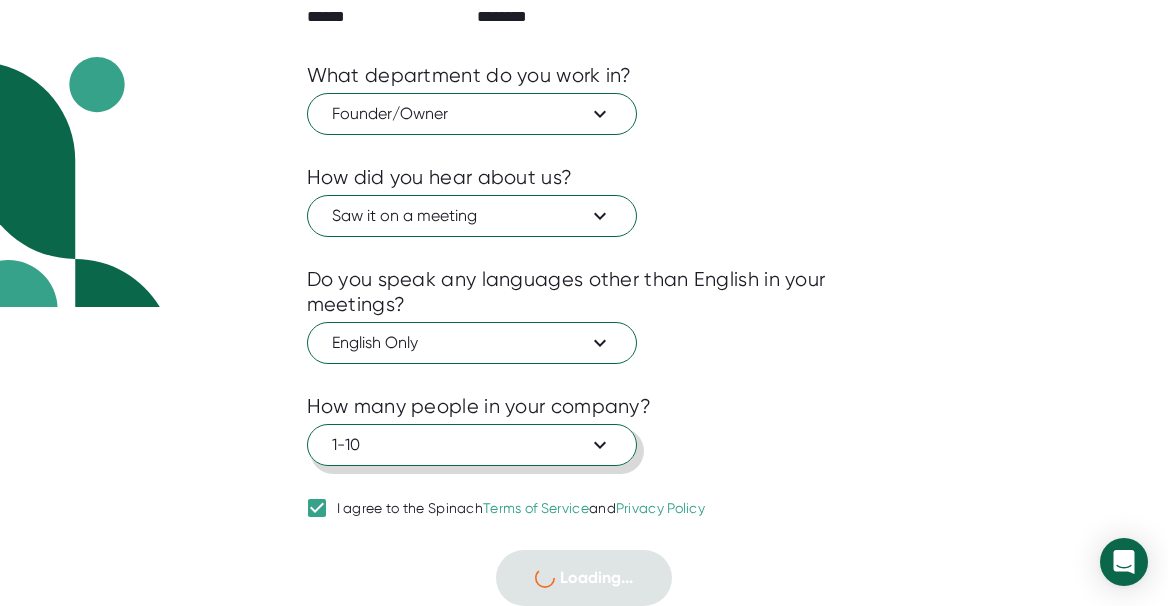 scroll, scrollTop: 0, scrollLeft: 0, axis: both 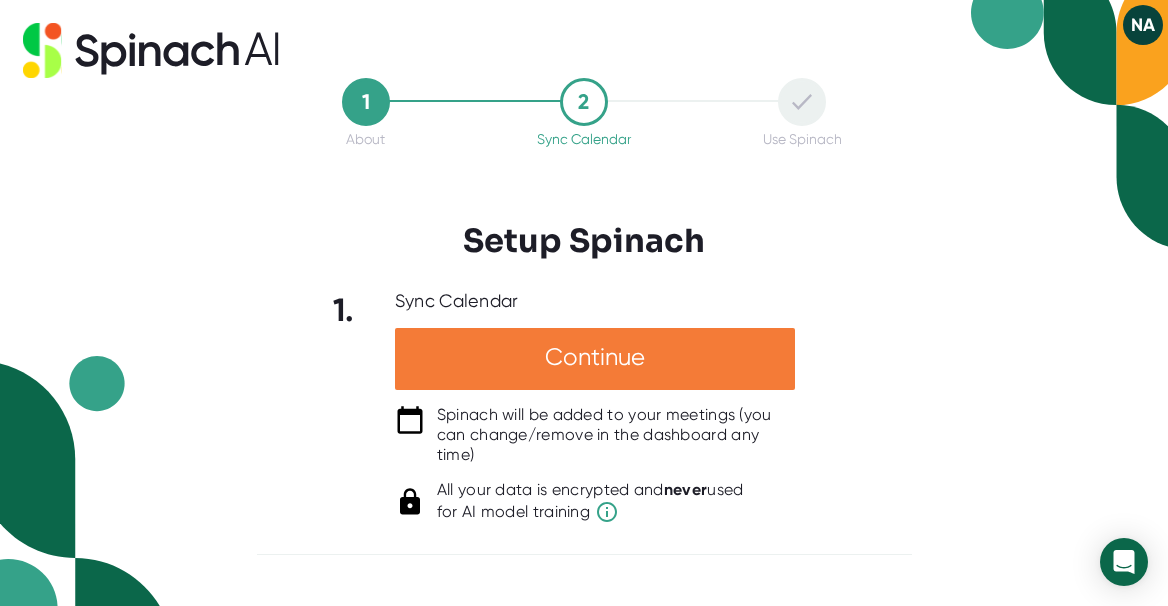 click on "Continue" at bounding box center (595, 359) 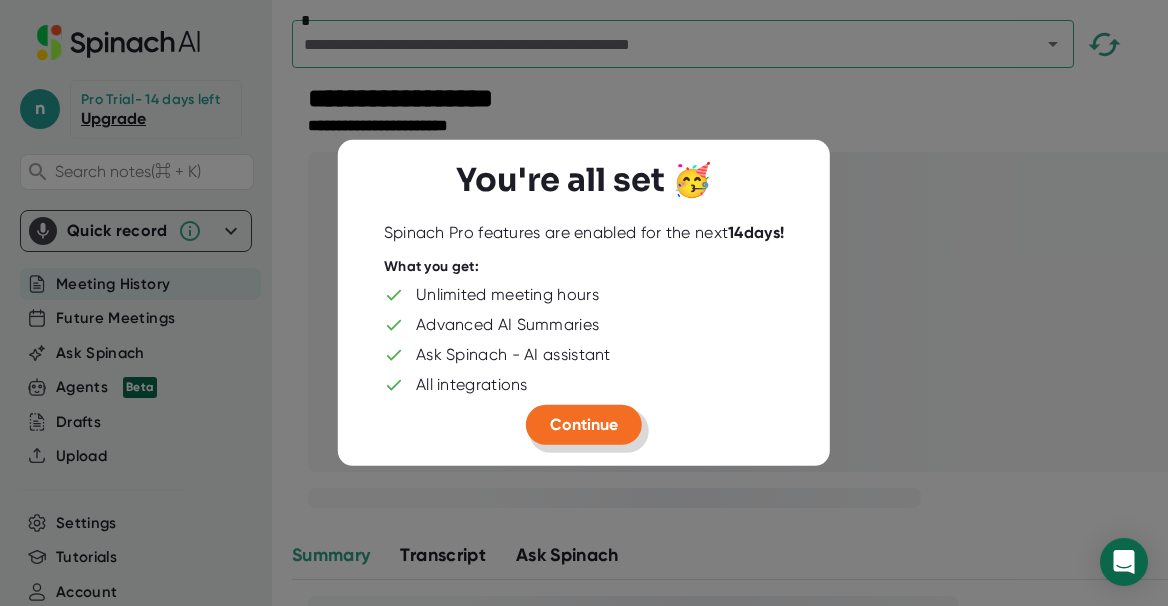 click on "Continue" at bounding box center (584, 424) 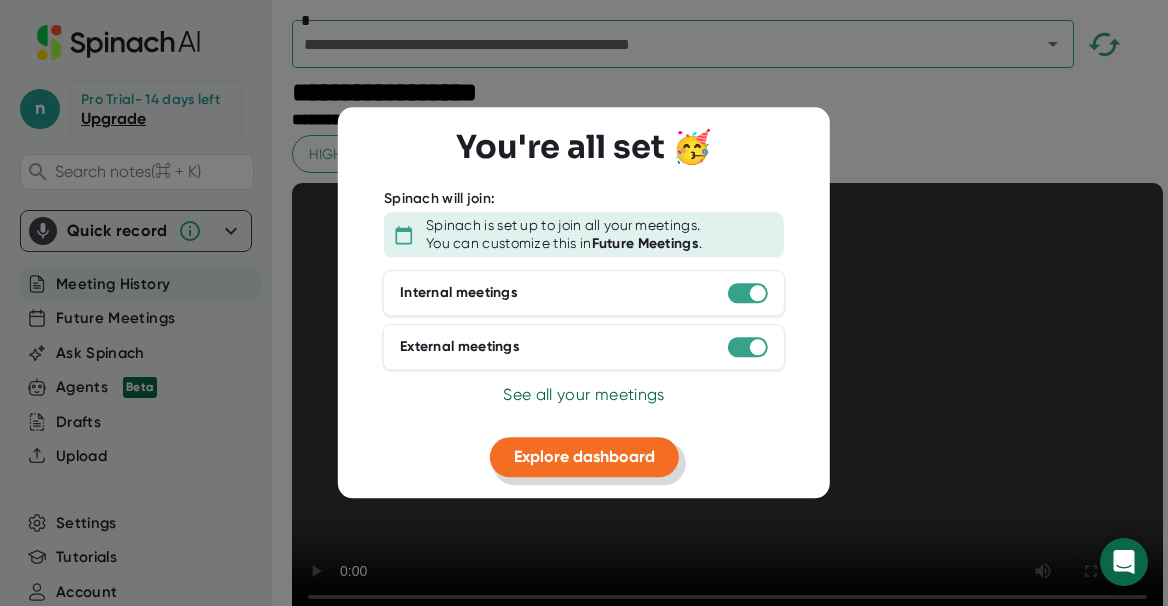 click on "Explore dashboard" at bounding box center [584, 456] 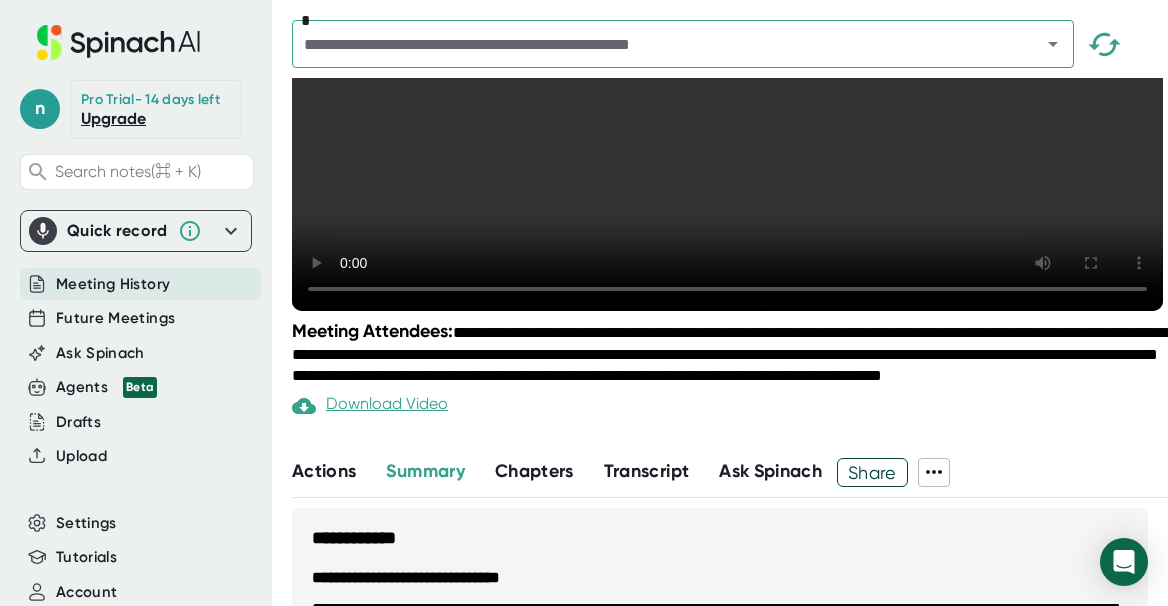 scroll, scrollTop: 0, scrollLeft: 0, axis: both 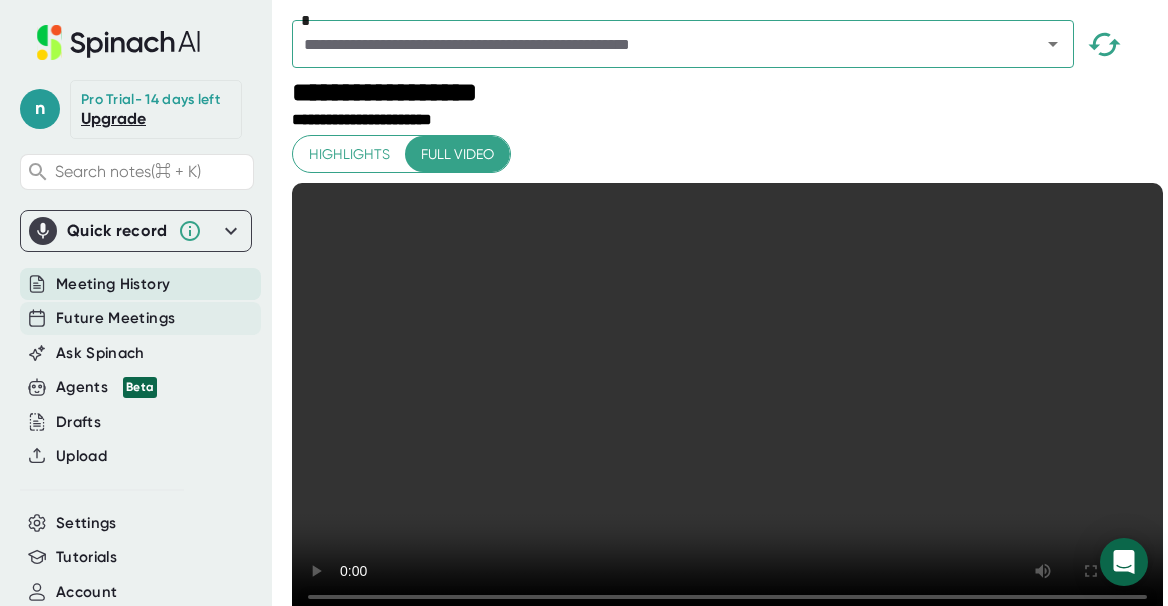 click on "Future Meetings" at bounding box center [115, 318] 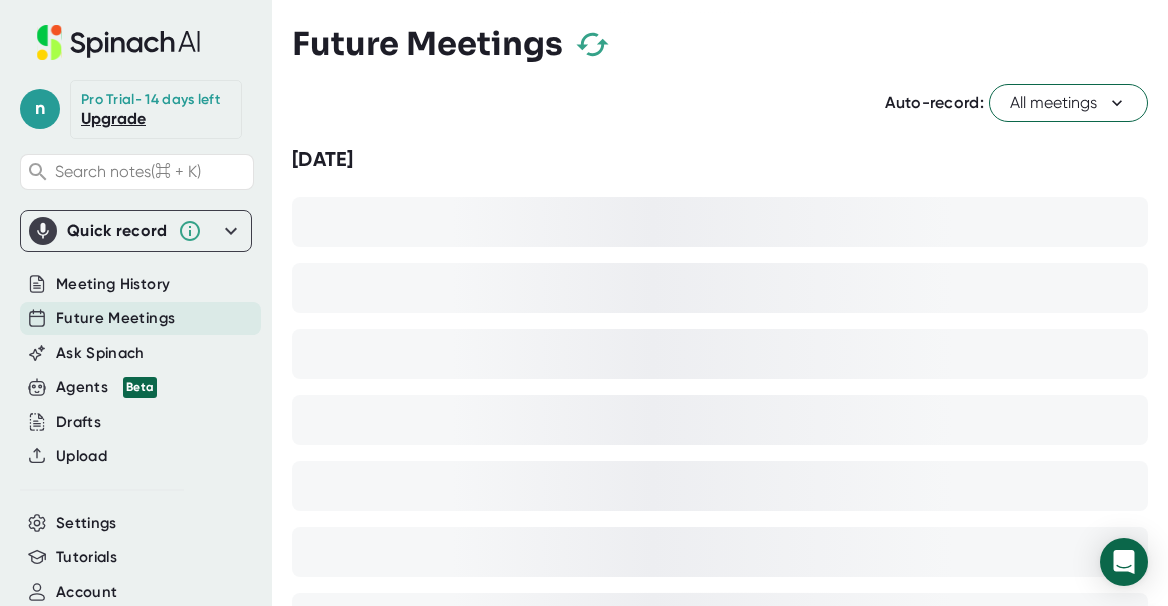 click 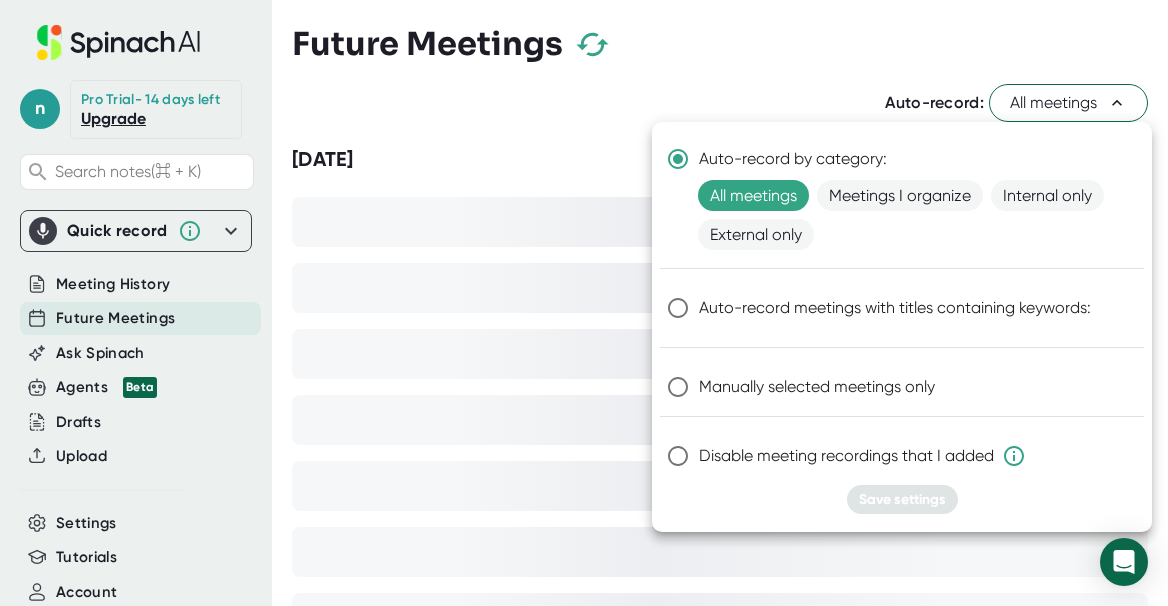 click at bounding box center [584, 303] 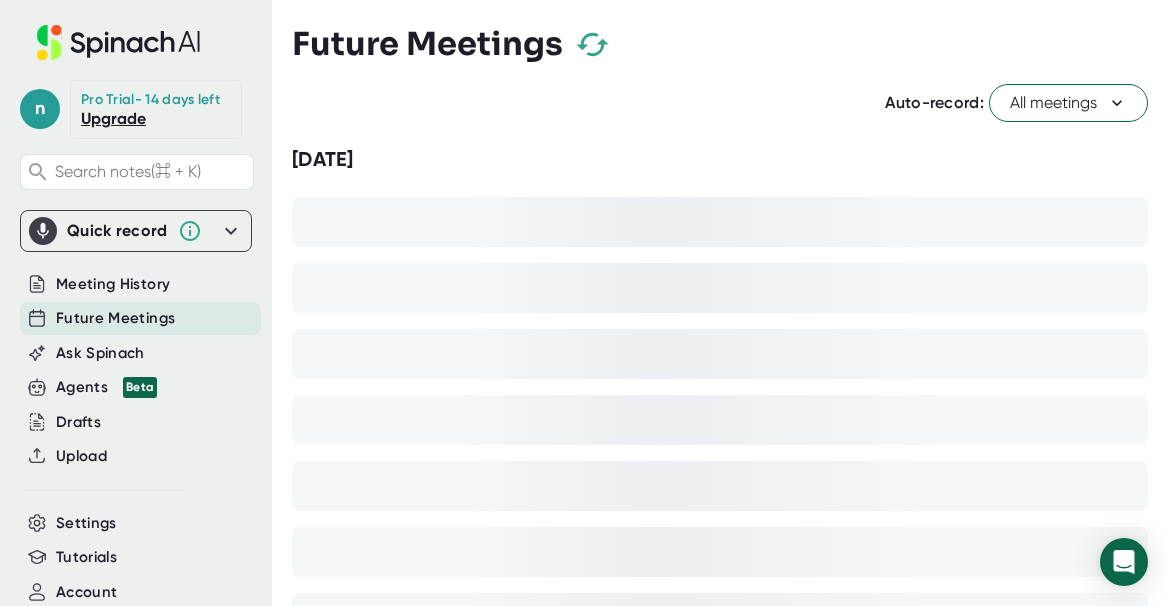 click 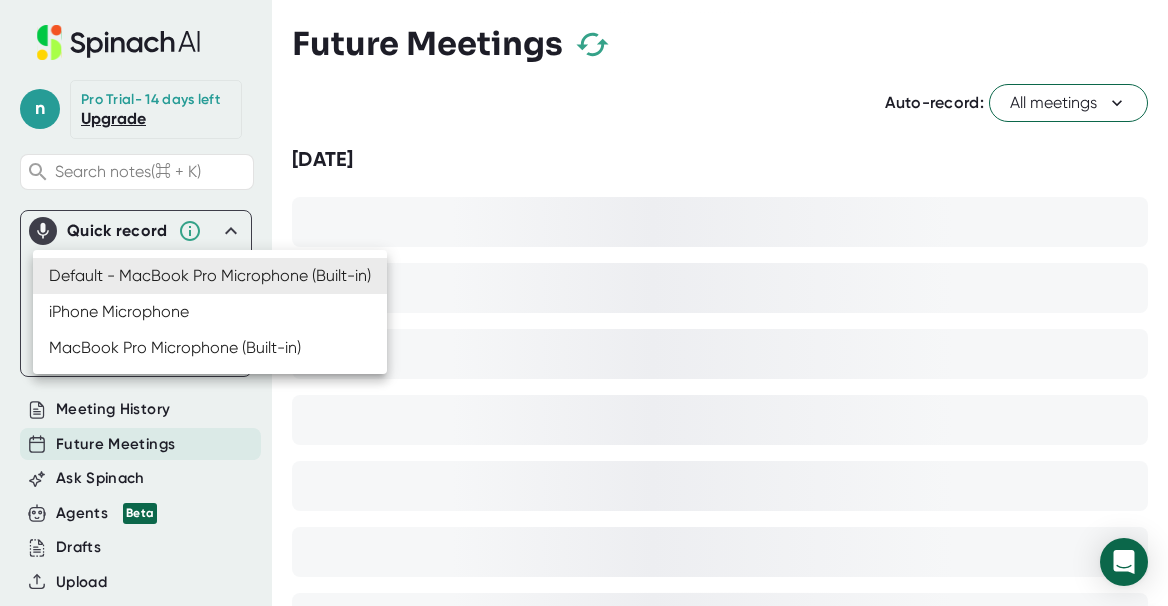 click on "n Pro Trial  - 14 days left Upgrade Search notes  (⌘ + K) Quick record Default - MacBook Pro Microphone (Built-in) default Include tab audio Start Recording Meeting History Future Meetings Ask Spinach Agents   Beta Drafts   Upload Settings Tutorials Account Referrals Help Center Starter Guide − Add Spinach to your meeting Spinach attends your meetings, takes notes, and delivers them to you afterwards See your meetings 1  of  3 Future Meetings Auto-record: All meetings [DATE] It doesn't look like you have any meetings scheduled in the next few weeks. Schedule a meeting with your team to get started.
Default - MacBook Pro Microphone (Built-in) iPhone Microphone MacBook Pro Microphone (Built-in)" at bounding box center (584, 303) 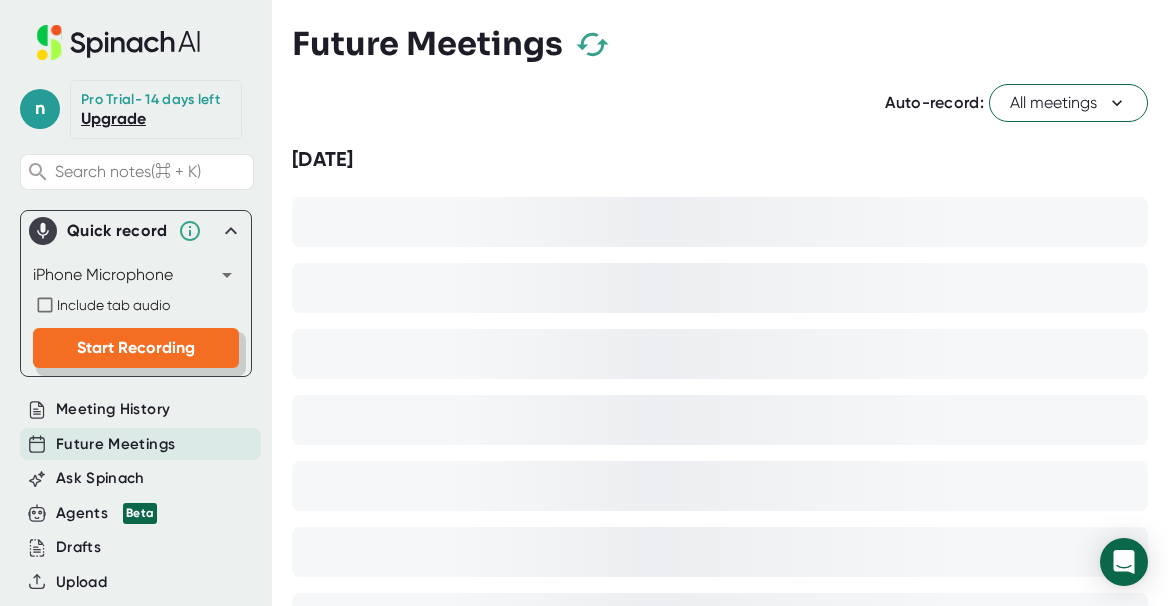 click on "Start Recording" at bounding box center [136, 347] 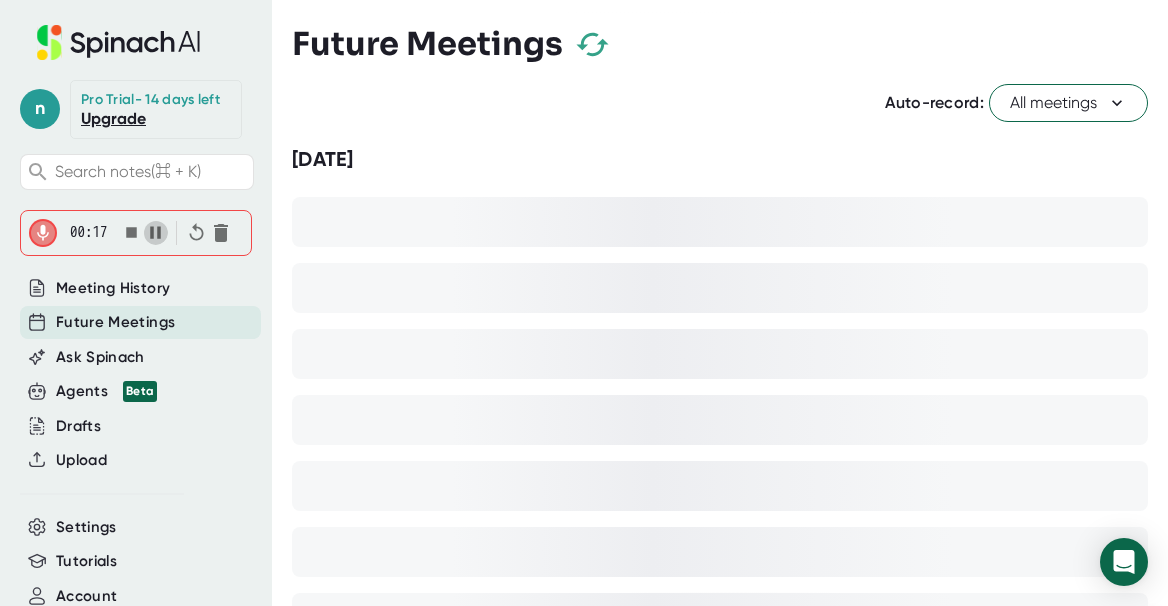 click 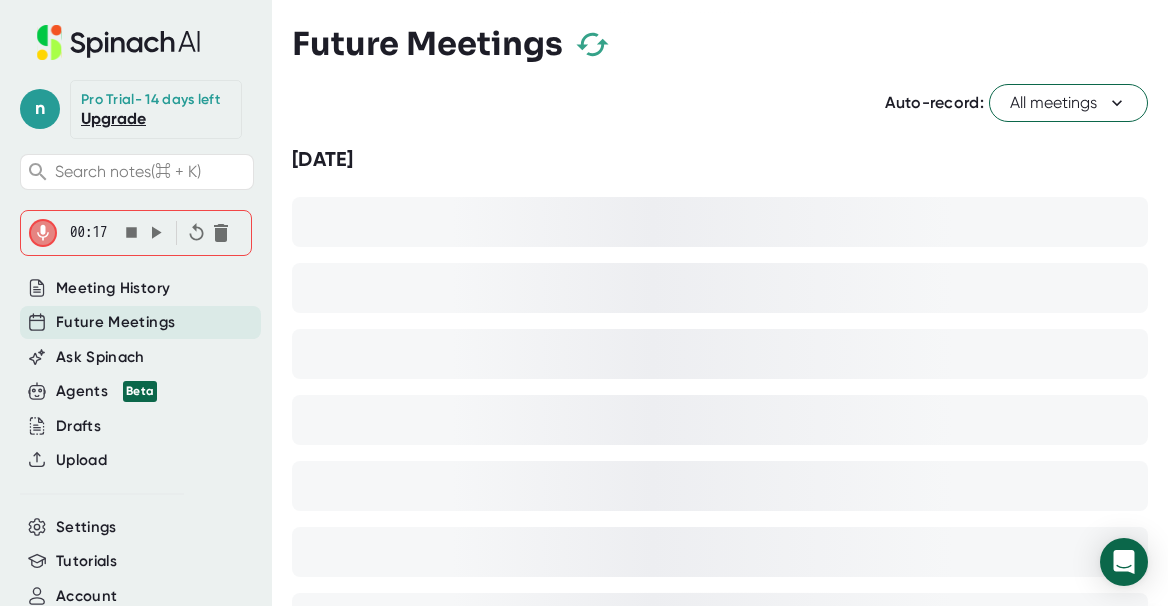 drag, startPoint x: 160, startPoint y: 227, endPoint x: 264, endPoint y: 248, distance: 106.09901 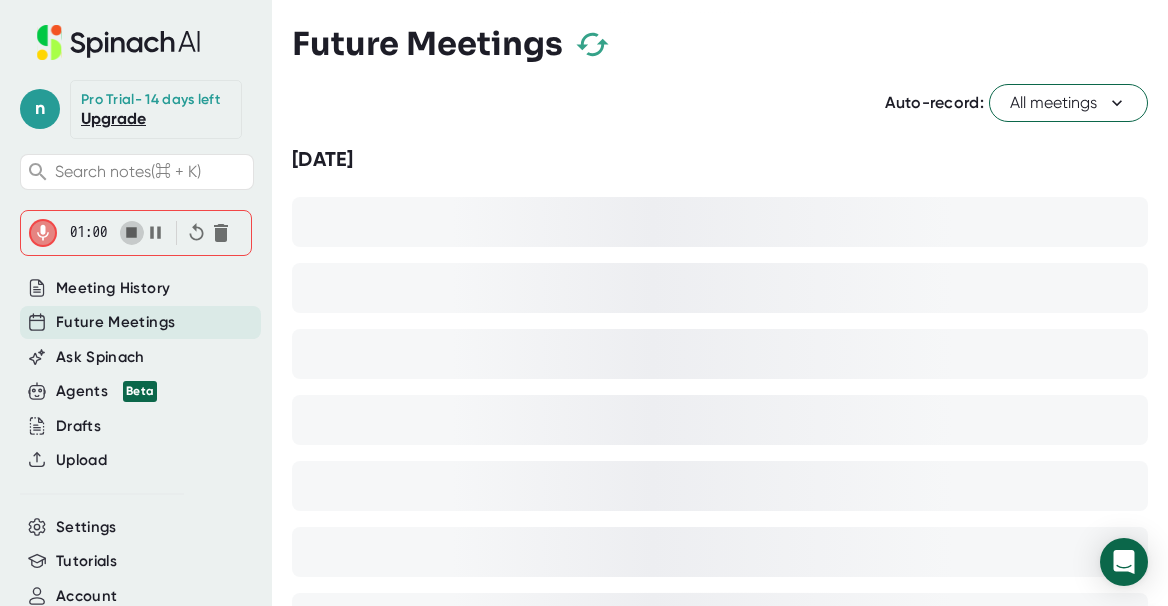 click 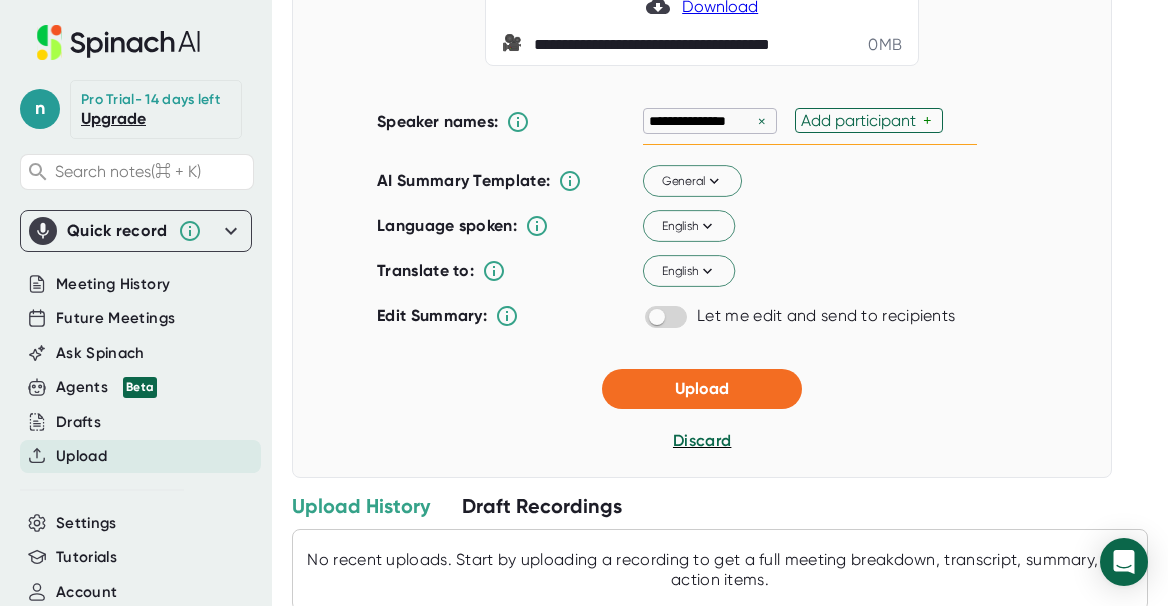 scroll, scrollTop: 356, scrollLeft: 0, axis: vertical 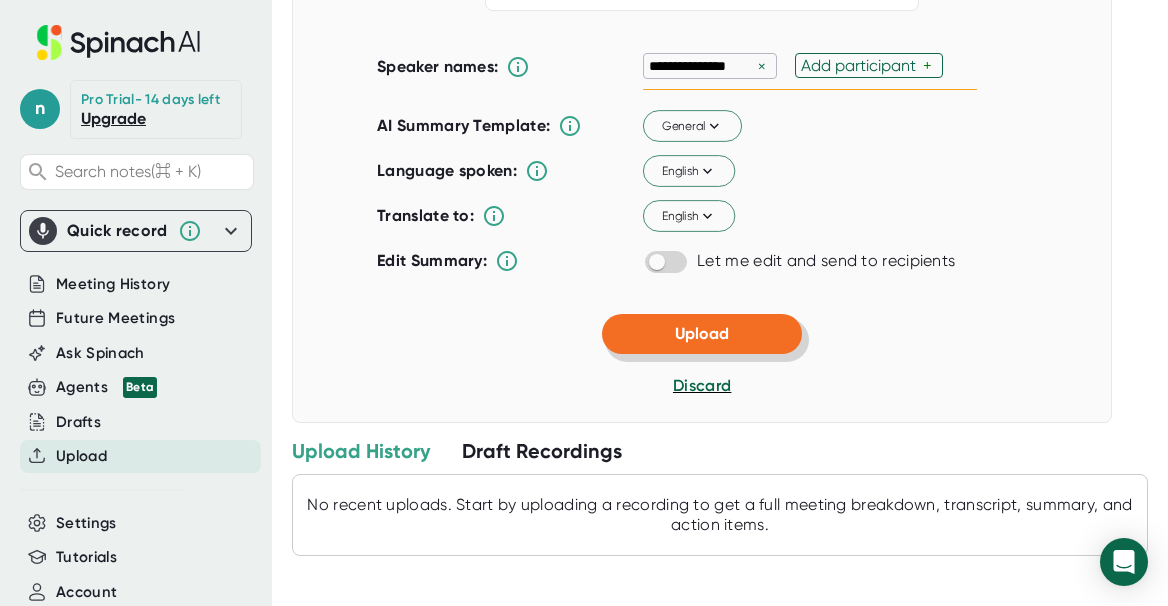 drag, startPoint x: 718, startPoint y: 331, endPoint x: 755, endPoint y: 383, distance: 63.82006 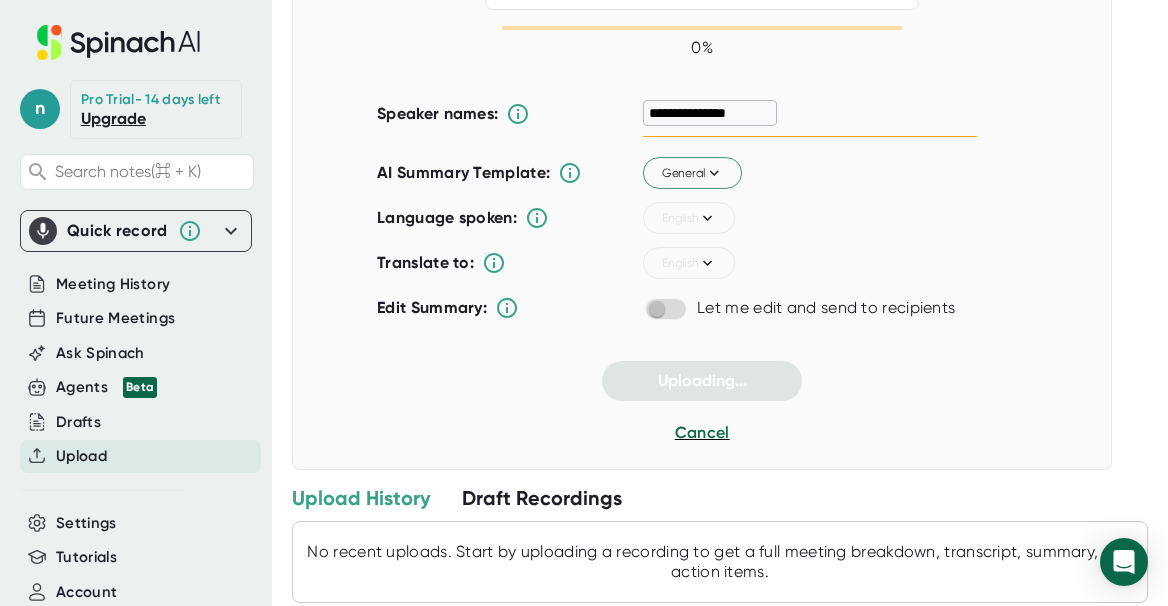 scroll, scrollTop: 0, scrollLeft: 0, axis: both 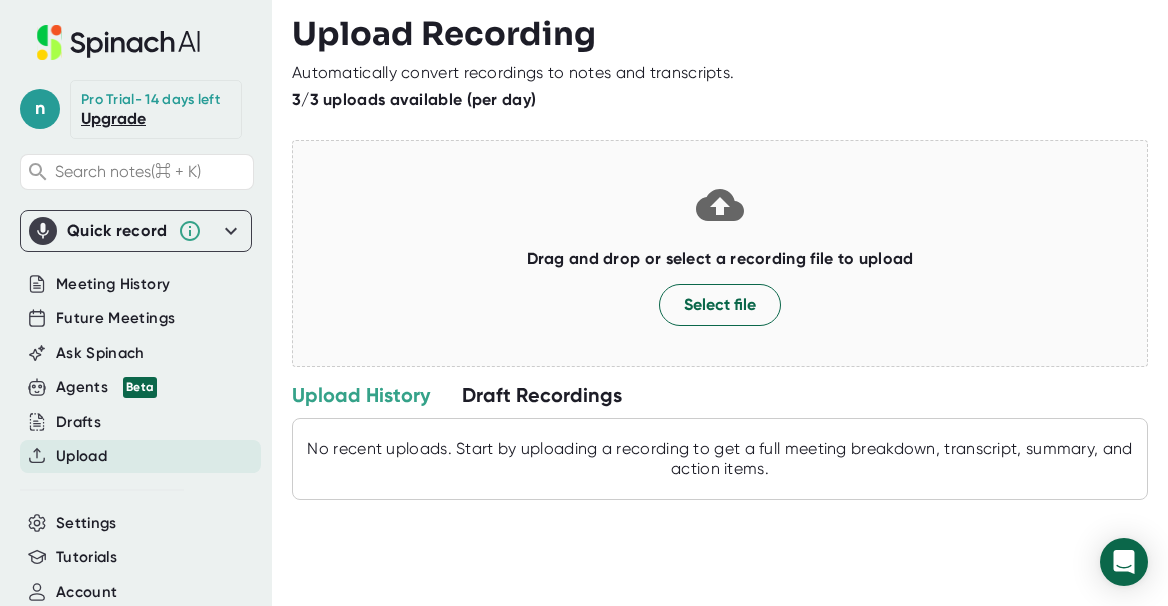click 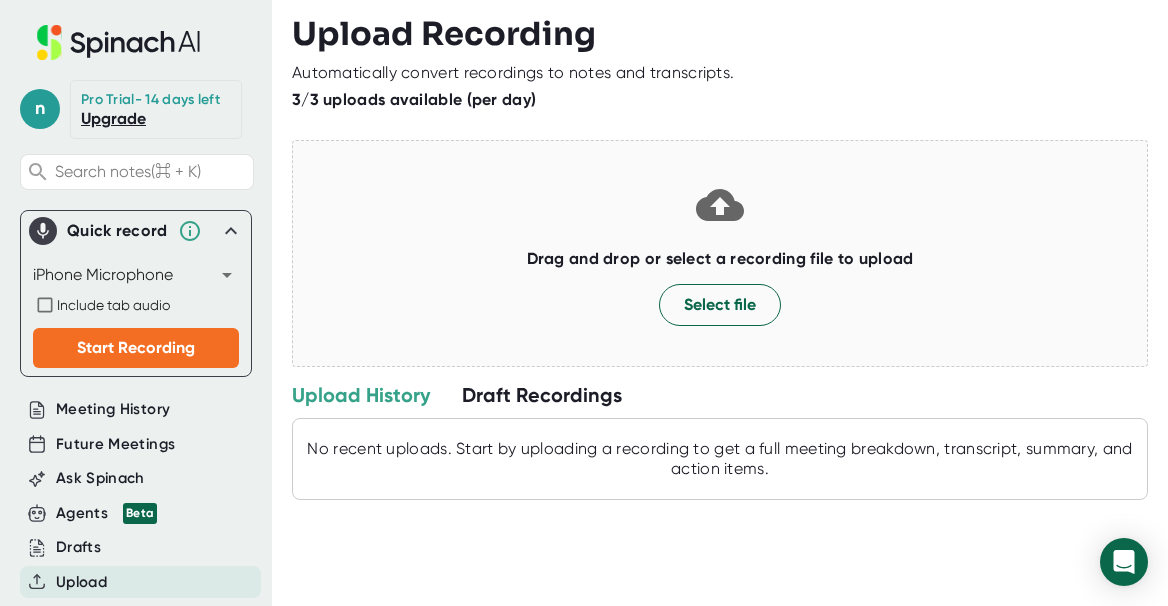 click 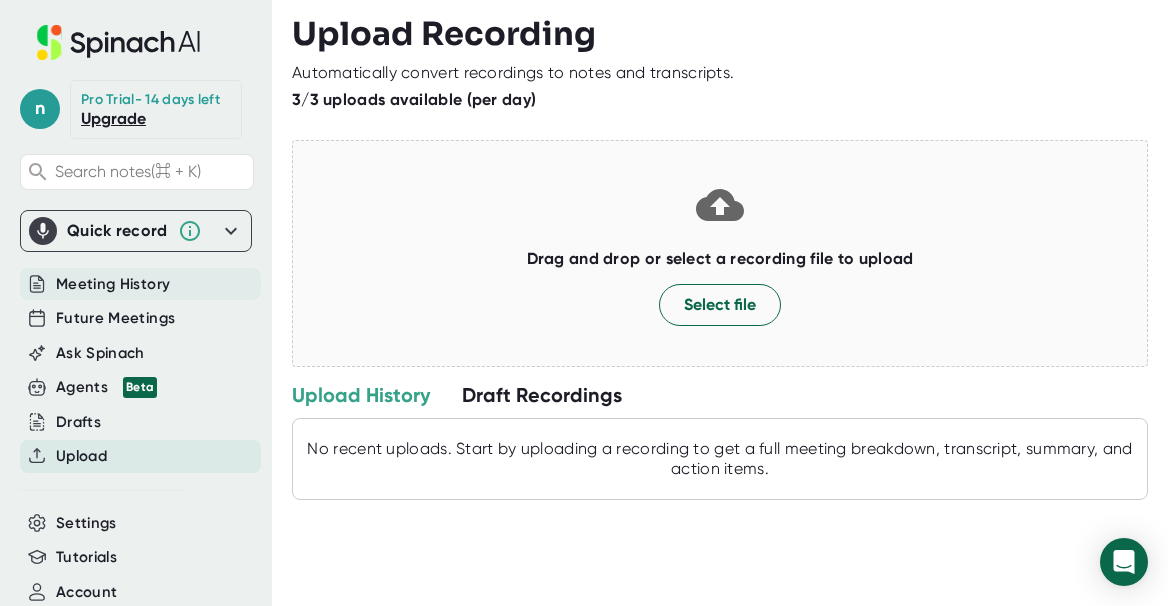 click on "Meeting History" at bounding box center (113, 284) 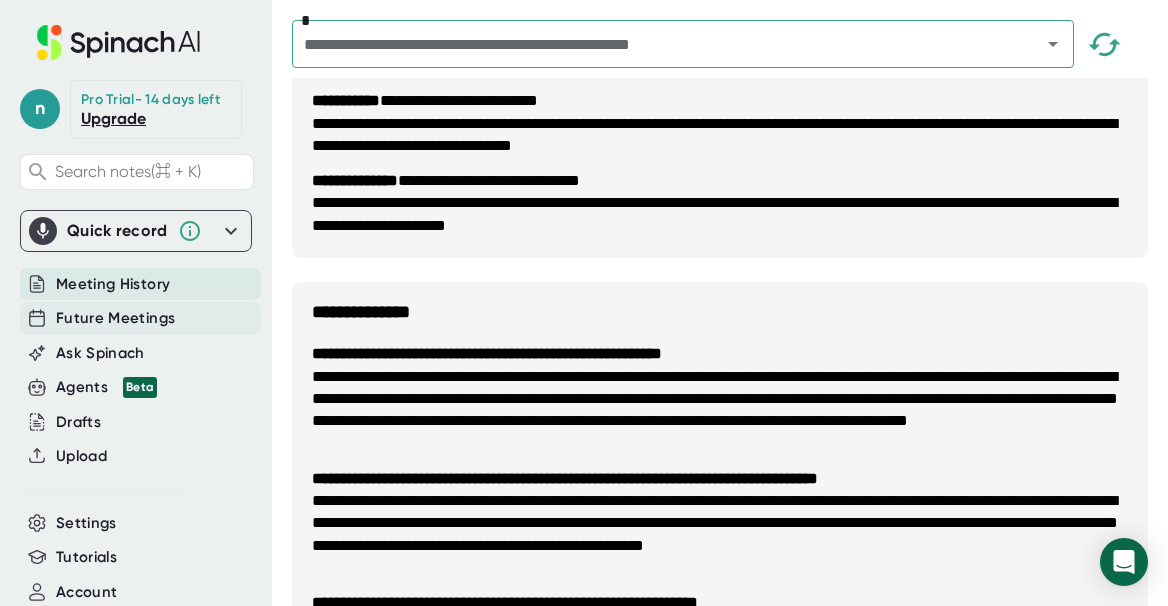 scroll, scrollTop: 1869, scrollLeft: 0, axis: vertical 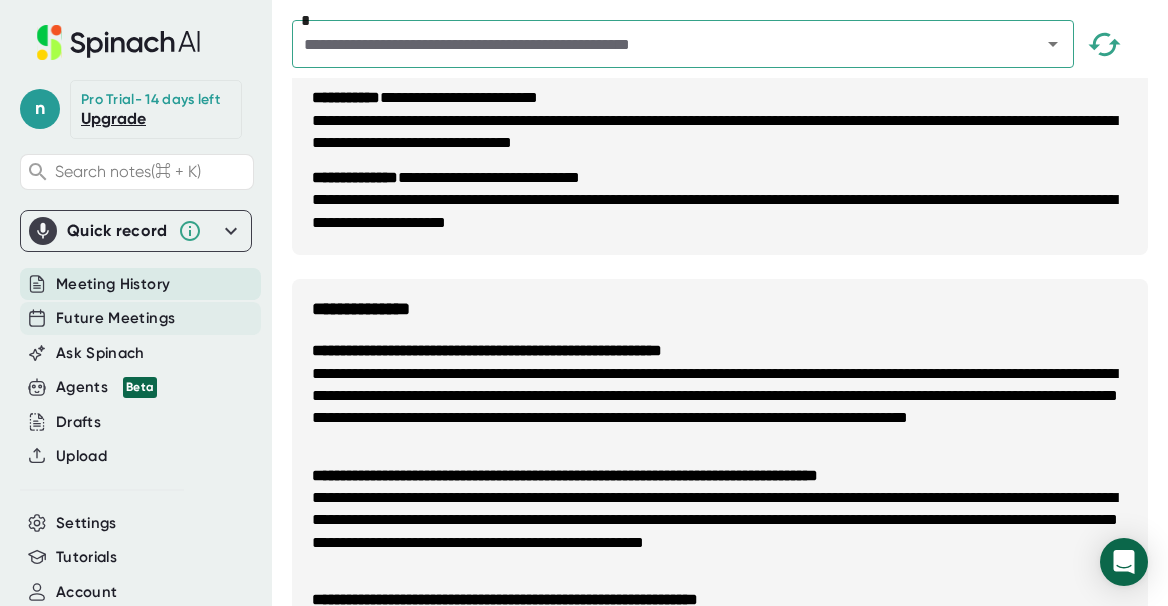 click on "Future Meetings" at bounding box center (115, 318) 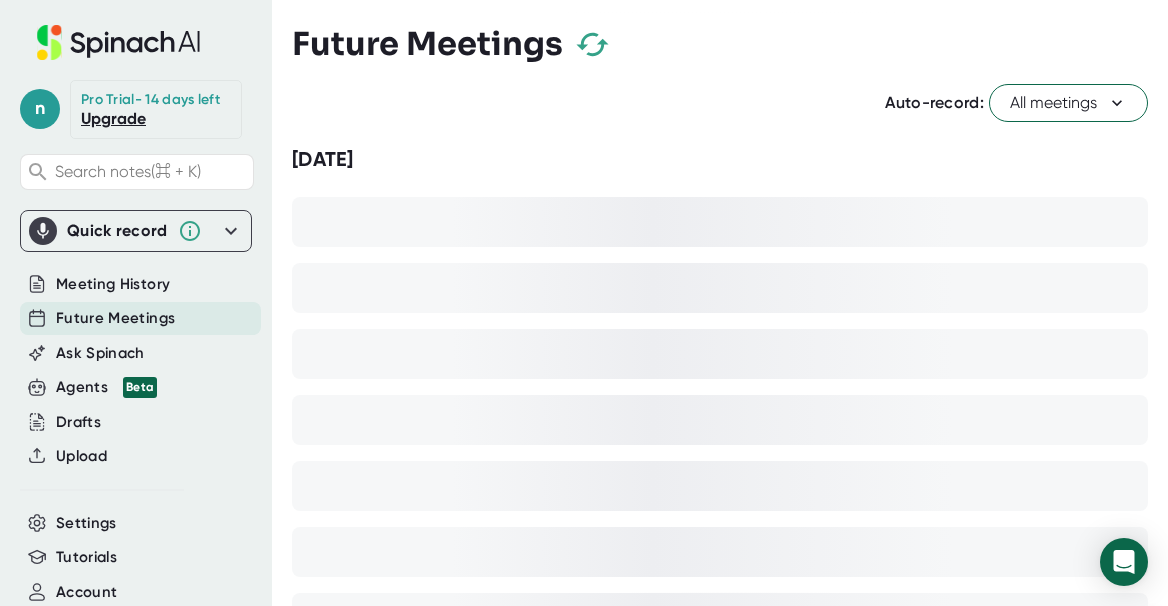 click 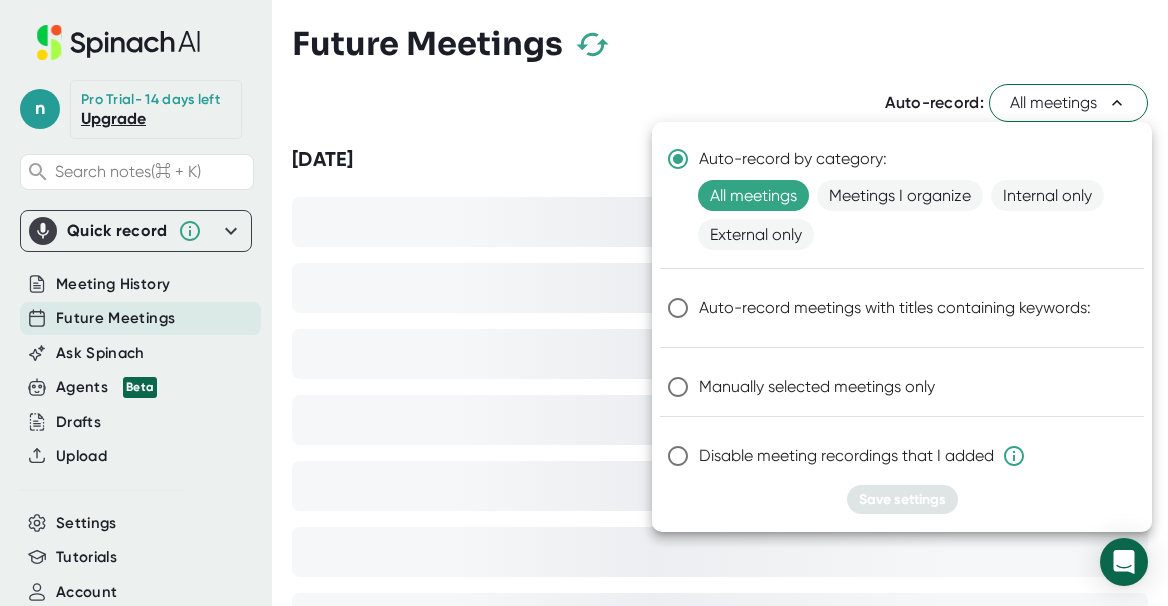 click on "Manually selected meetings only" at bounding box center (817, 387) 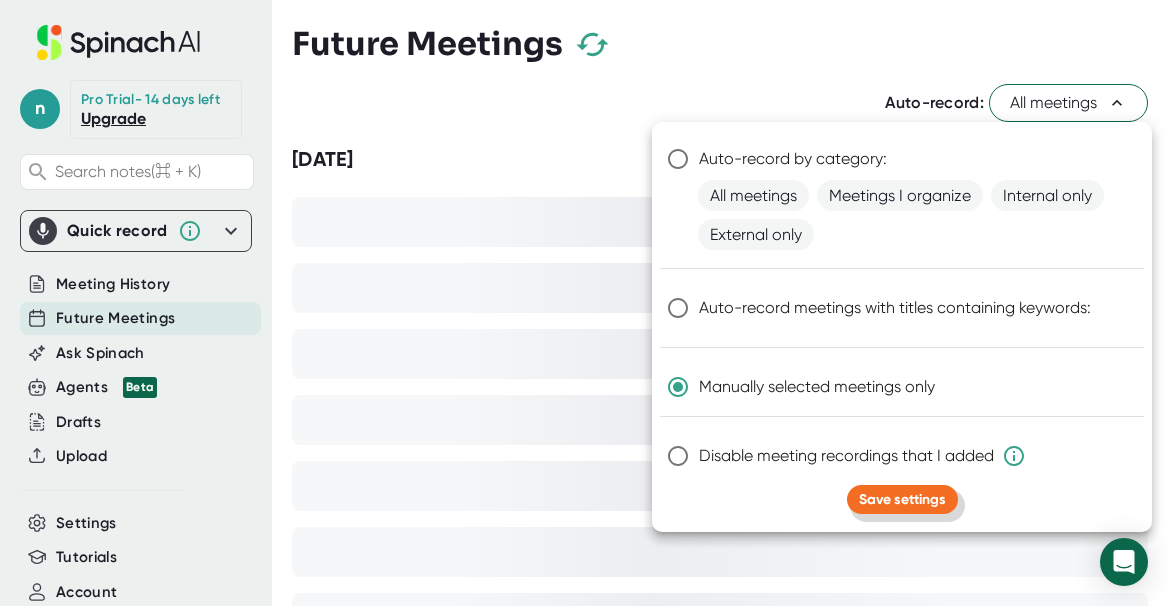 click on "Save settings" at bounding box center [902, 499] 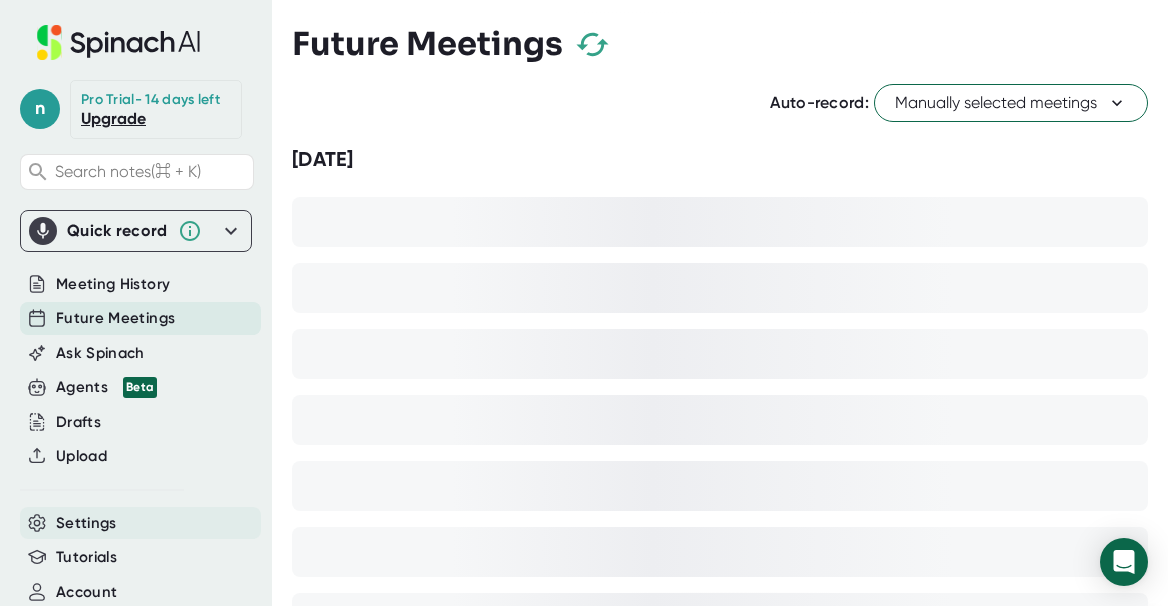 click on "Settings" at bounding box center (86, 523) 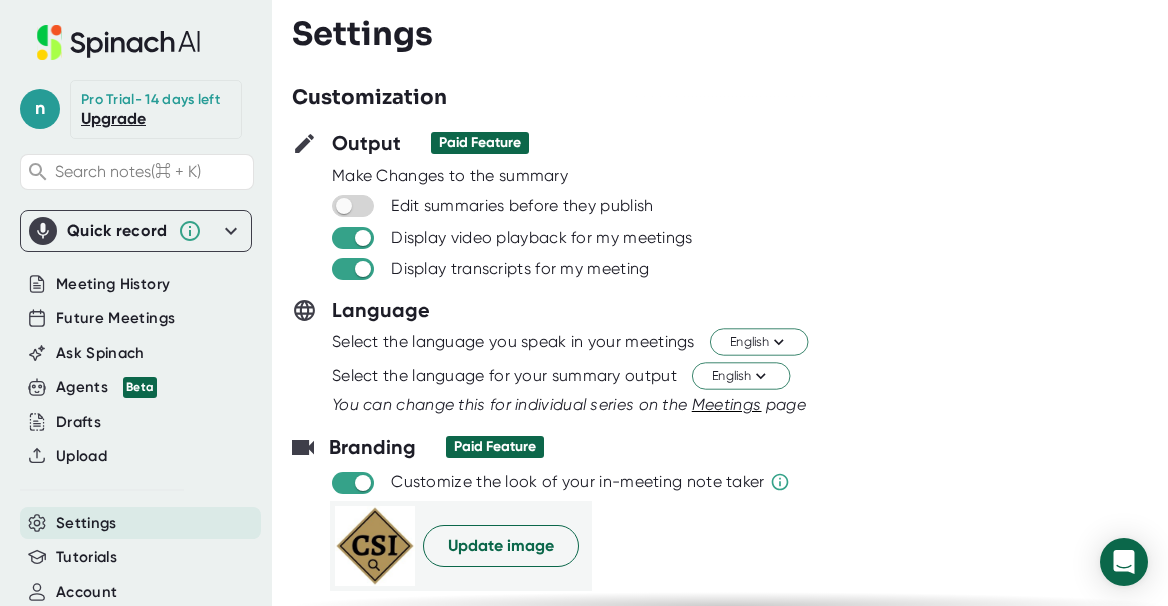 scroll, scrollTop: 0, scrollLeft: 0, axis: both 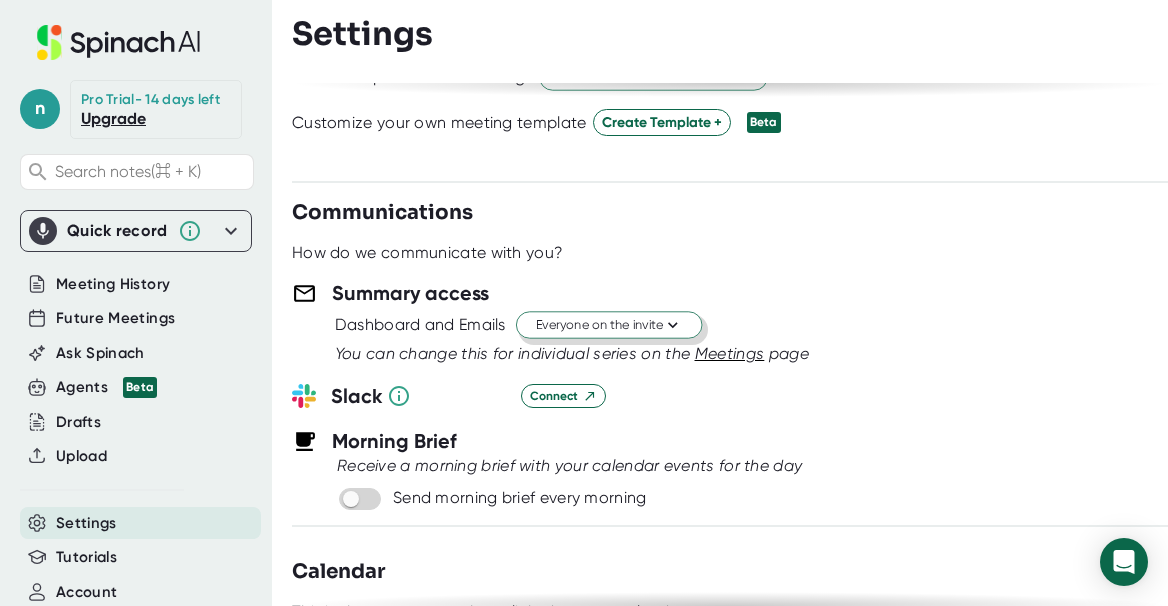 click 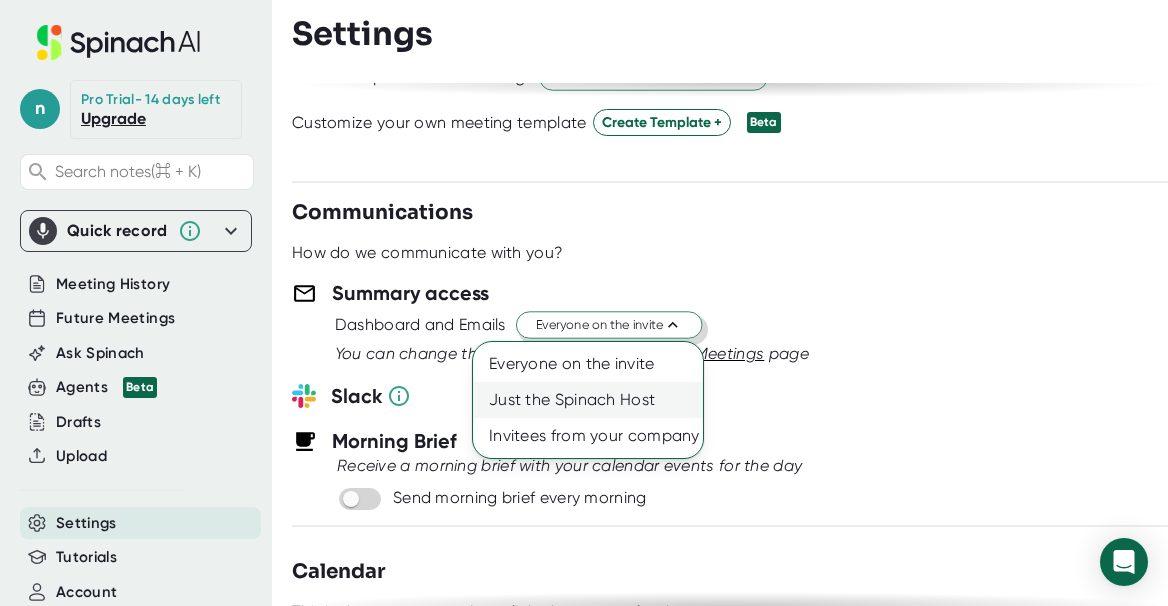click on "Just the Spinach Host" at bounding box center [588, 400] 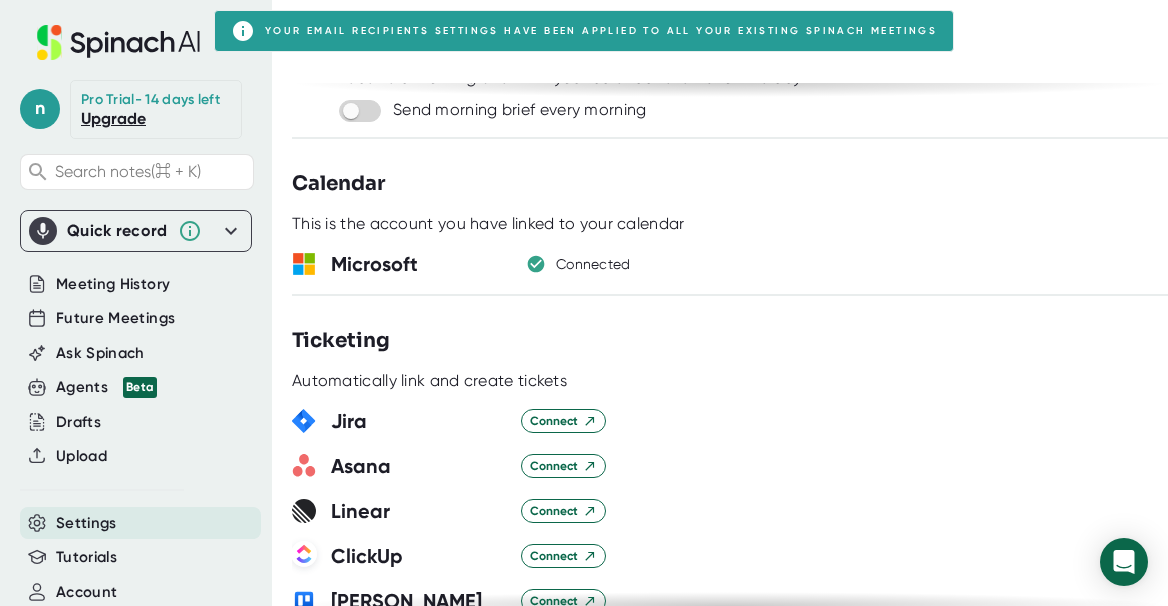 scroll, scrollTop: 1107, scrollLeft: 0, axis: vertical 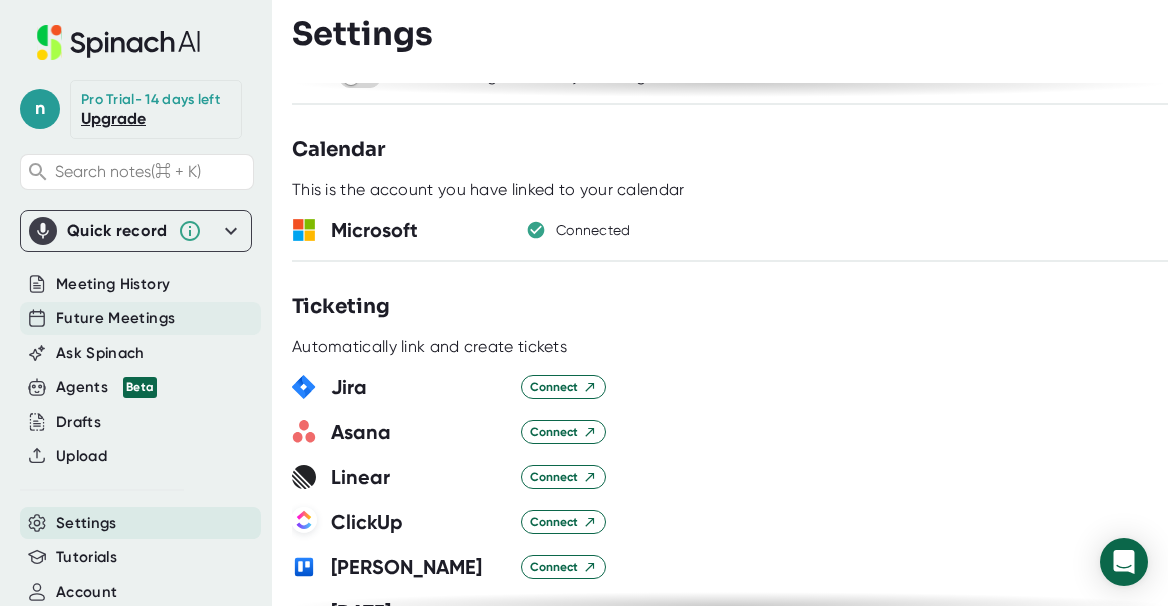 click on "Future Meetings" at bounding box center [115, 318] 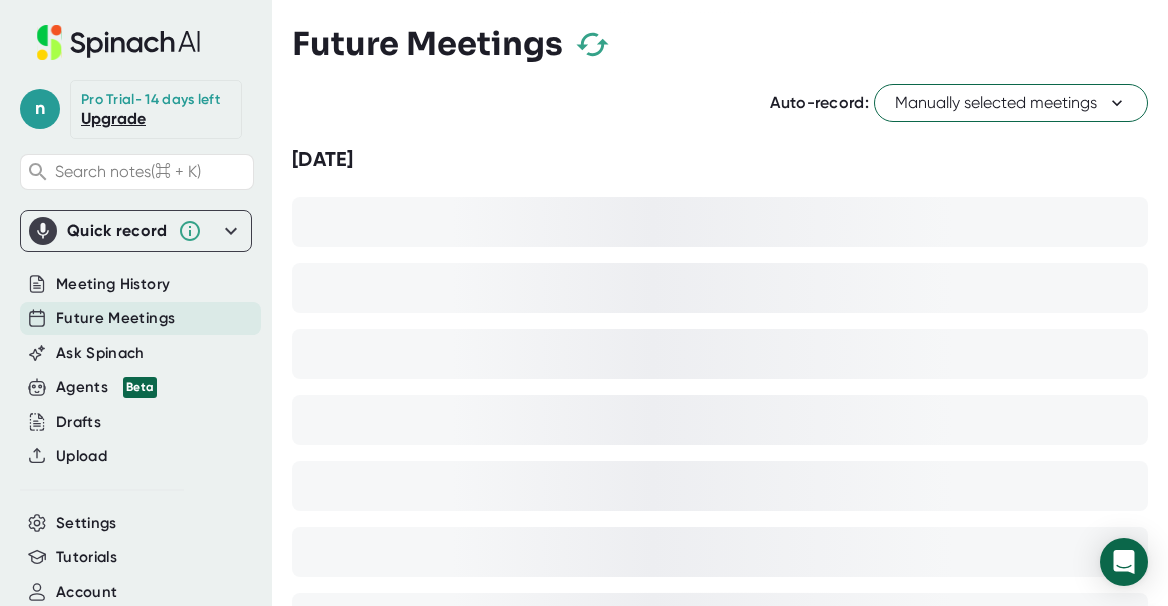 click 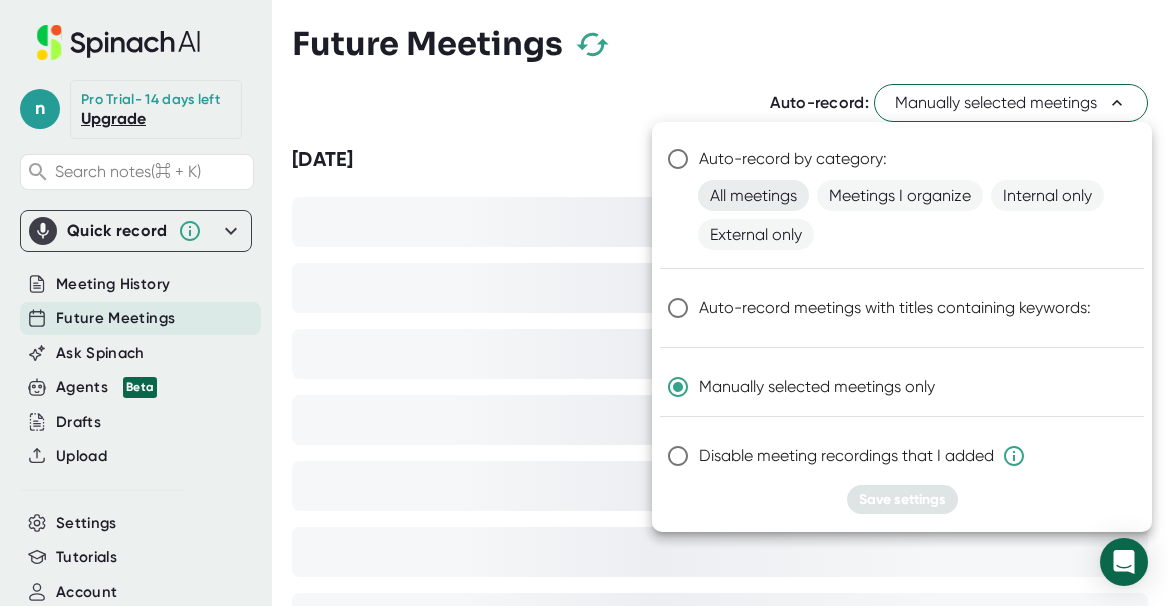 click on "All meetings" at bounding box center [753, 195] 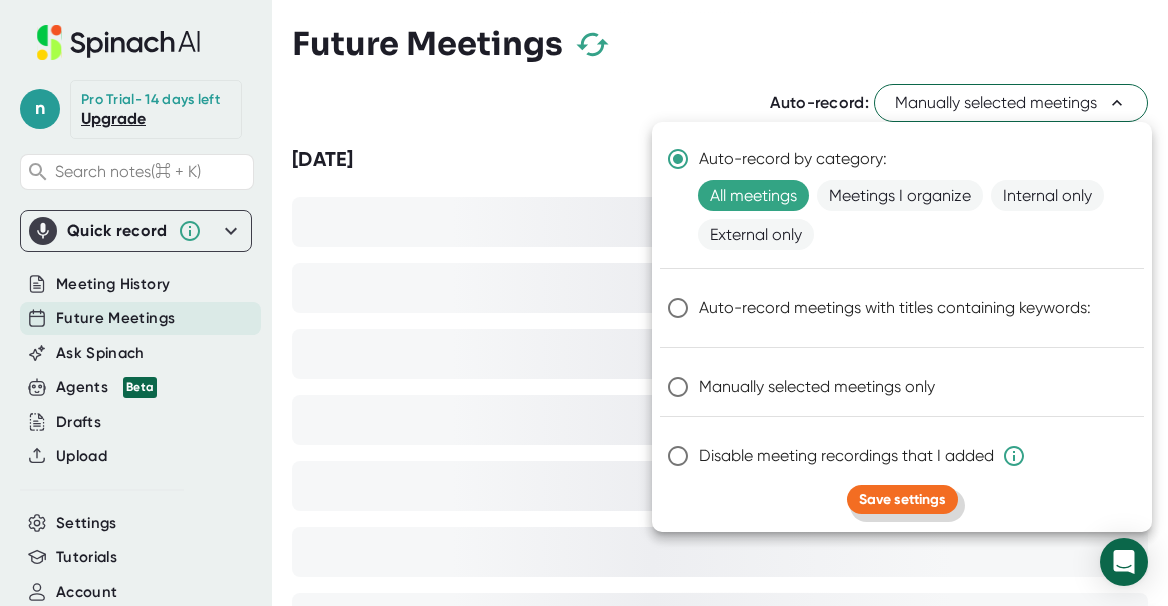 drag, startPoint x: 885, startPoint y: 496, endPoint x: 933, endPoint y: 466, distance: 56.603886 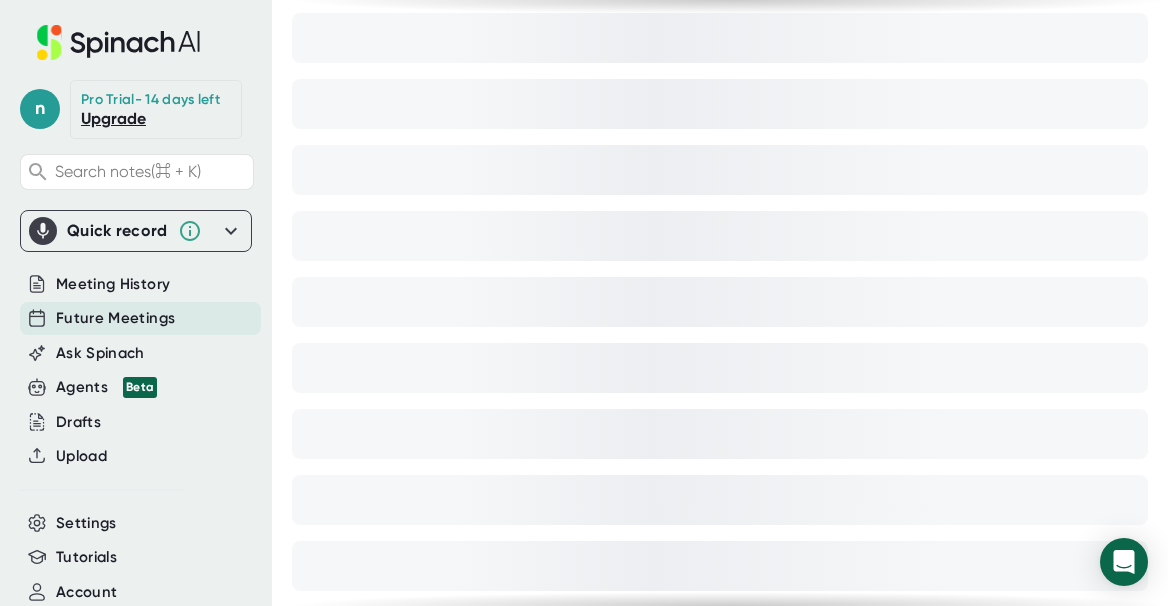 scroll, scrollTop: 0, scrollLeft: 0, axis: both 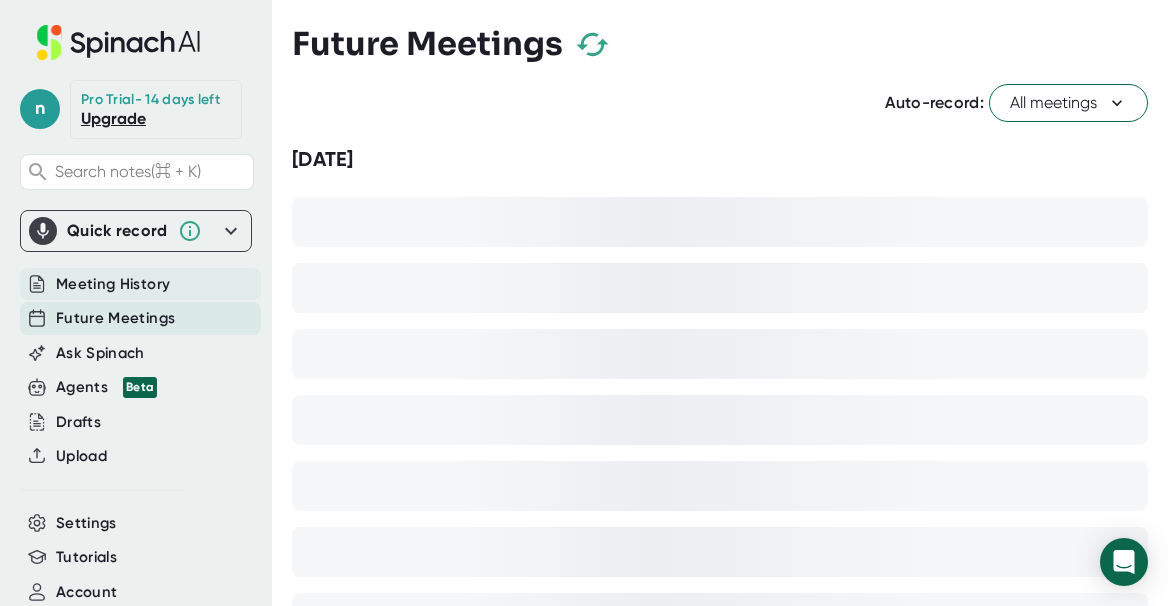 click on "Meeting History" at bounding box center [113, 284] 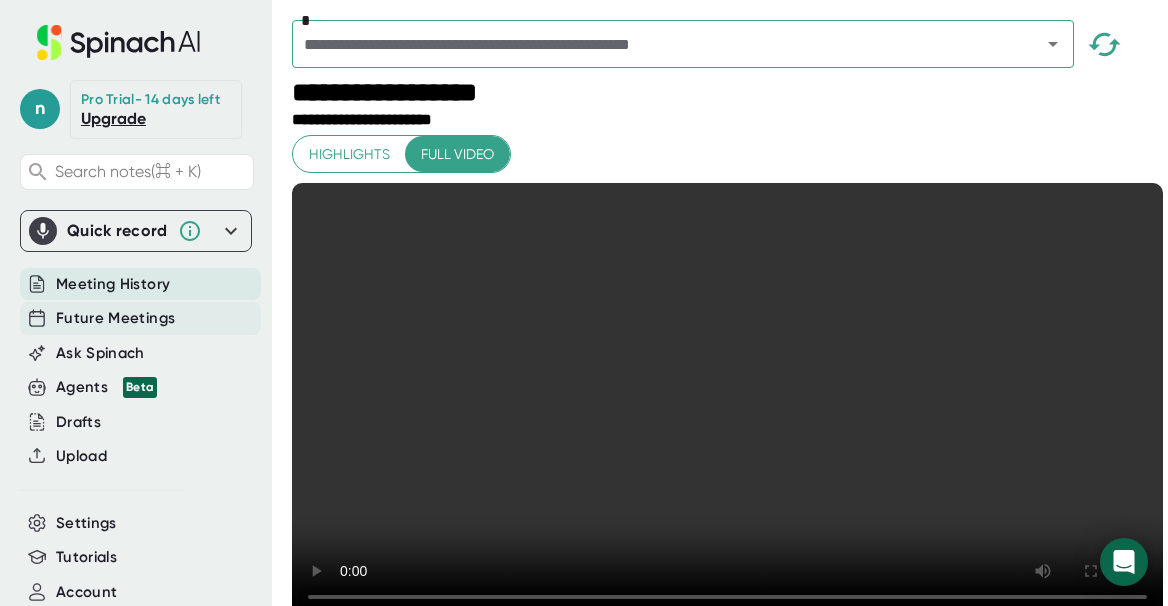click on "Future Meetings" at bounding box center [115, 318] 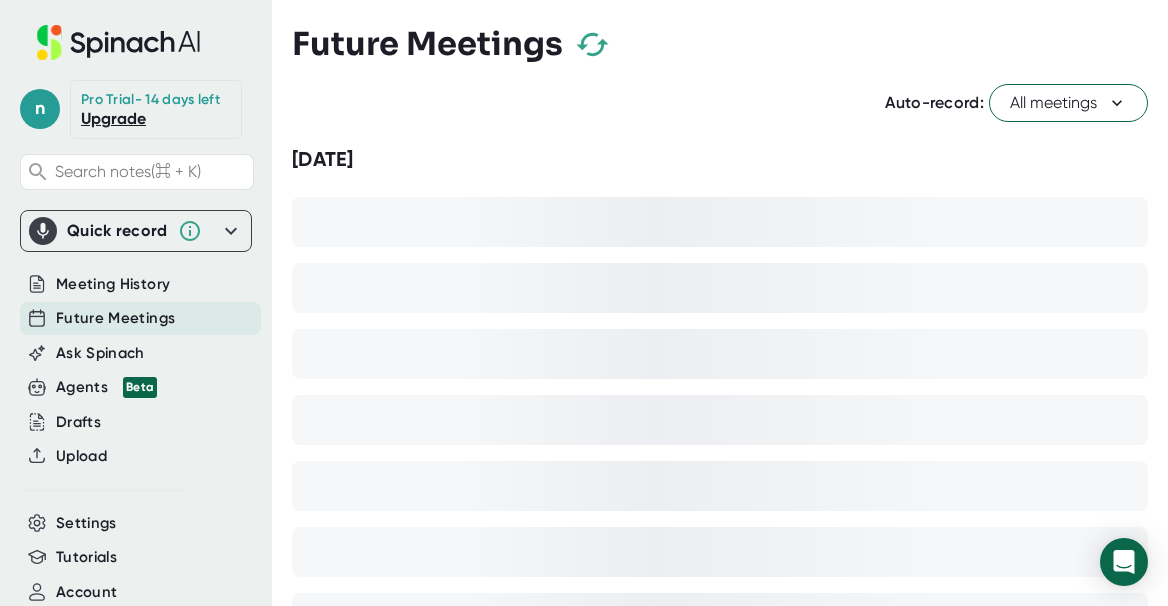 click 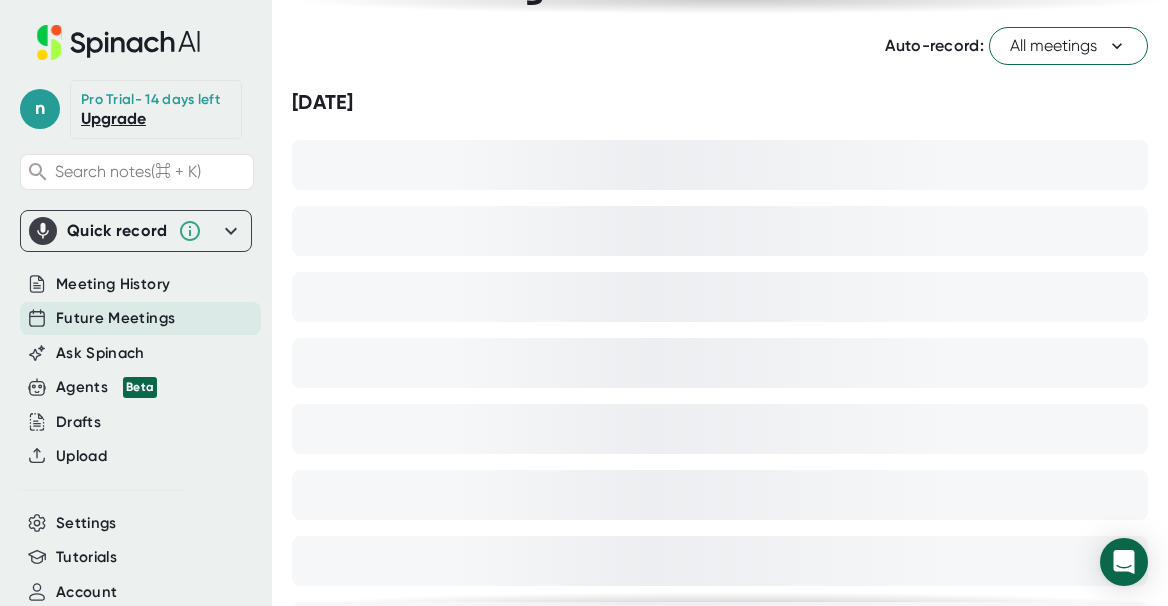 scroll, scrollTop: 0, scrollLeft: 0, axis: both 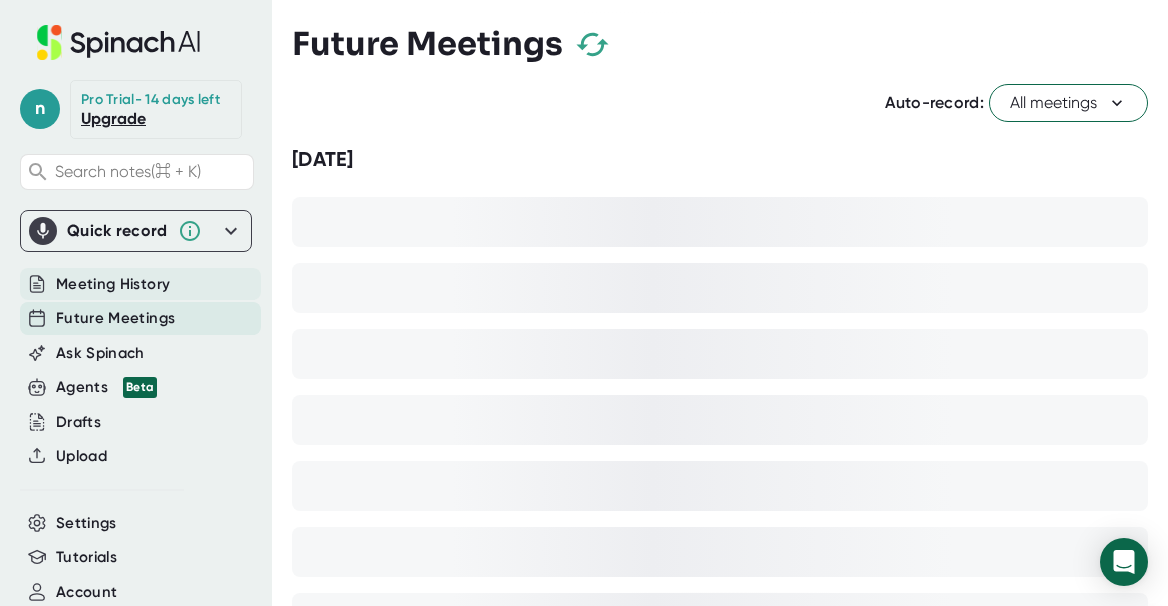 click on "Meeting History" at bounding box center [113, 284] 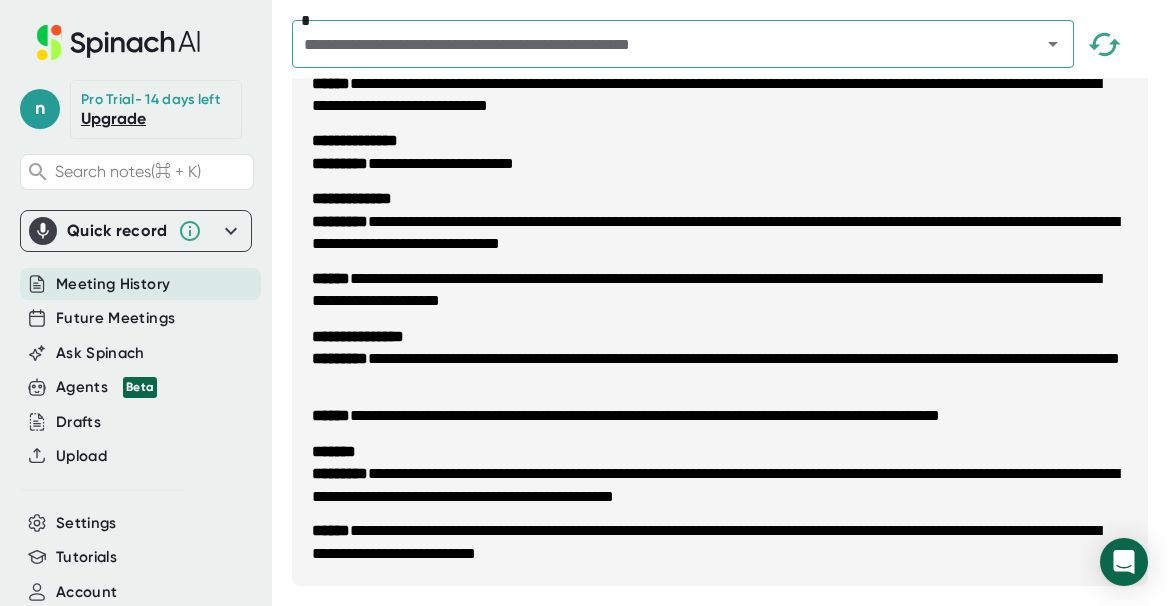 scroll, scrollTop: 3162, scrollLeft: 0, axis: vertical 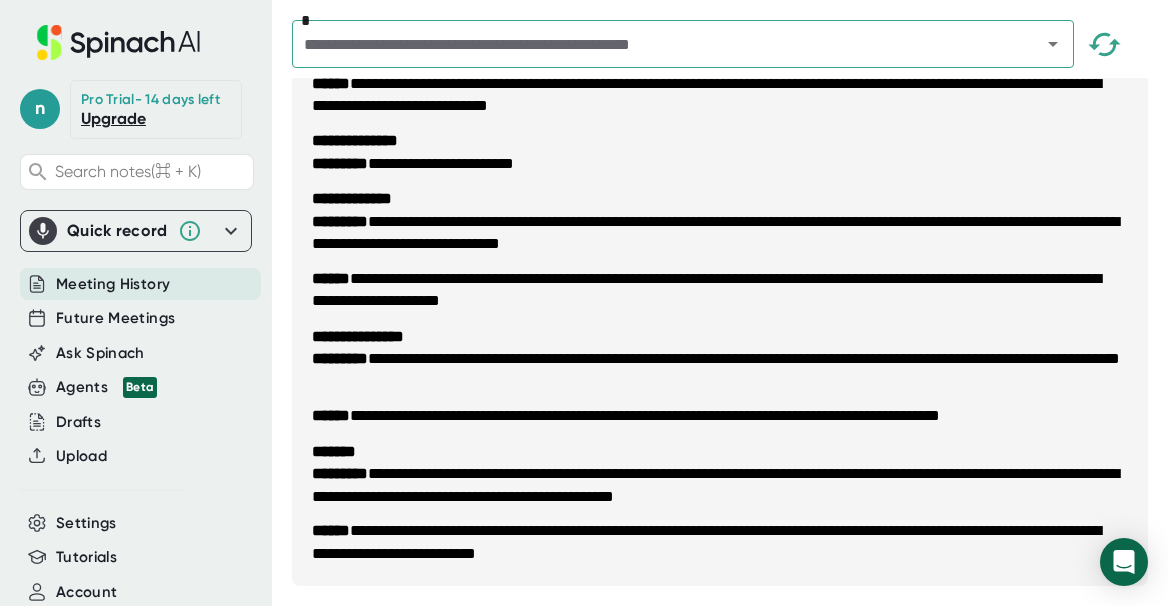 click 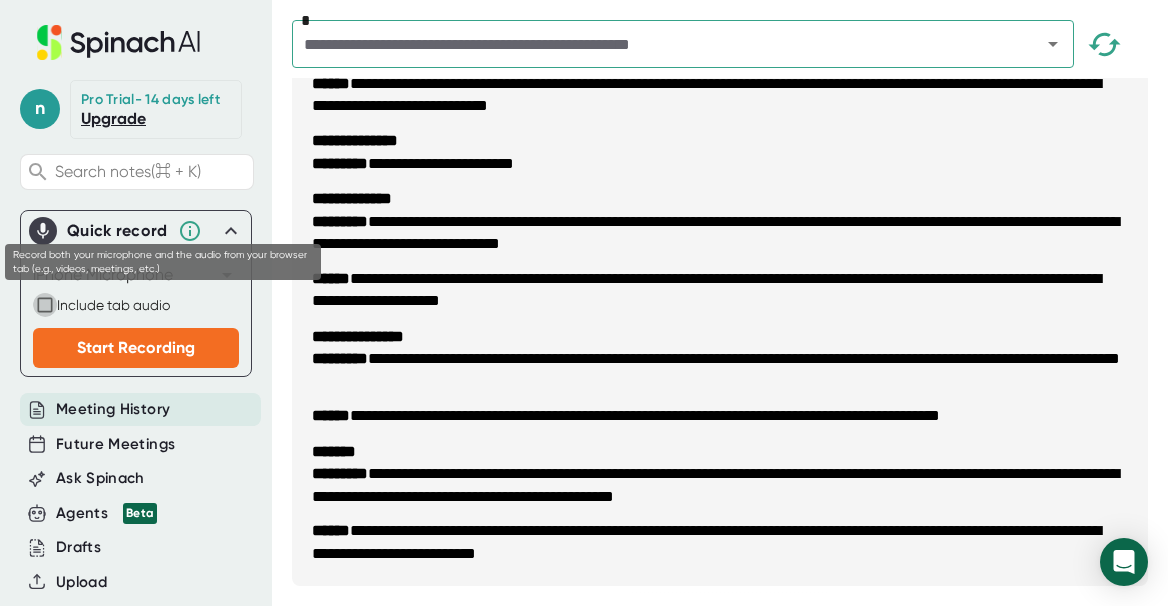 click on "Include tab audio" at bounding box center [45, 305] 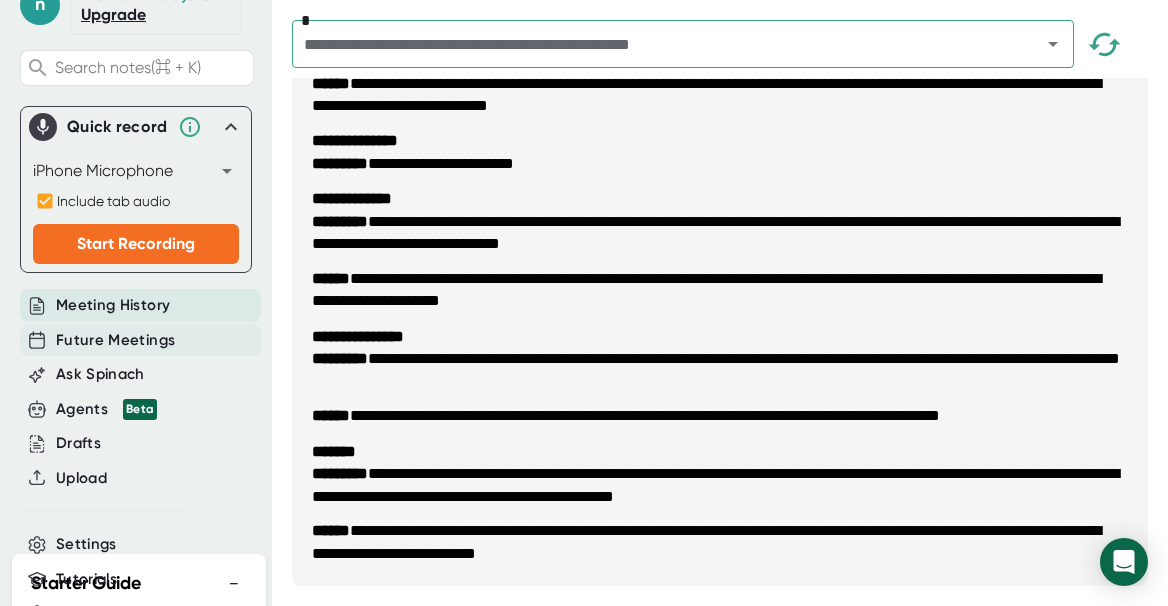 scroll, scrollTop: 114, scrollLeft: 0, axis: vertical 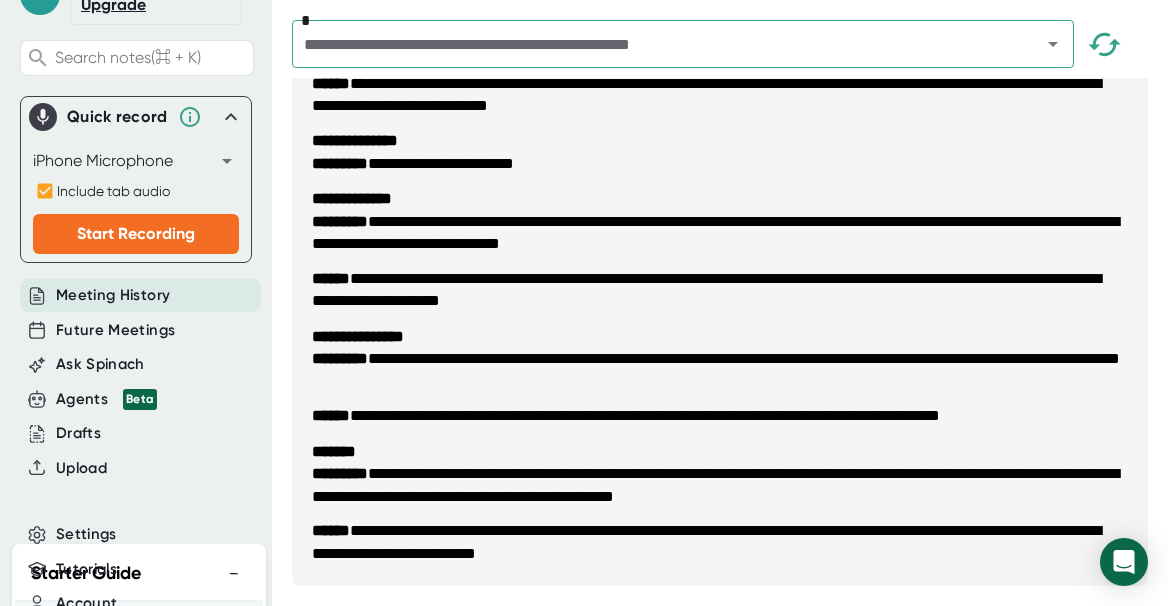 click on "Meeting History" at bounding box center (113, 295) 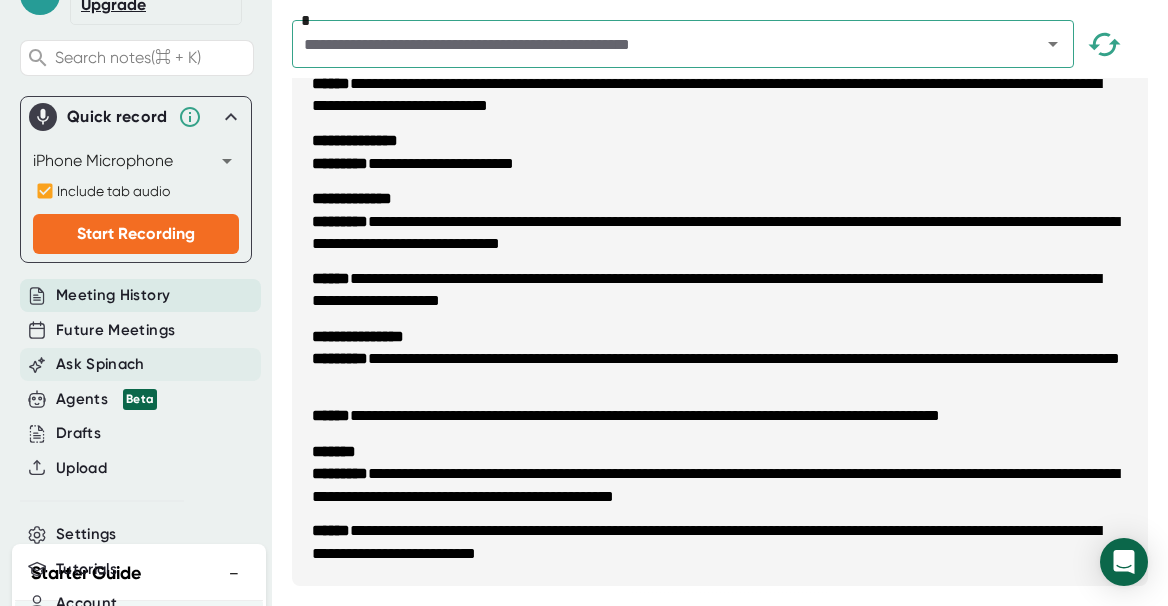 click on "Ask Spinach" at bounding box center [140, 364] 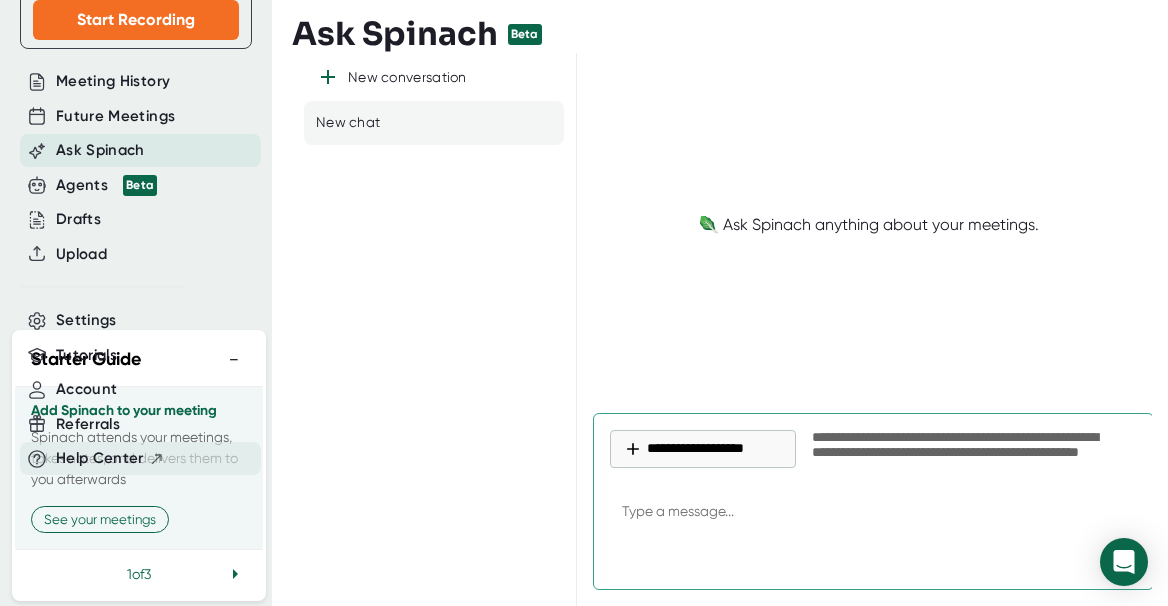 scroll, scrollTop: 335, scrollLeft: 0, axis: vertical 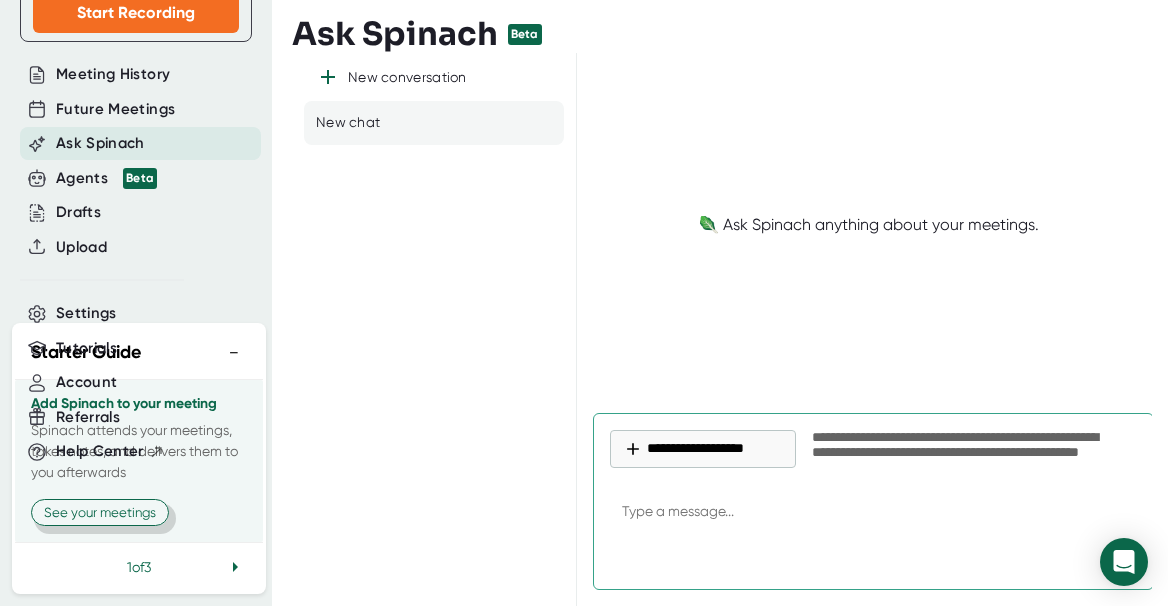 type on "x" 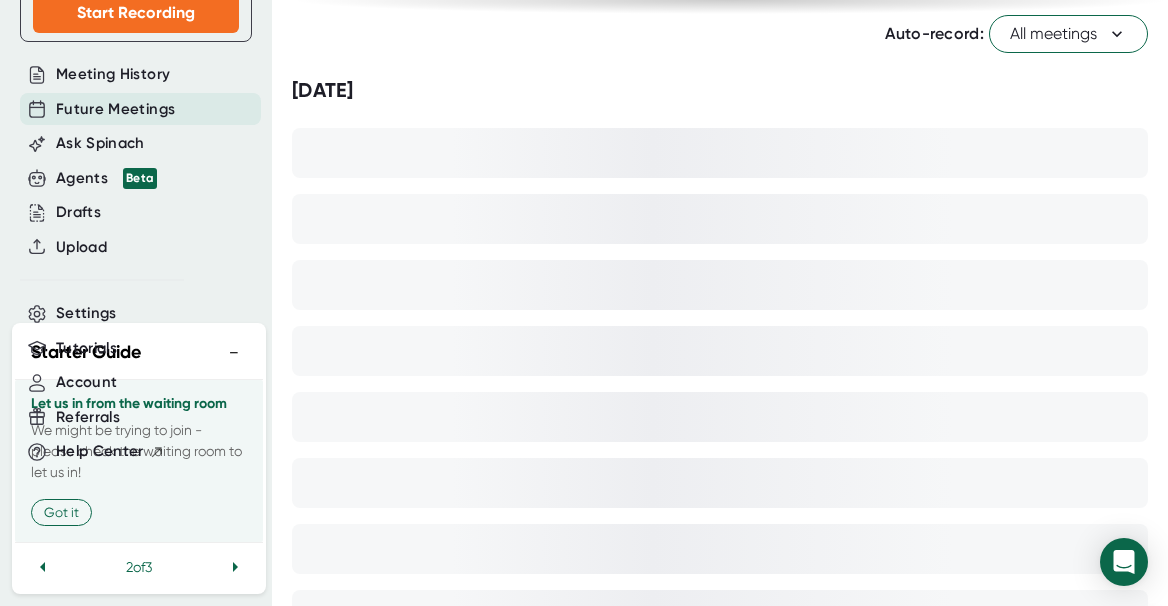 scroll, scrollTop: 0, scrollLeft: 0, axis: both 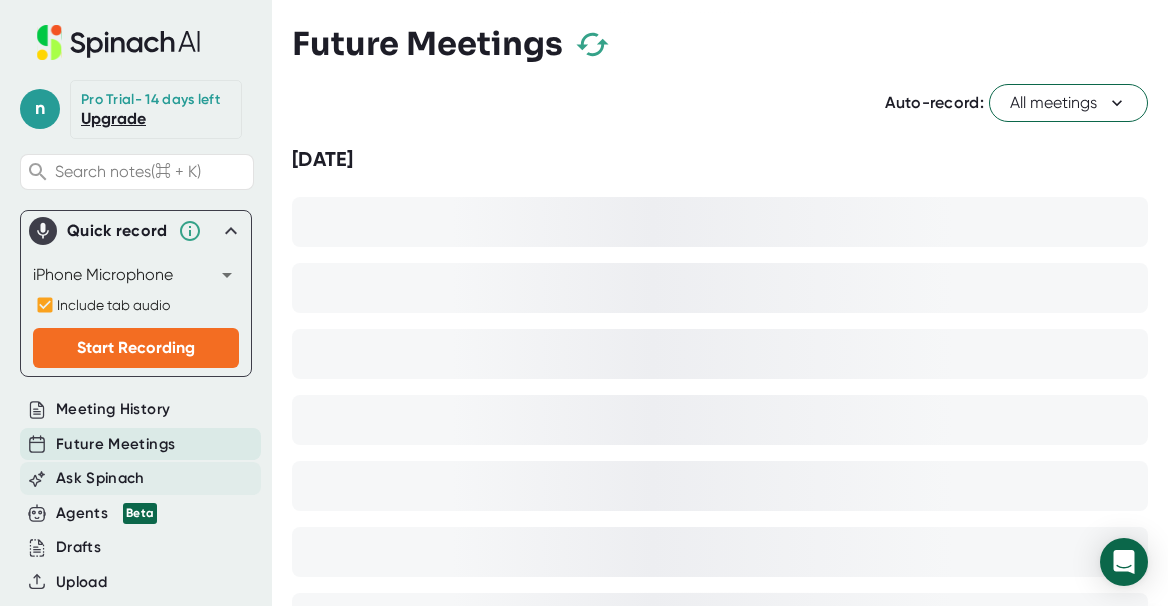 click on "Ask Spinach" at bounding box center (100, 478) 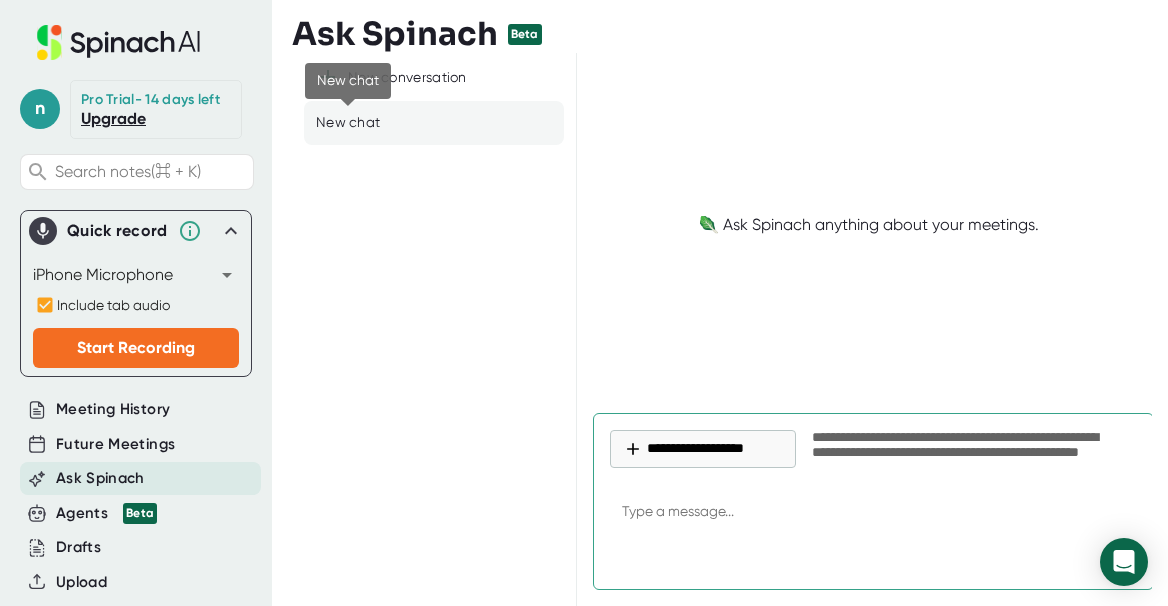 click on "New chat" at bounding box center [348, 123] 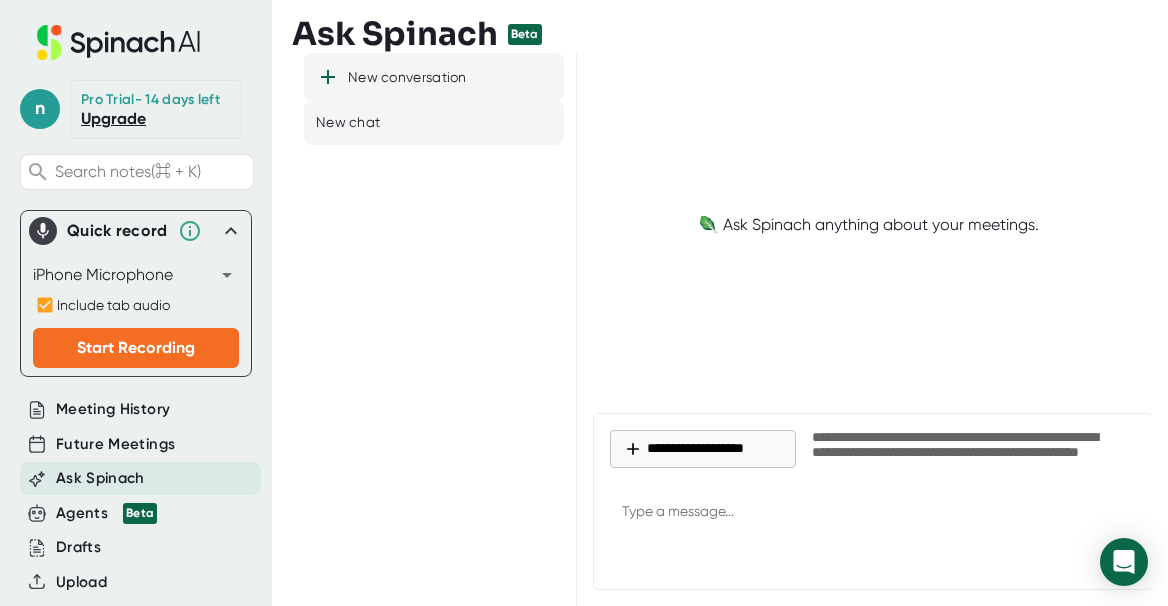 click on "New conversation" at bounding box center (434, 77) 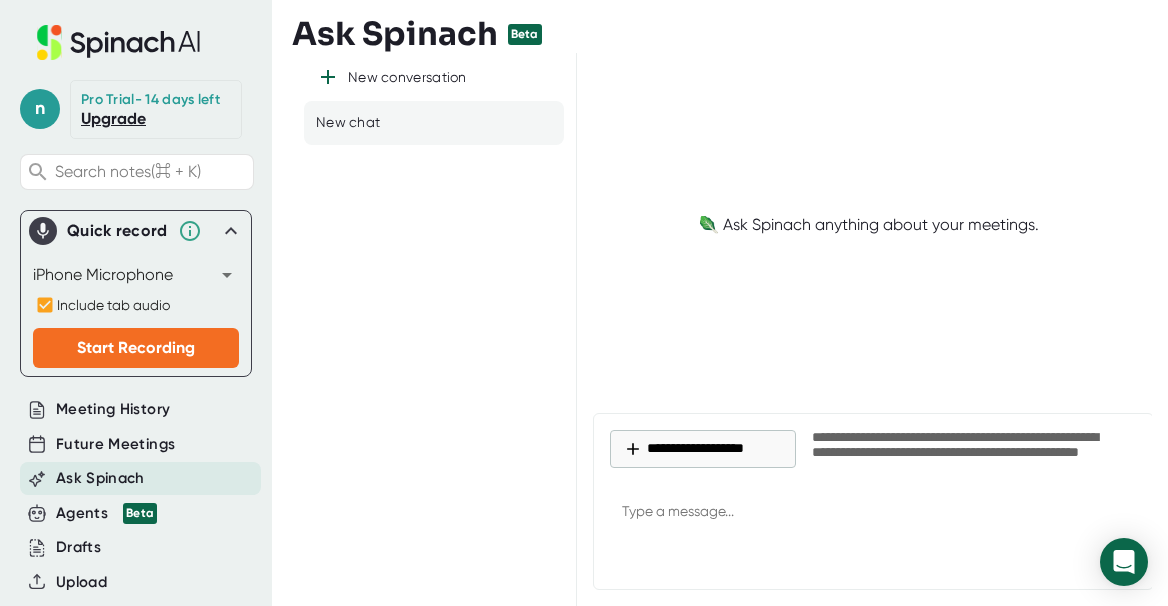 click on "🥬 Ask Spinach anything about your meetings." at bounding box center [869, 224] 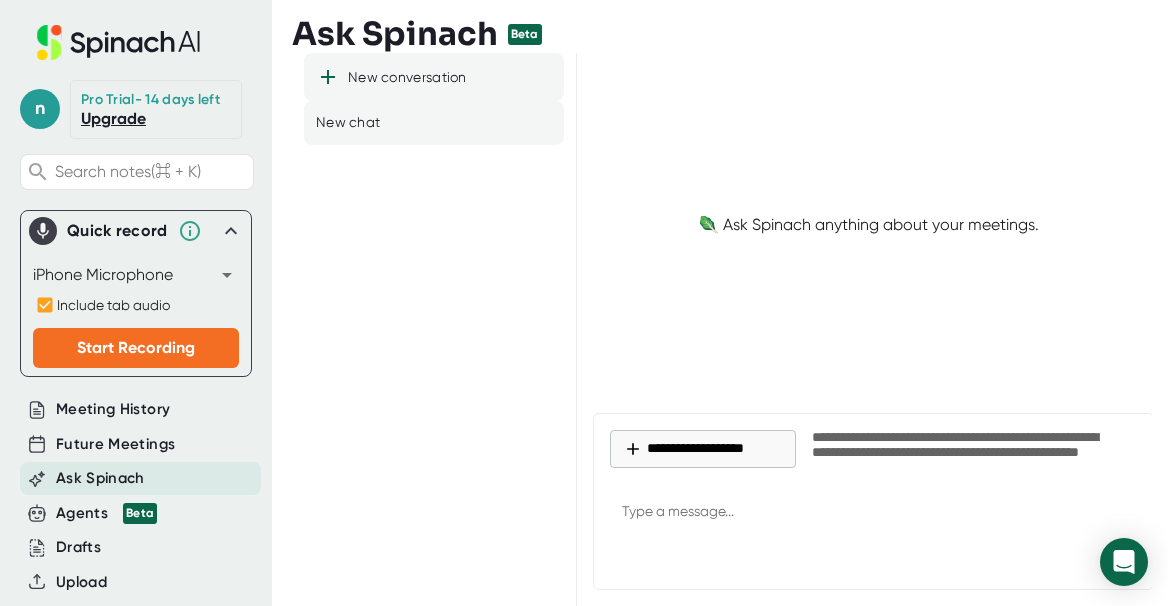 click on "New conversation" at bounding box center (407, 78) 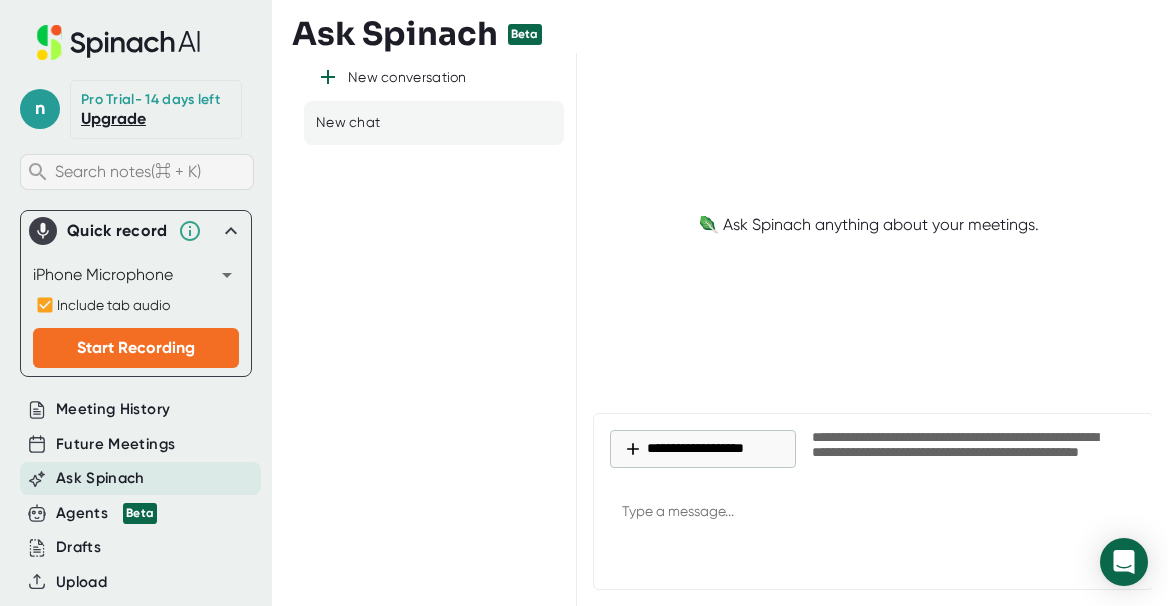 click on "Search notes  (⌘ + K)" at bounding box center (128, 171) 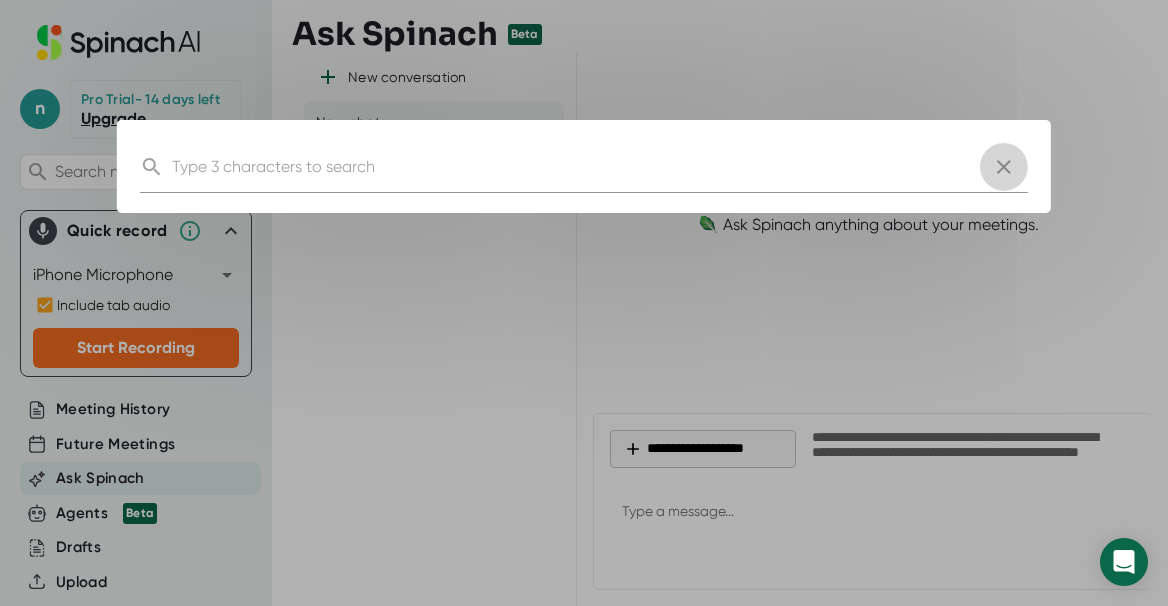 click 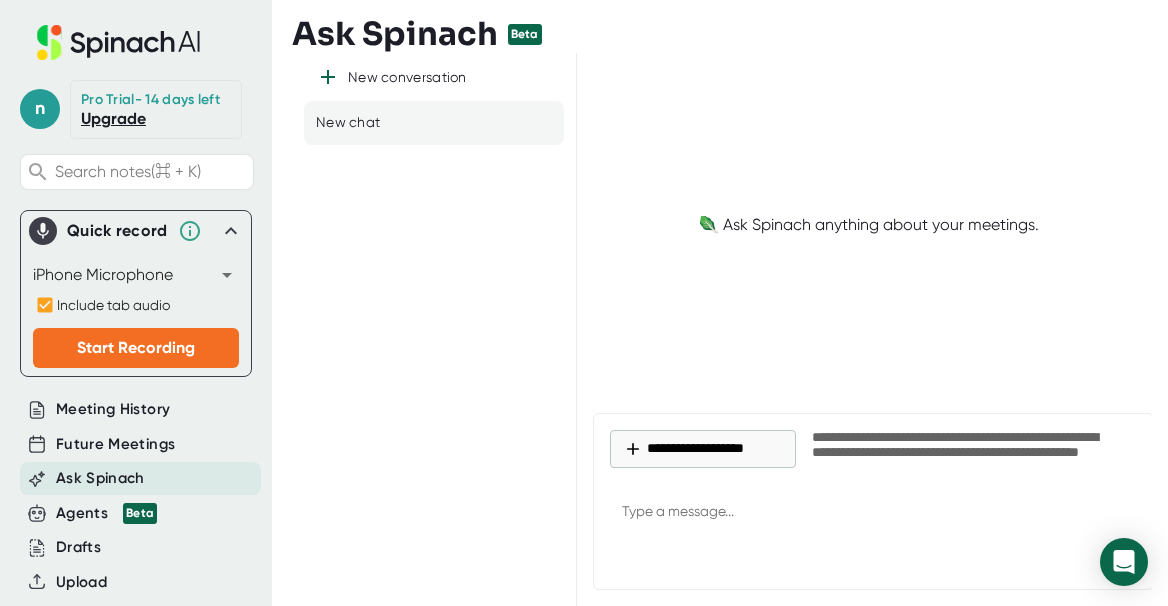 click on "New chat" at bounding box center (434, 123) 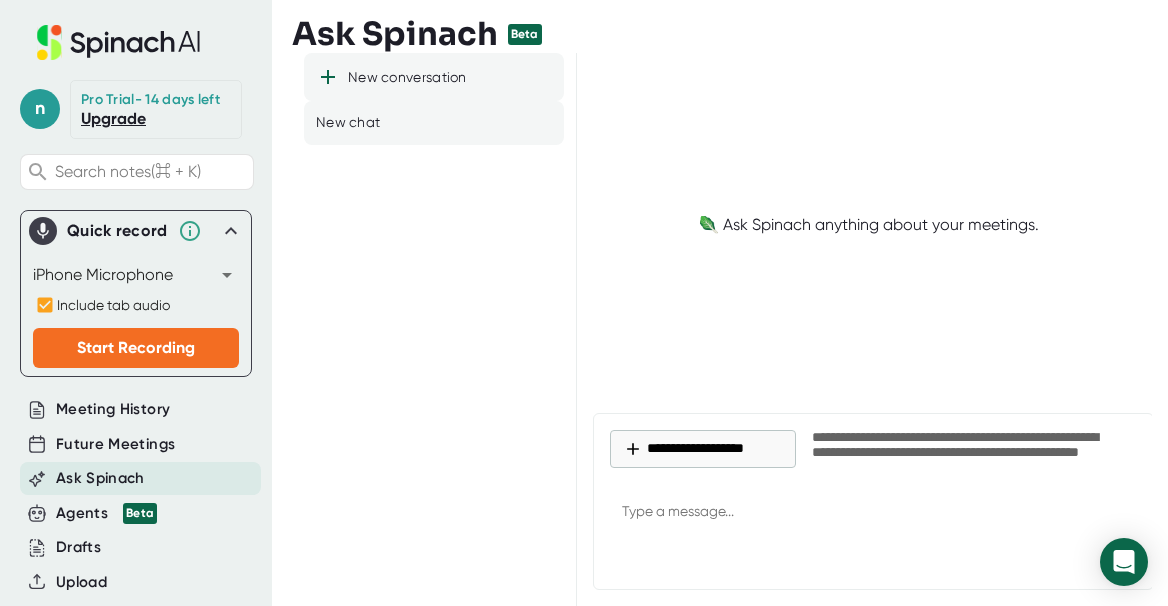 click 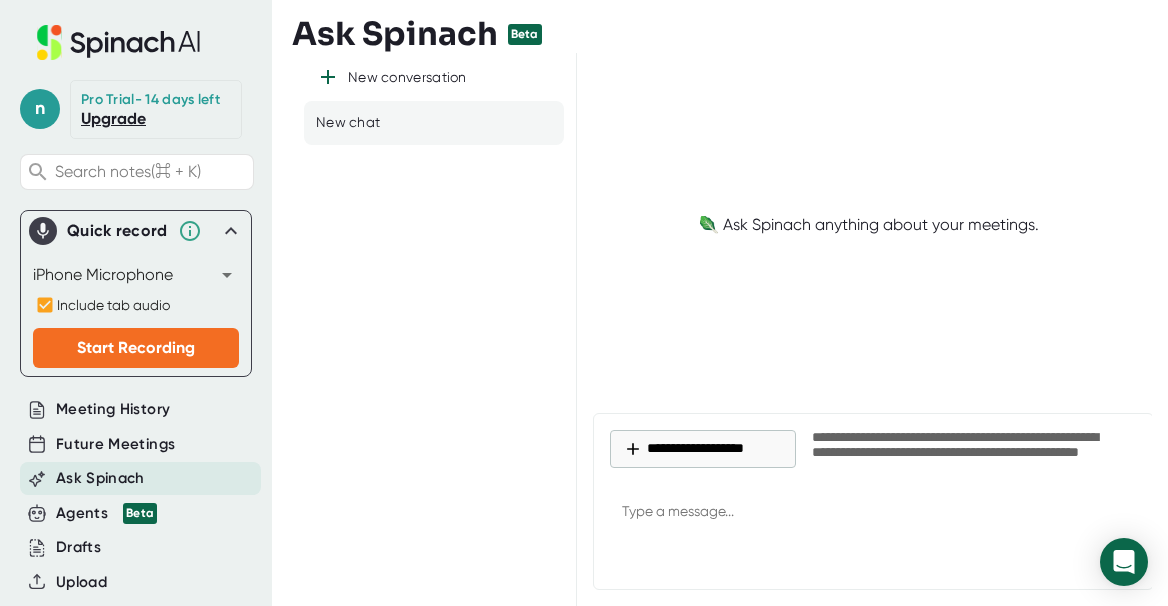 click on "New chat" at bounding box center [348, 123] 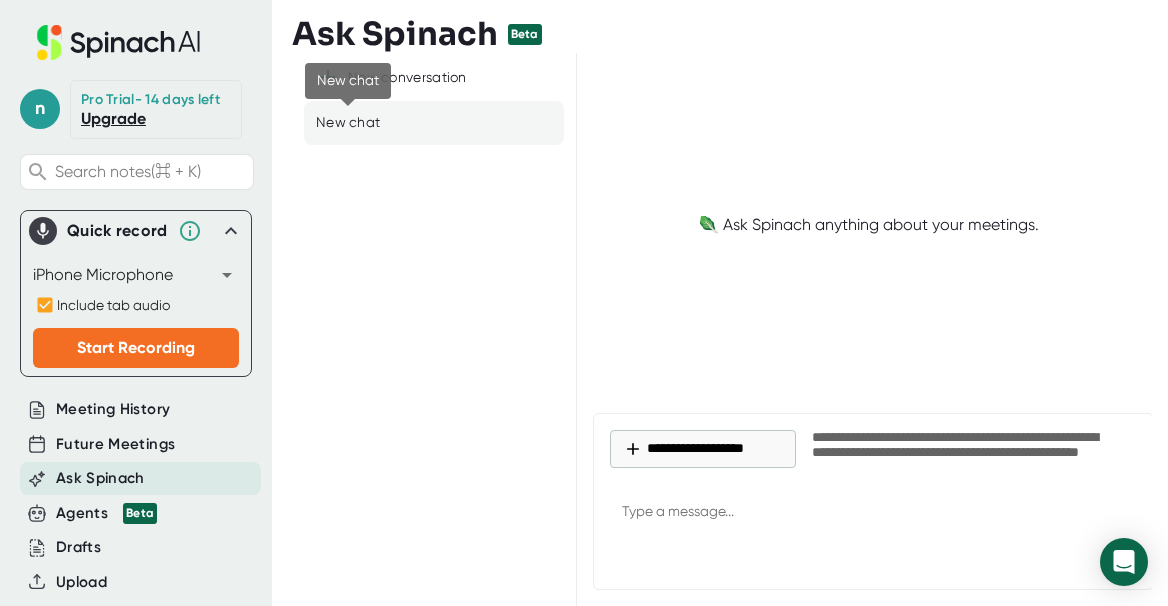 click on "New chat" at bounding box center (348, 123) 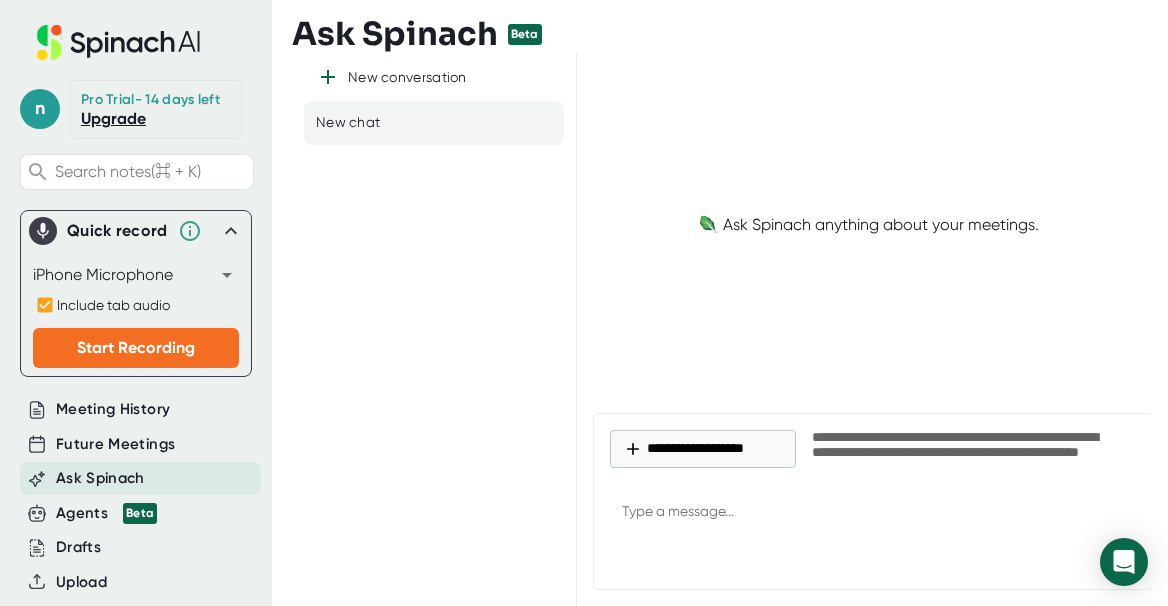 click on "New chat" at bounding box center [434, 123] 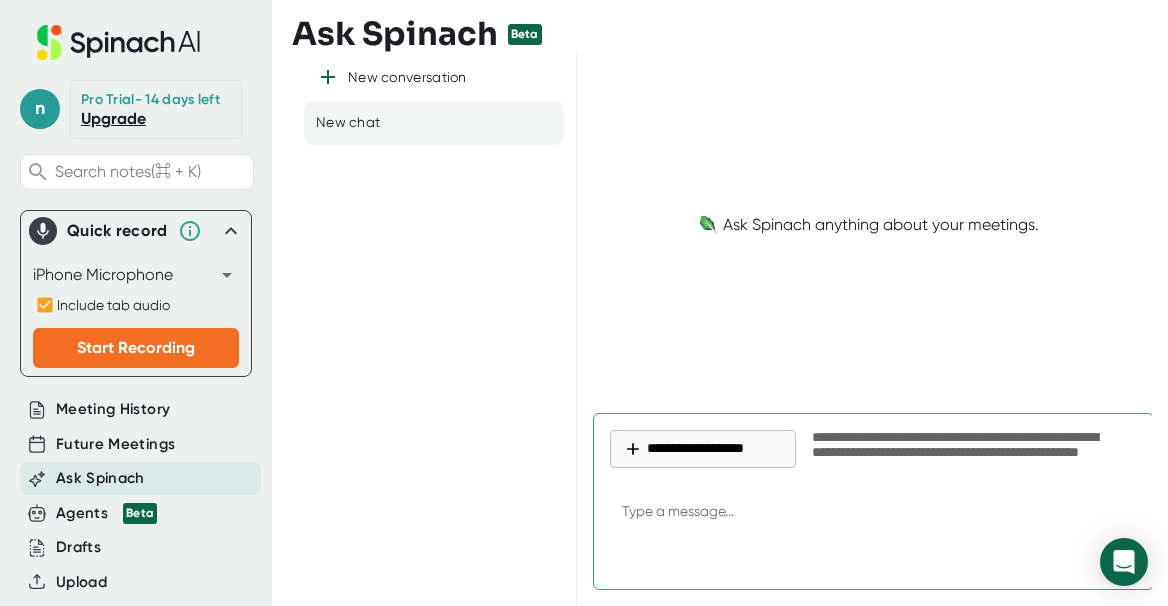 type on "h" 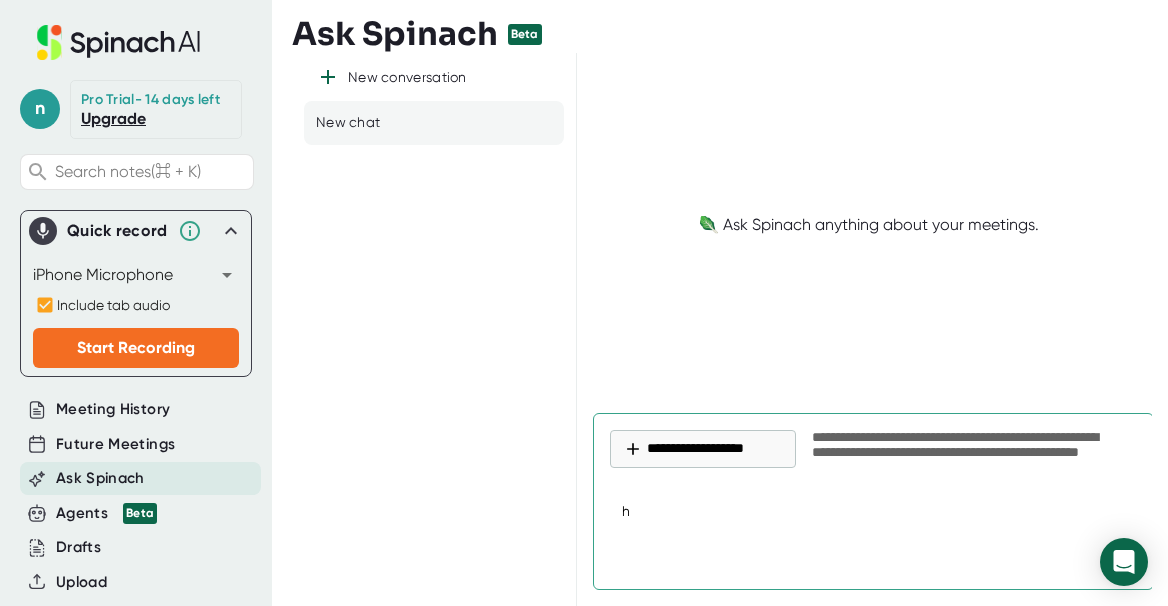 type on "ho" 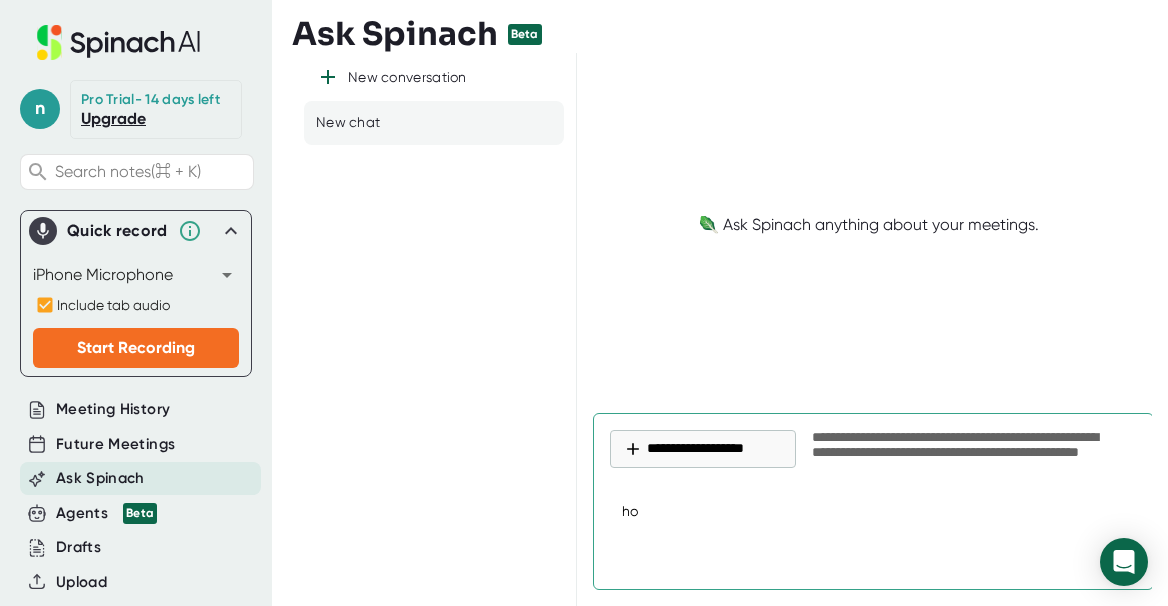 type on "how" 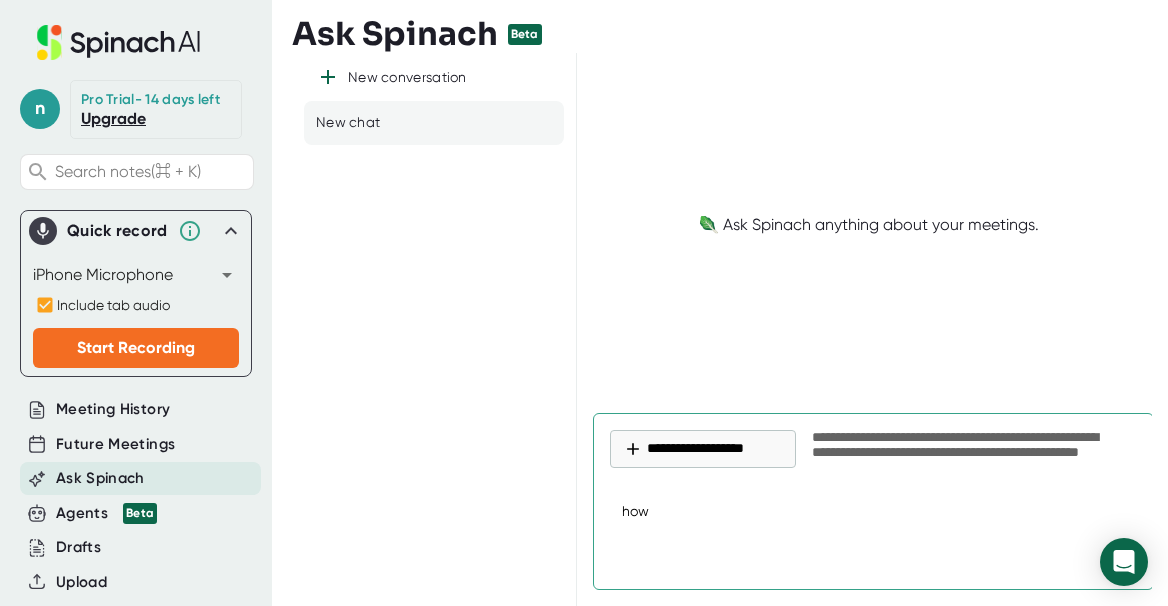 type on "how" 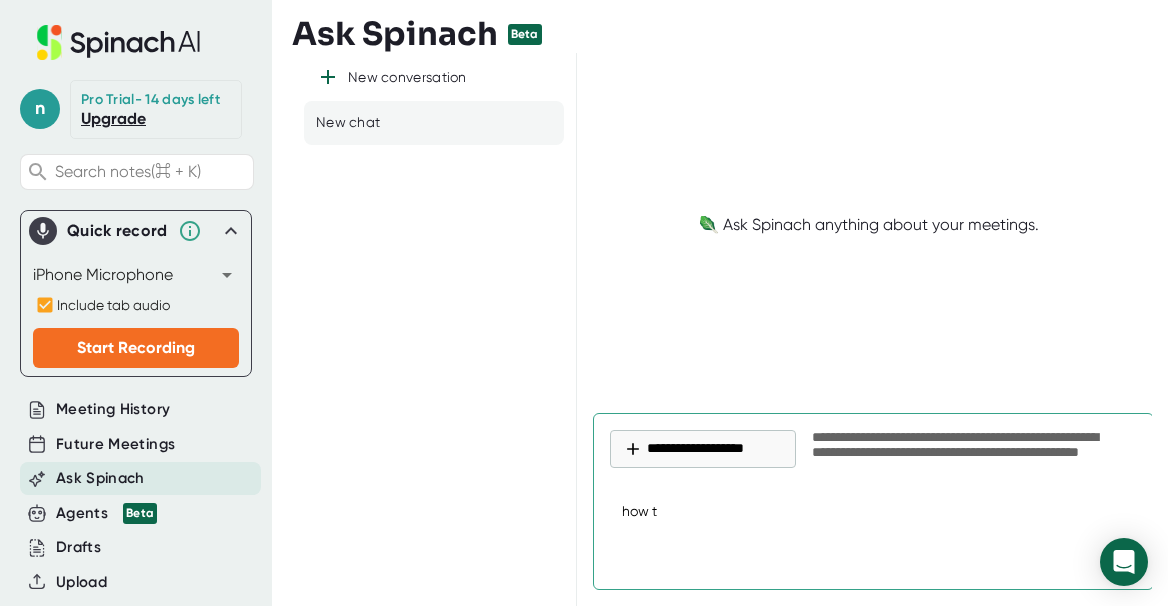type on "how to" 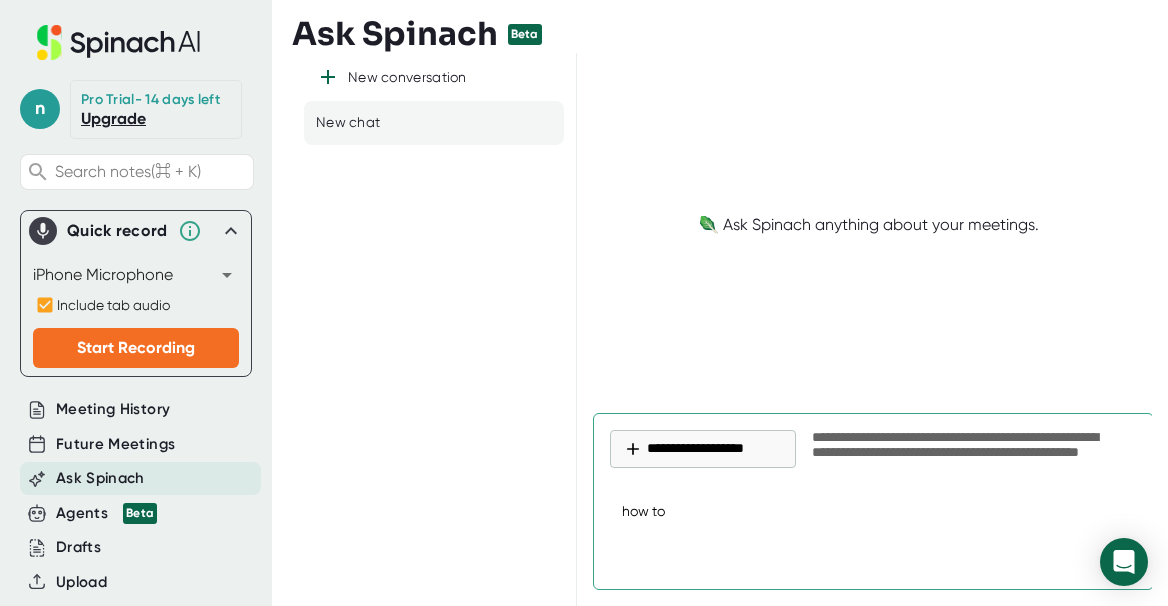 type on "how to" 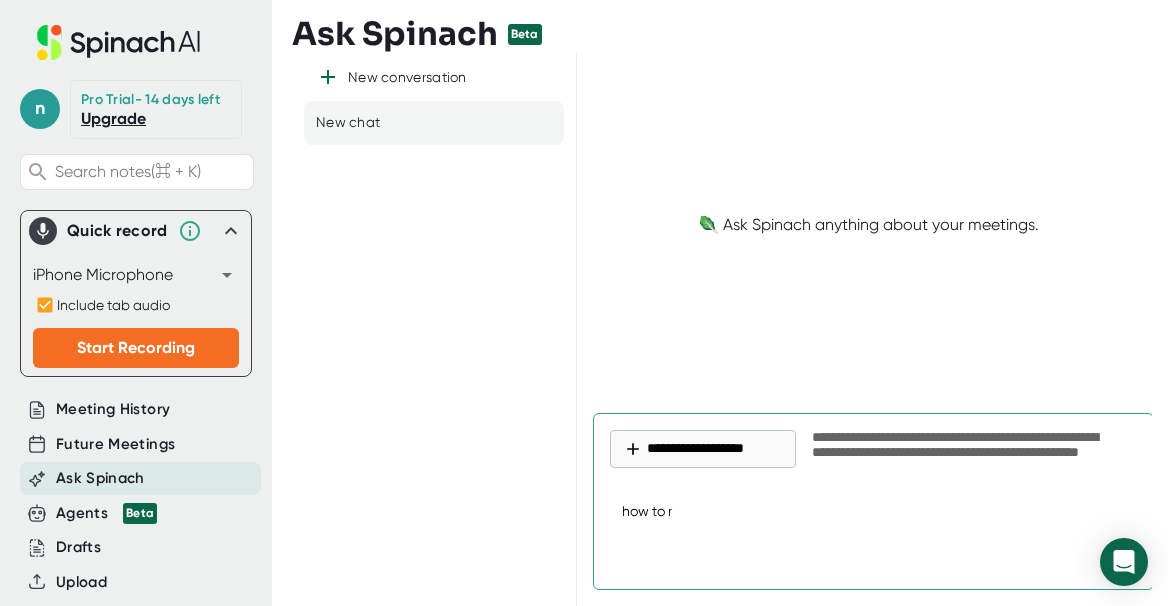 type on "how to re" 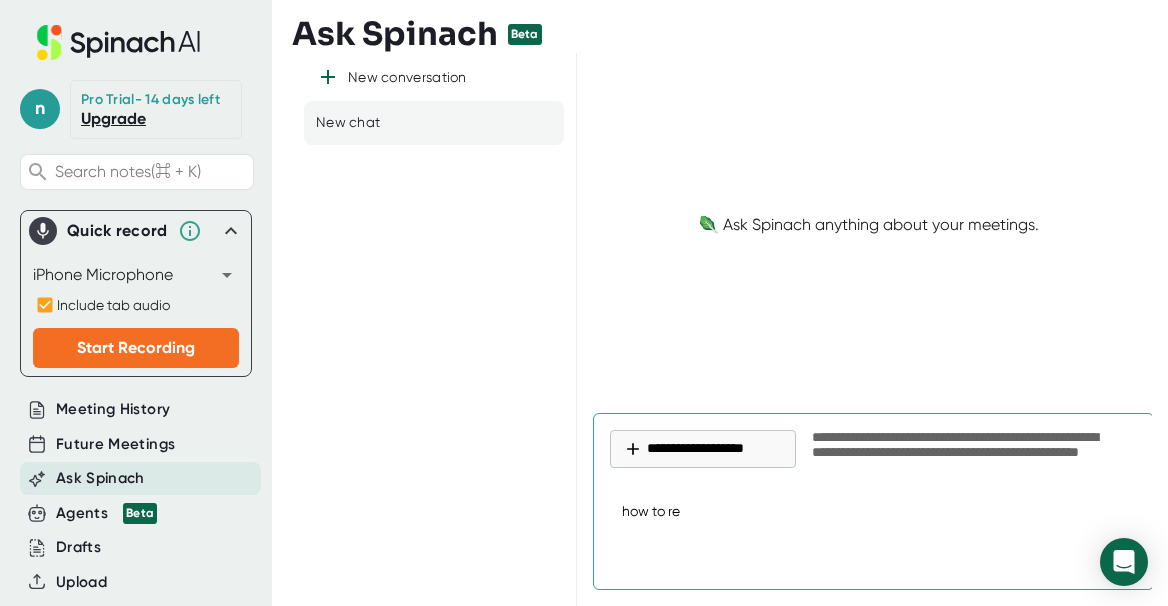 type on "how to rec" 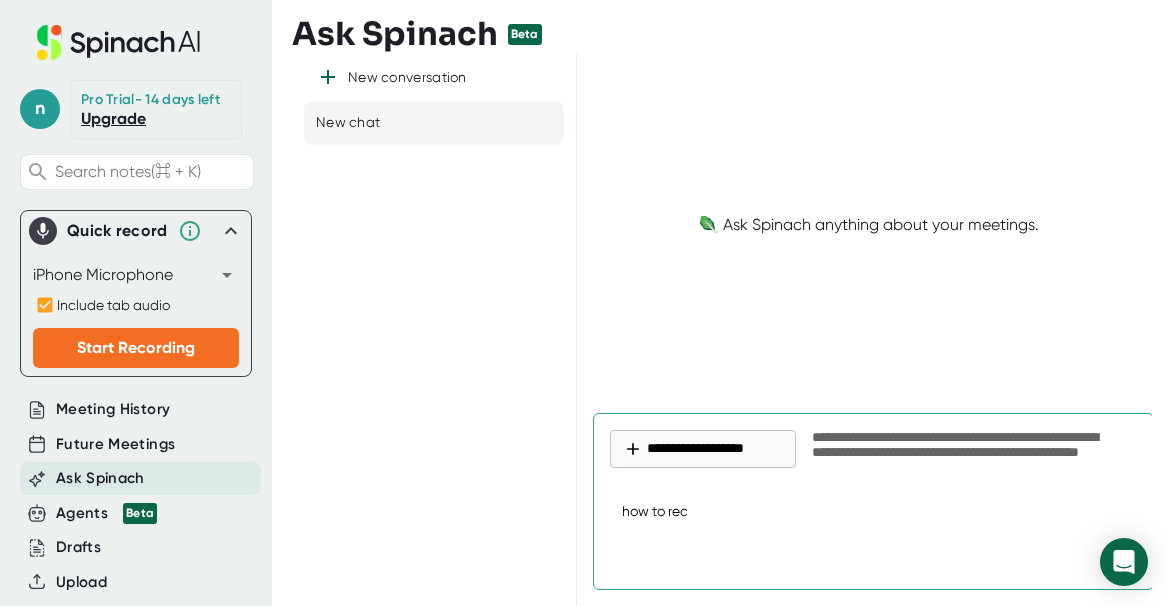type on "how to reco" 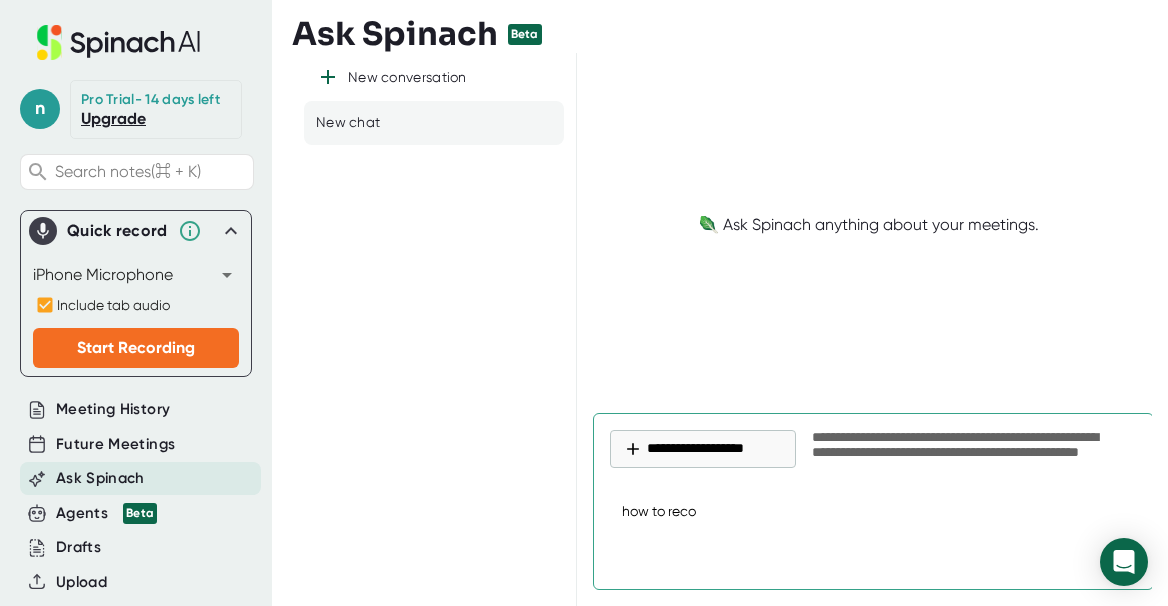 type on "how to recor" 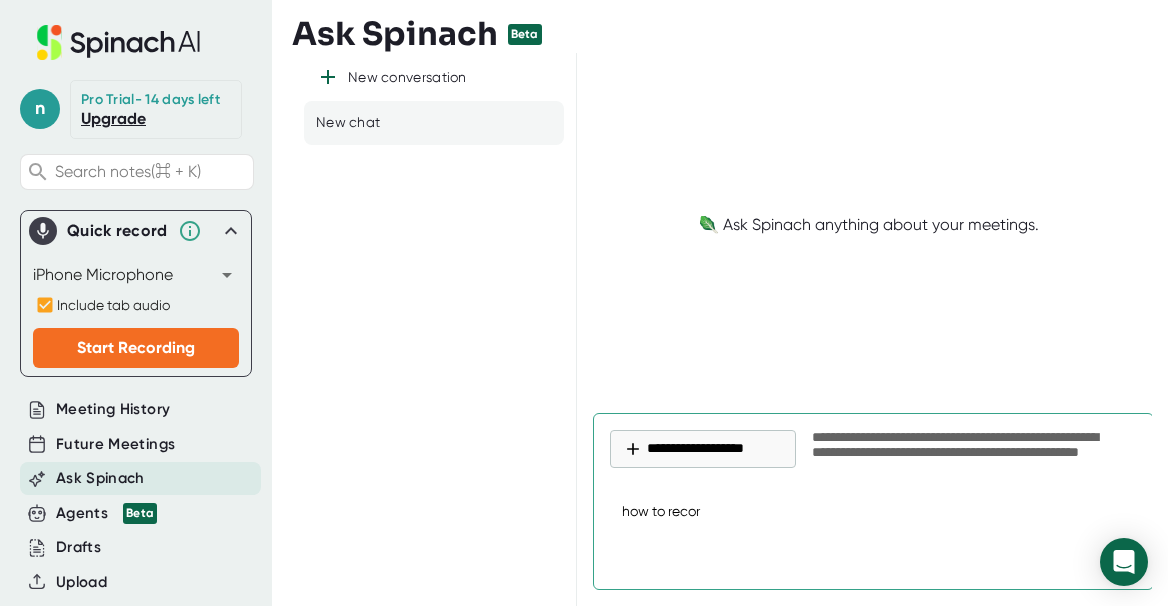 type on "how to record" 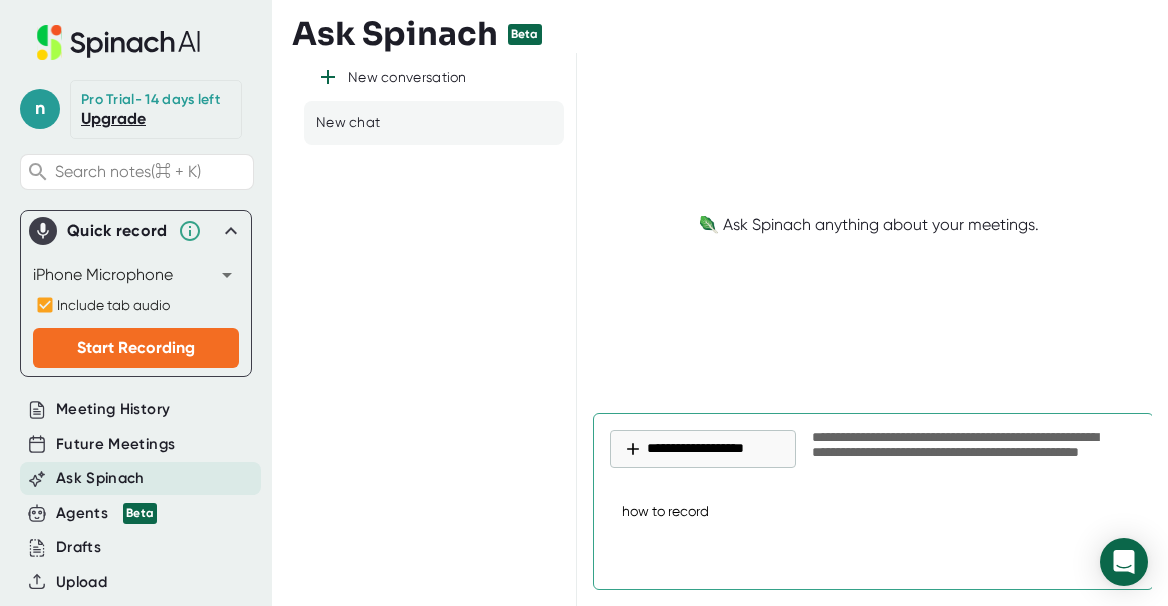 type on "how to record" 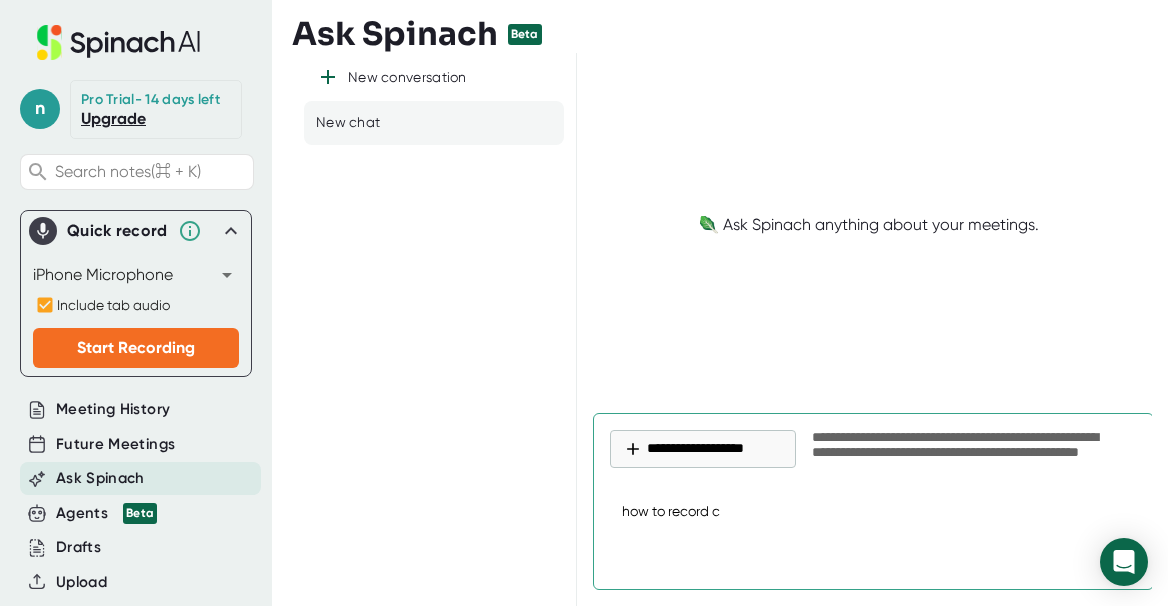 type on "how to record ca" 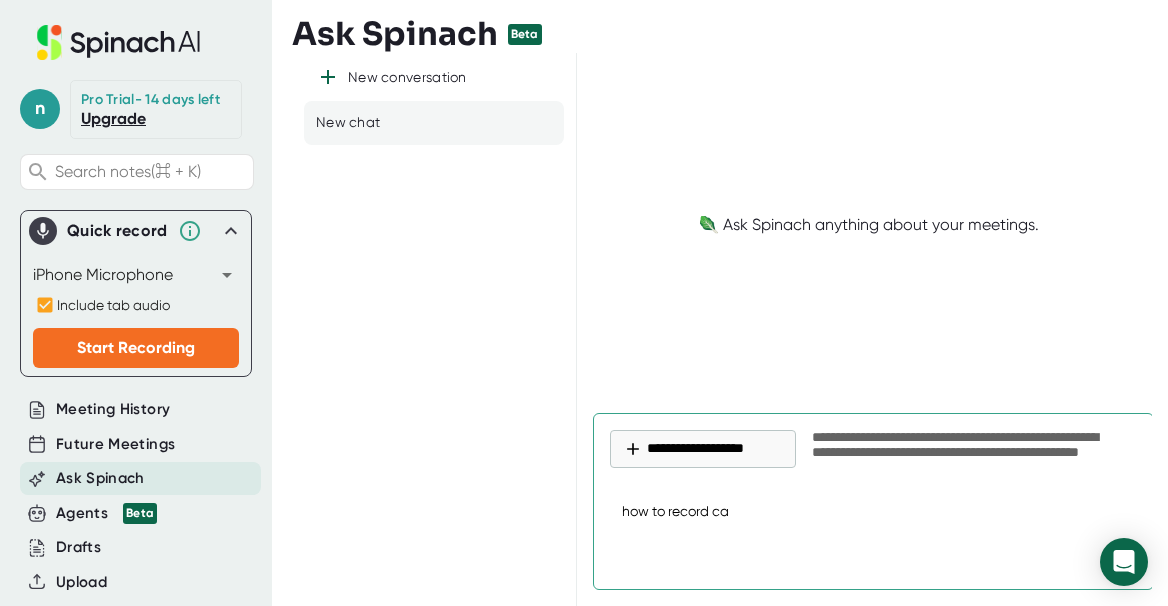 type on "how to record cal" 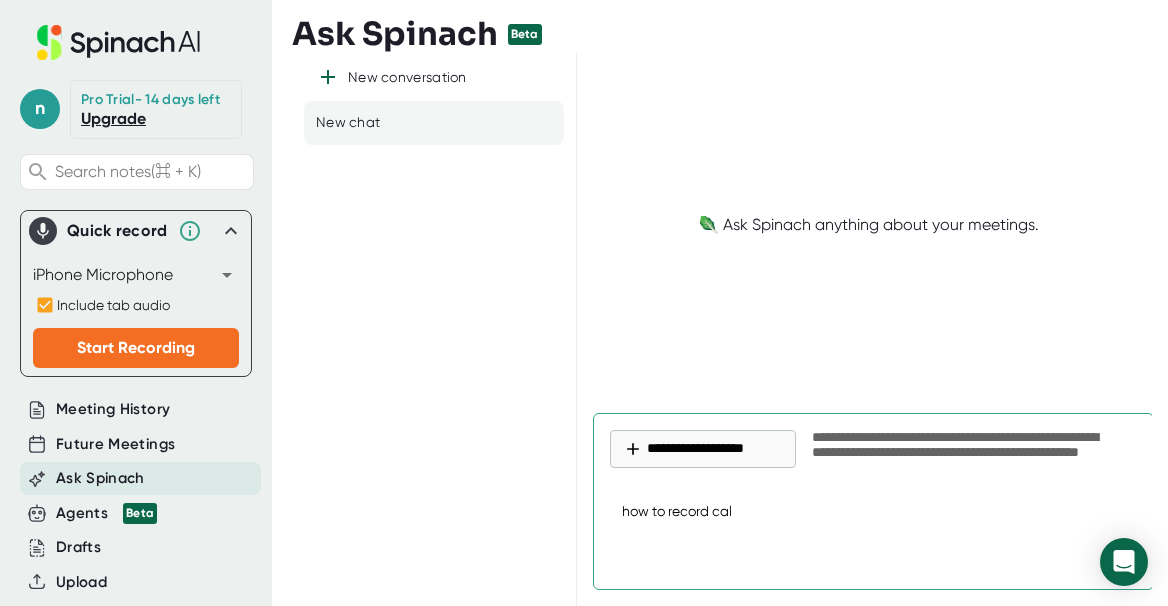 type on "how to record call" 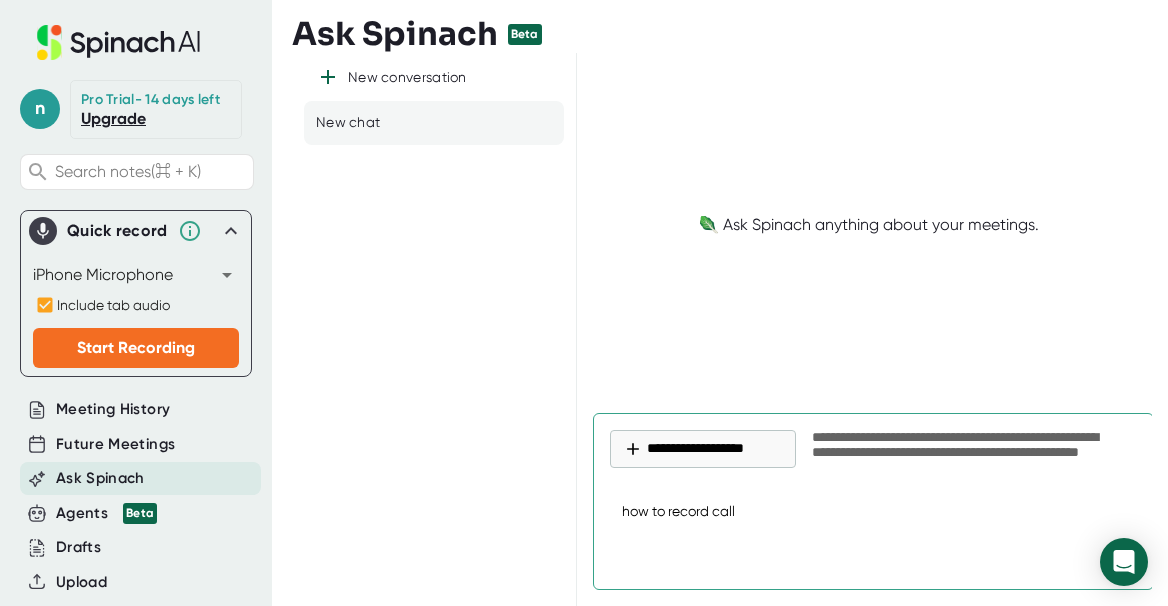 type on "how to record calls" 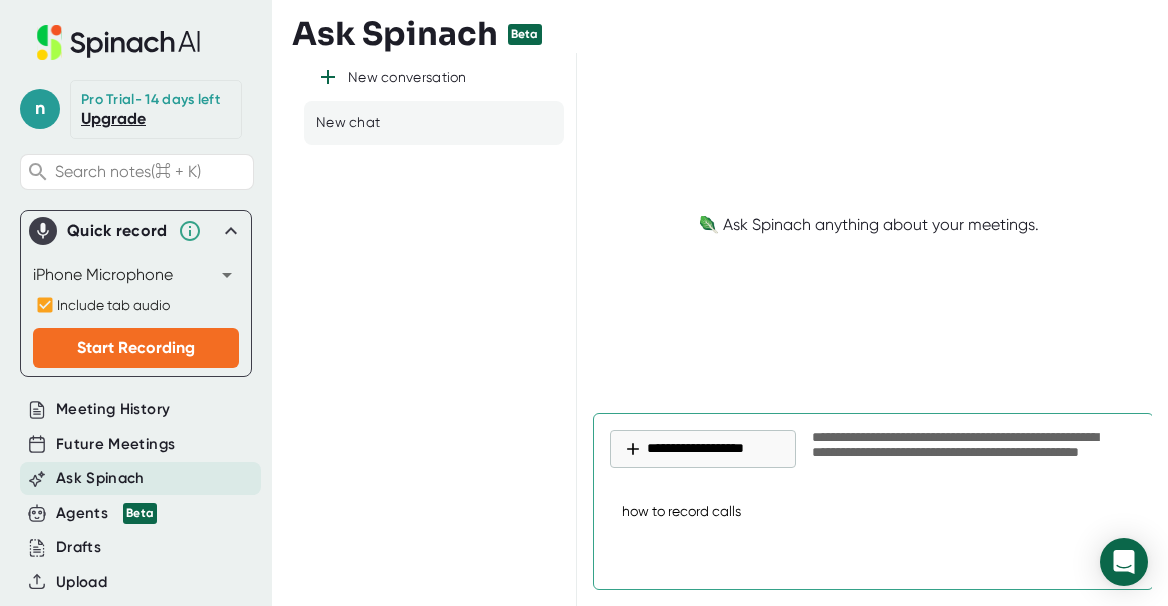 type on "how to record calls" 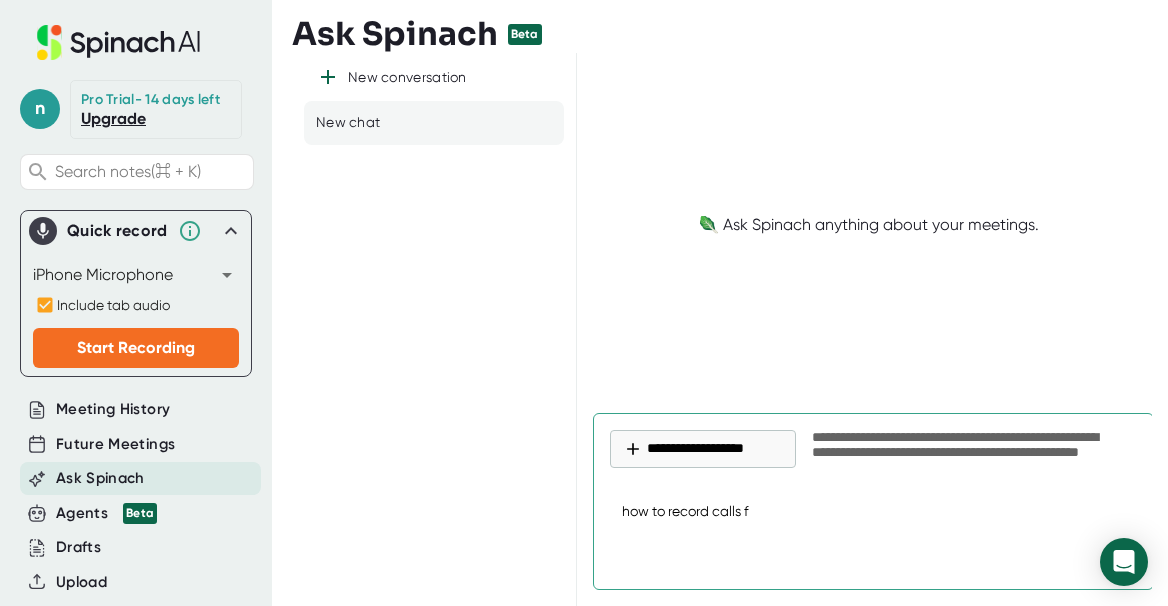 type on "how to record calls fr" 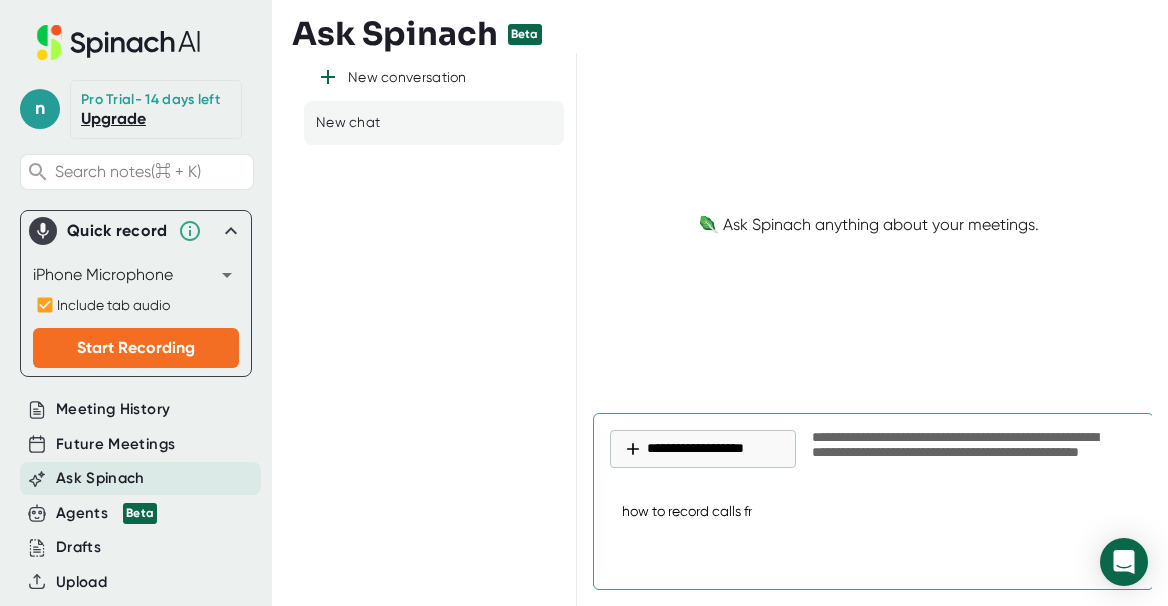 type on "how to record calls fro" 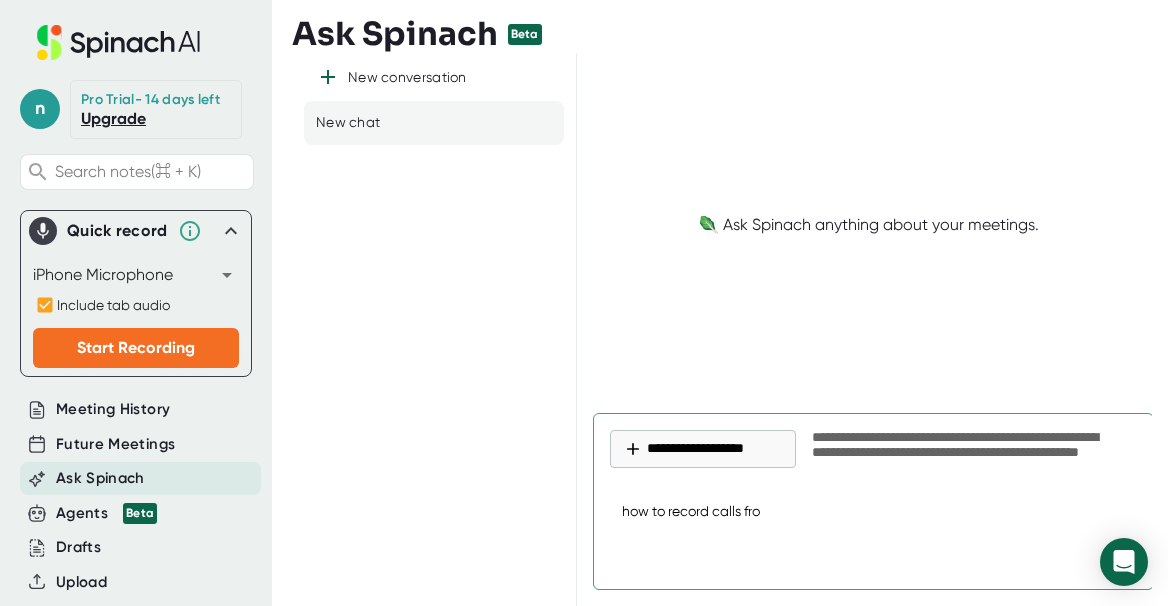 type on "x" 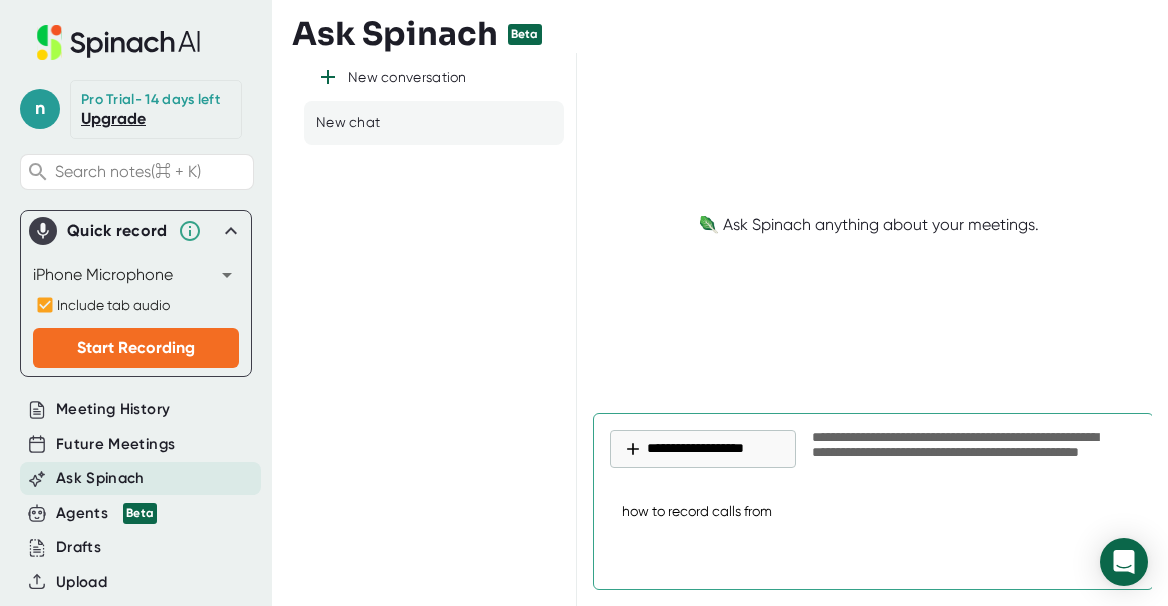 type on "how to record calls from" 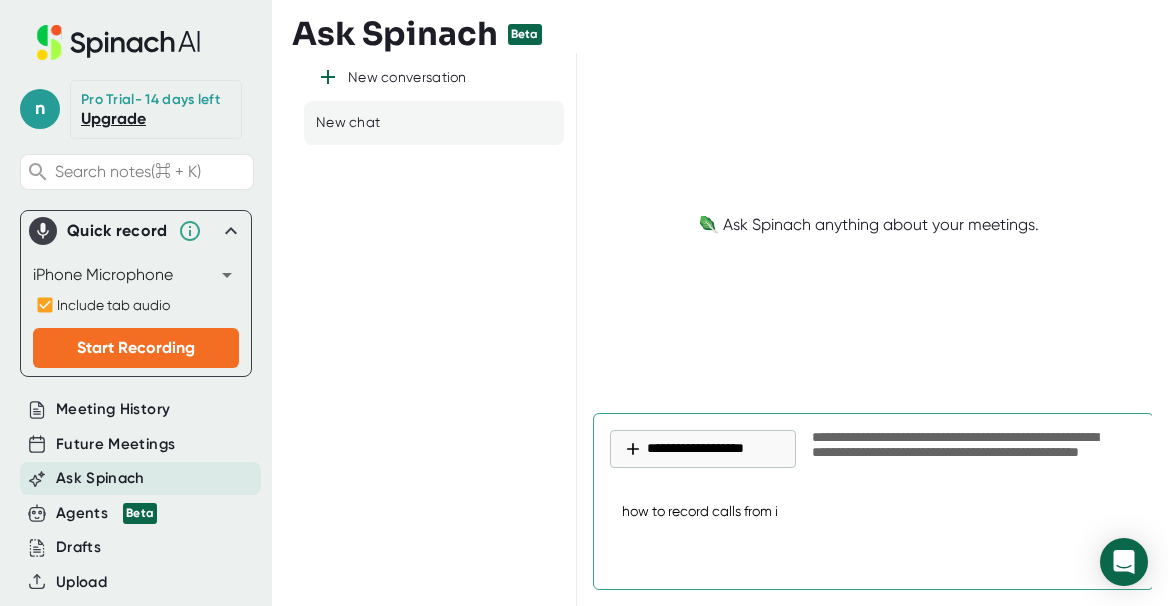 type on "how to record calls from ip" 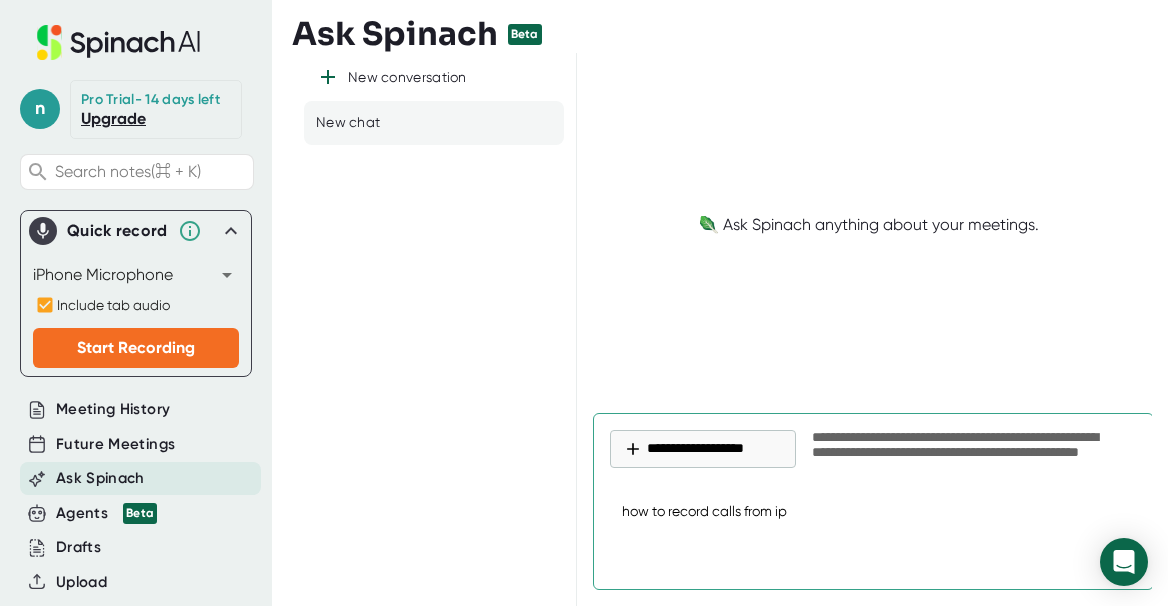 type on "how to record calls from iph" 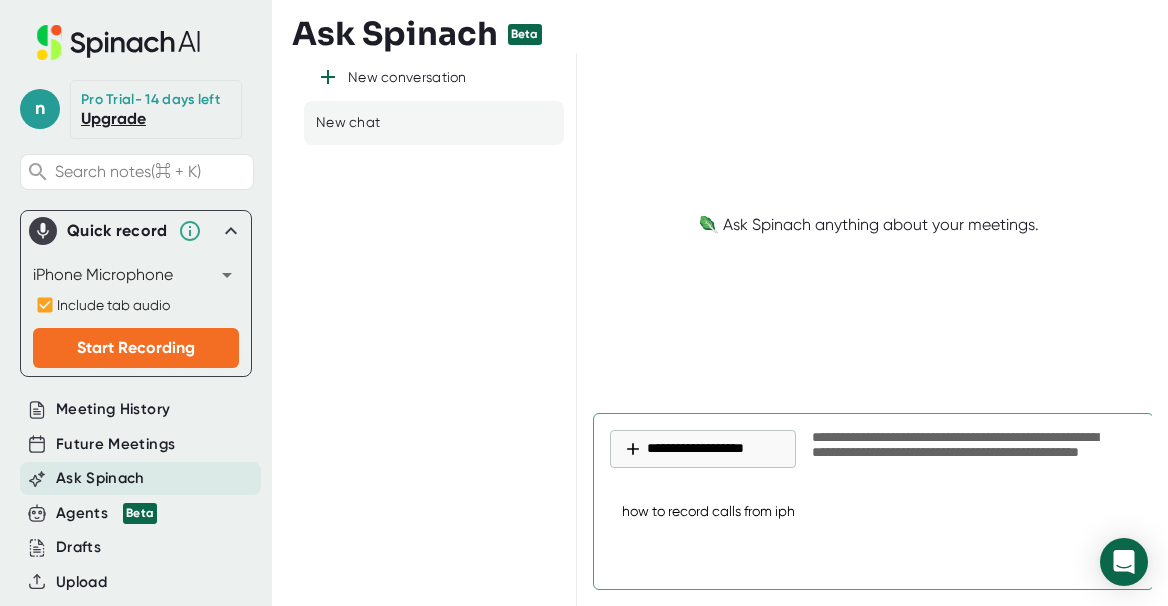 type on "how to record calls from ipho" 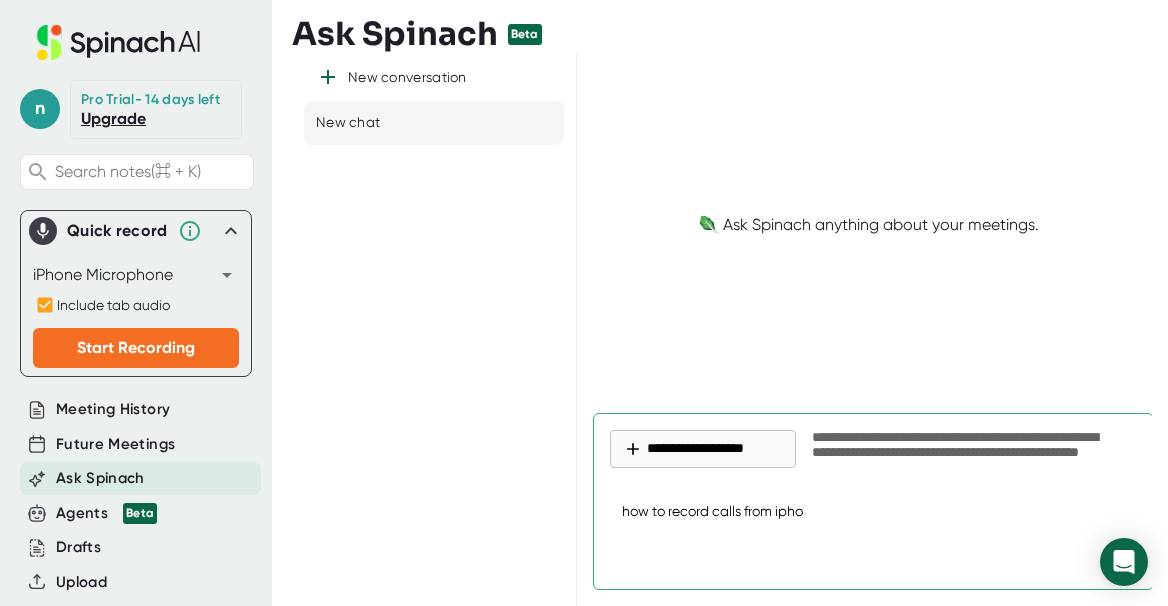 type on "how to record calls from iphon" 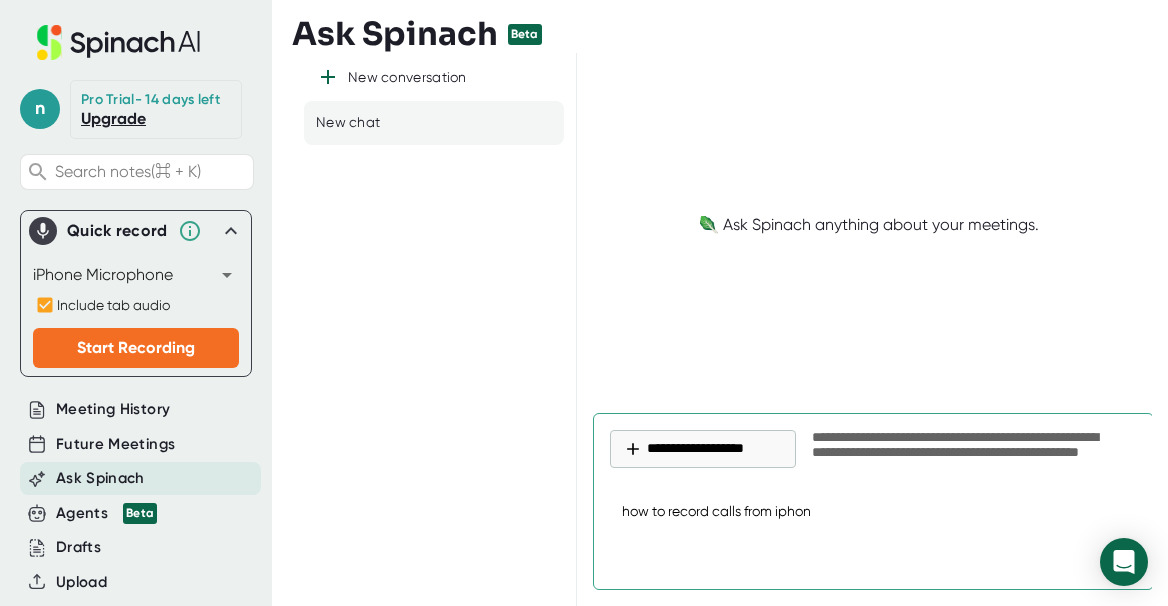 type on "how to record calls from iphone" 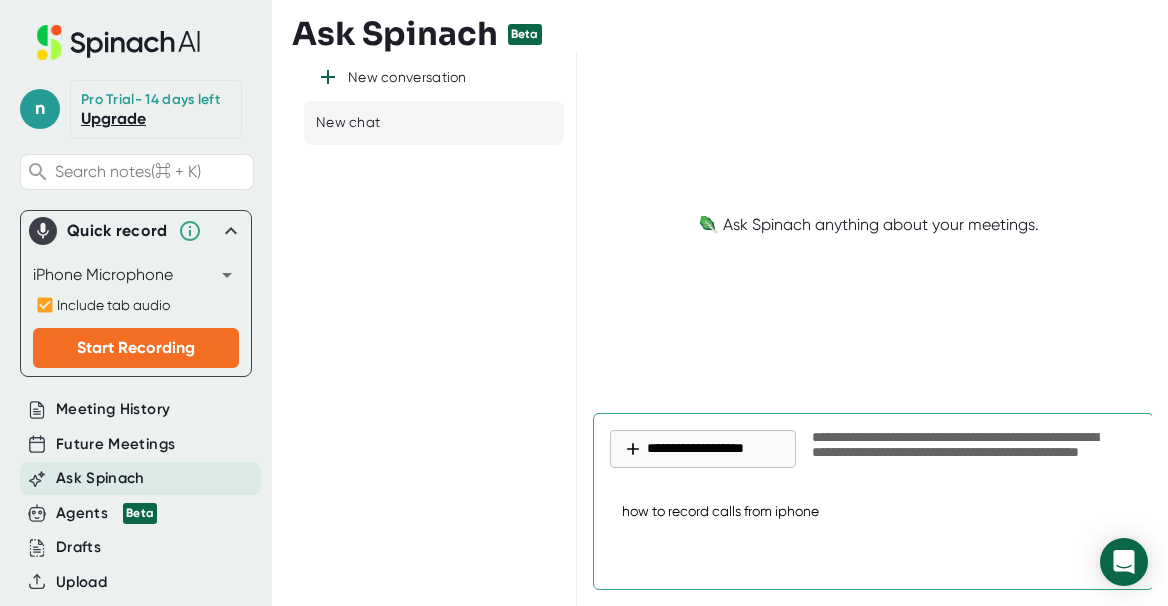 type on "how to record calls from iphone" 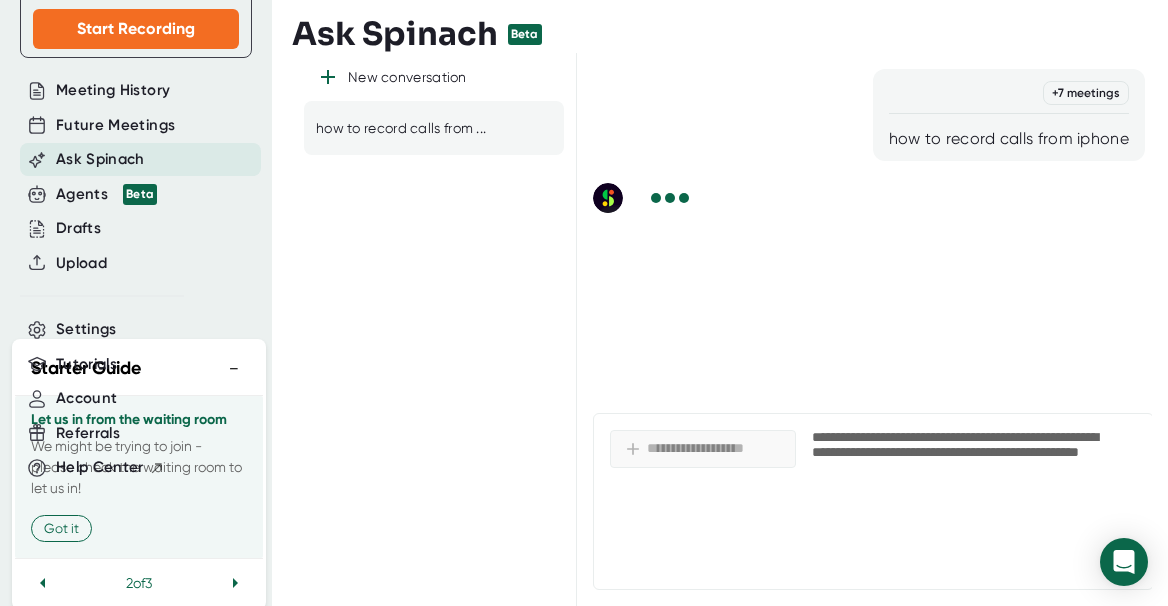scroll, scrollTop: 335, scrollLeft: 0, axis: vertical 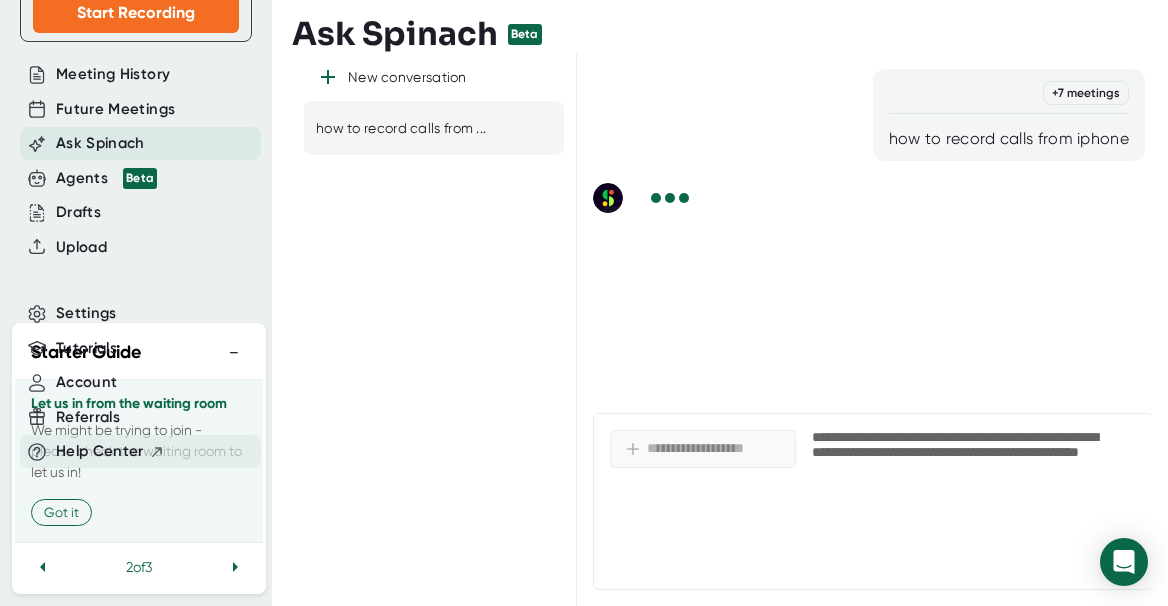 click on "Help Center" at bounding box center [100, 451] 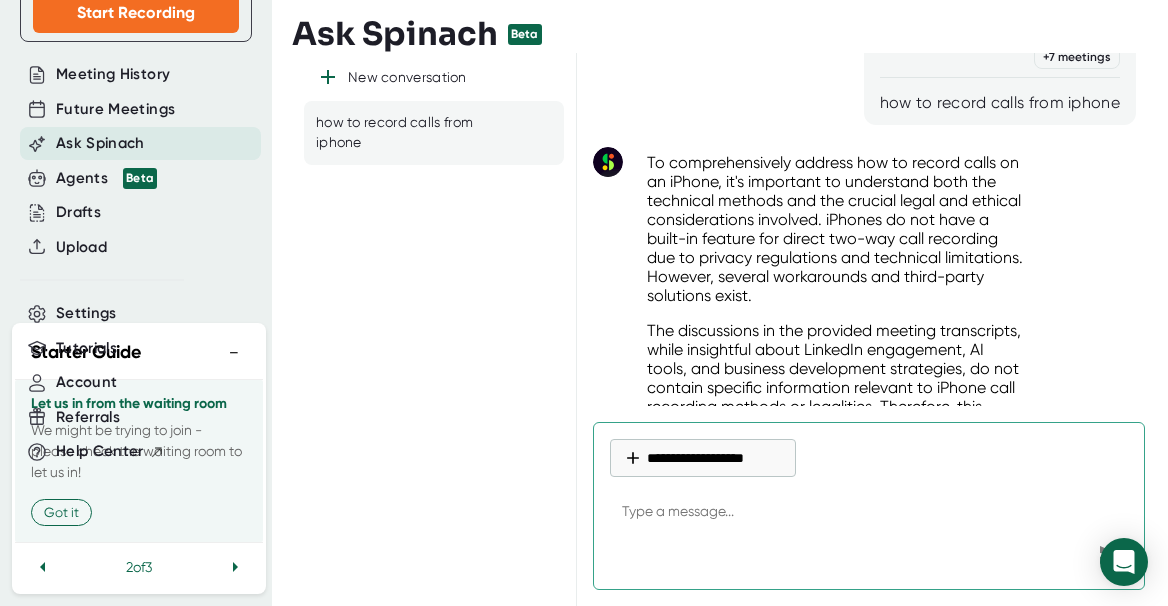 scroll, scrollTop: 0, scrollLeft: 0, axis: both 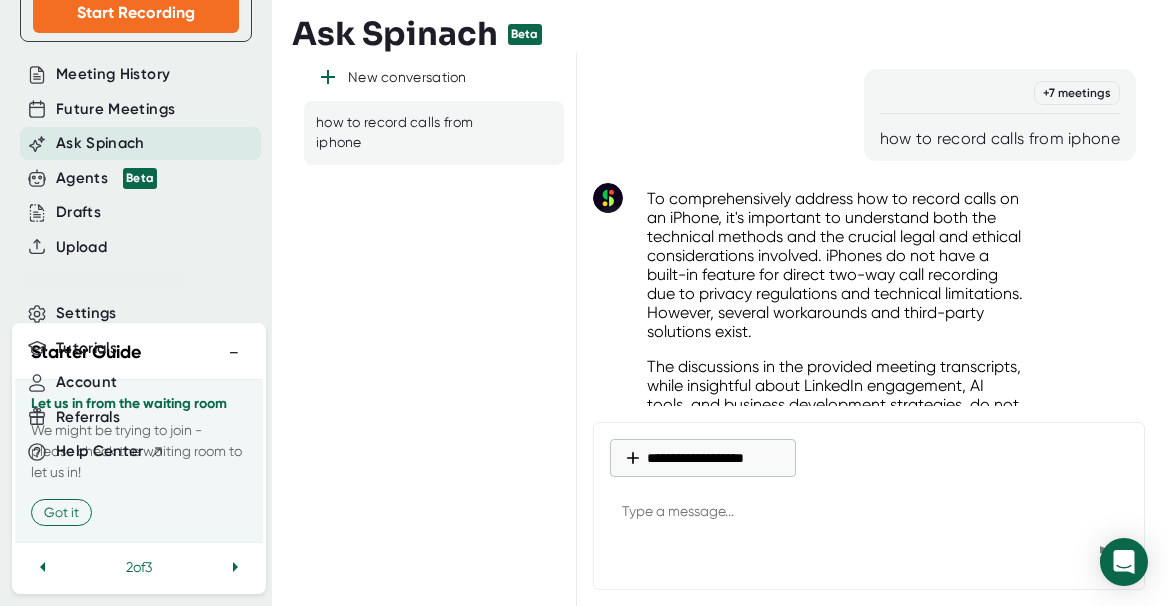 click on "Ask Spinach" at bounding box center (100, 143) 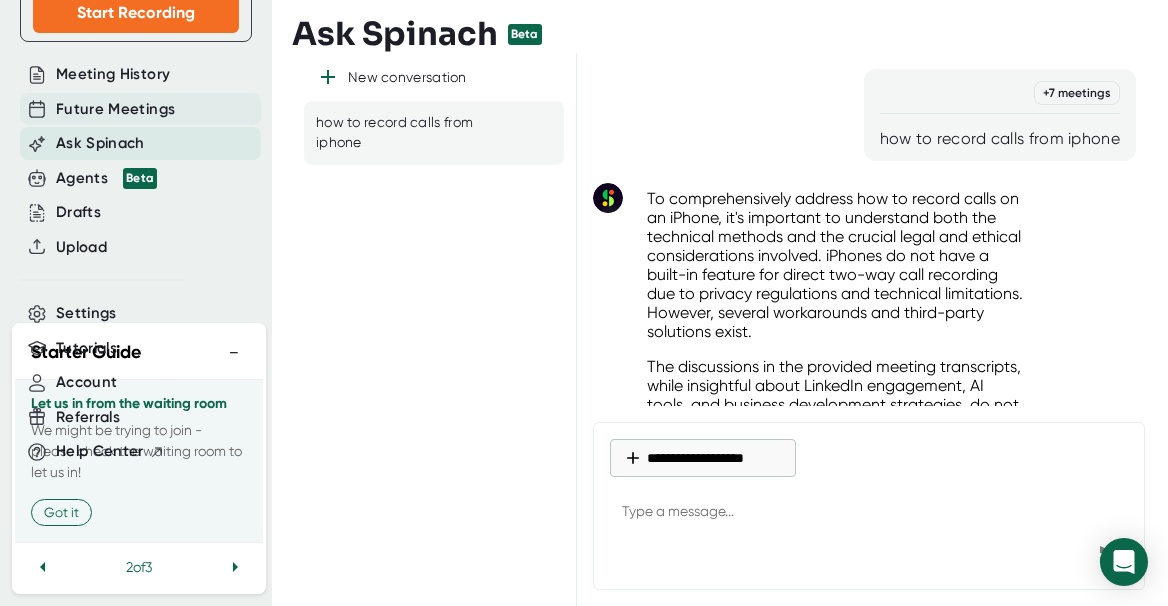 click on "Future Meetings" at bounding box center (115, 109) 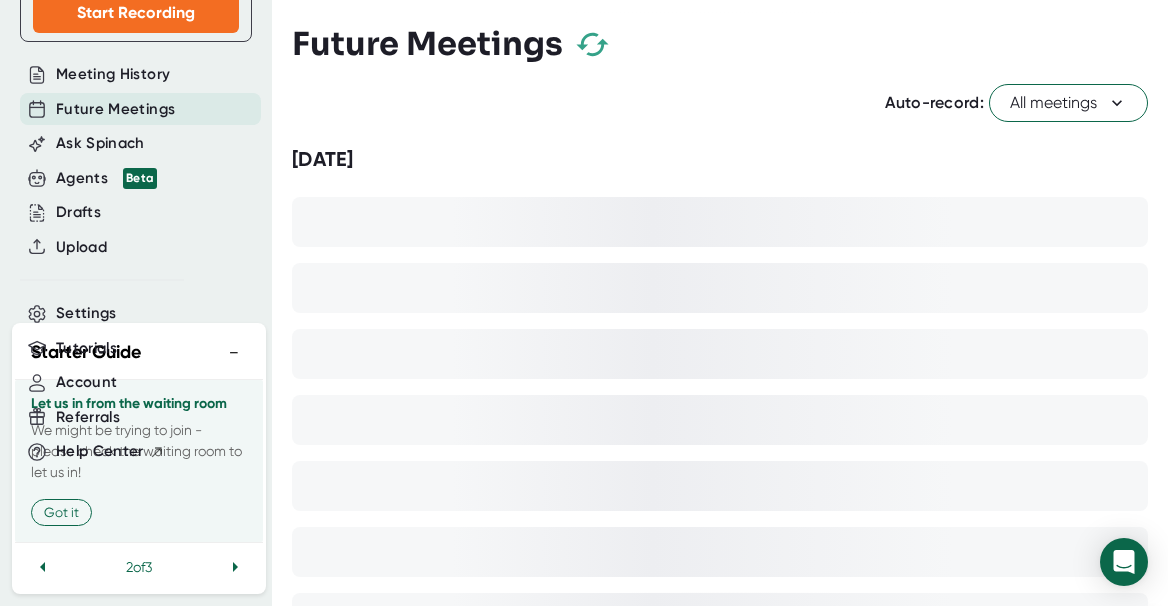 click 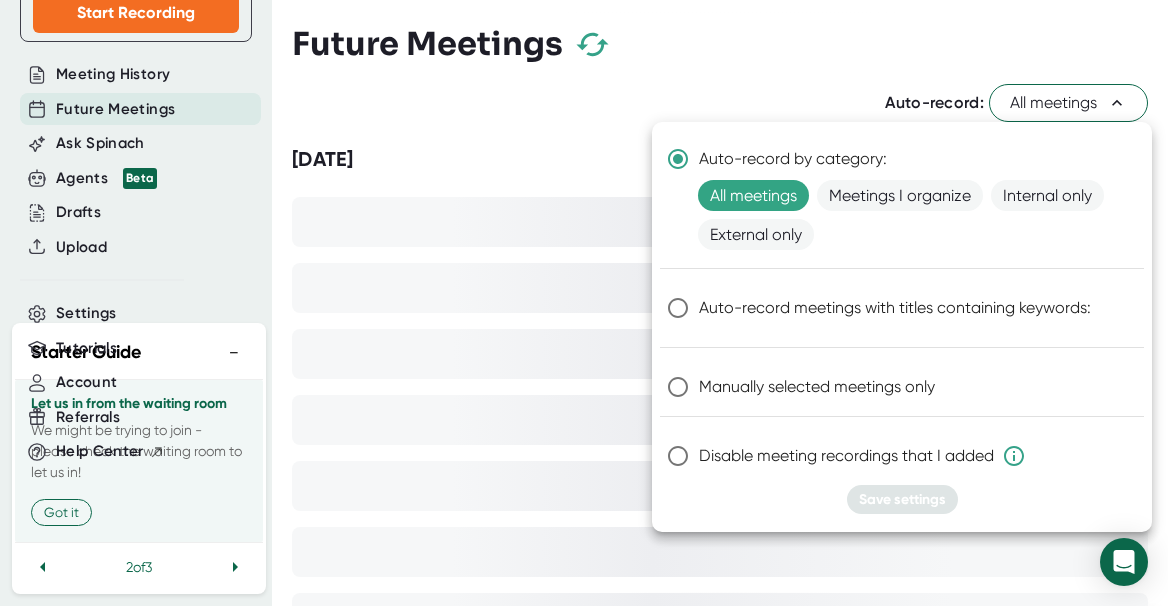 click at bounding box center [584, 303] 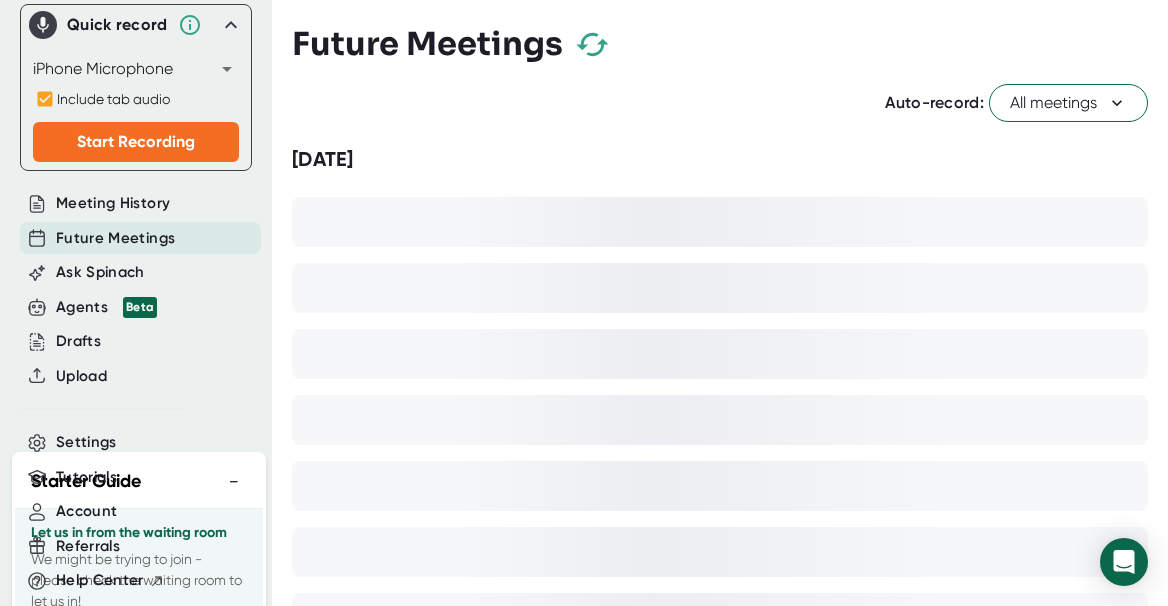 scroll, scrollTop: 0, scrollLeft: 0, axis: both 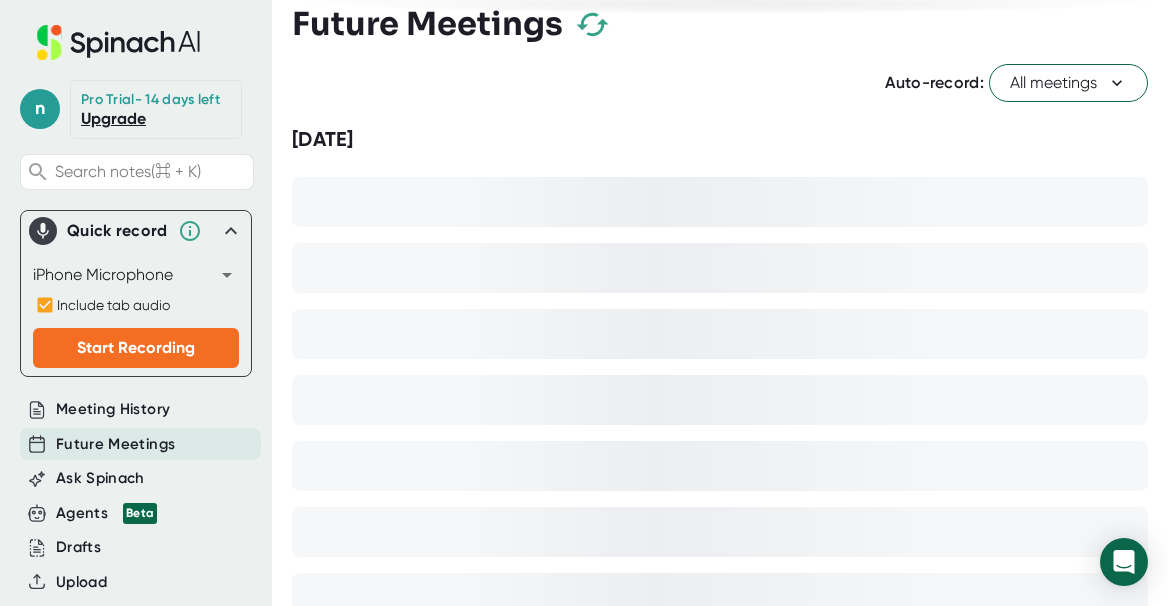 click on "n Pro Trial  - 14 days left Upgrade Search notes  (⌘ + K) Quick record iPhone Microphone 039dbd0abc8656f98d4e3afa647a8b3c0fd9762481268791b6d5f7ee199cf2b8 Include tab audio Start Recording Meeting History Future Meetings Ask Spinach Agents   Beta Drafts   Upload Settings Tutorials Account Referrals Help Center Starter Guide − Let us in from the waiting room We might be trying to join - please check the waiting room to let us in! Got it 2  of  3 Future Meetings Auto-record: All meetings [DATE] It doesn't look like you have any meetings scheduled in the next few weeks. Schedule a meeting with your team to get started." at bounding box center [584, 303] 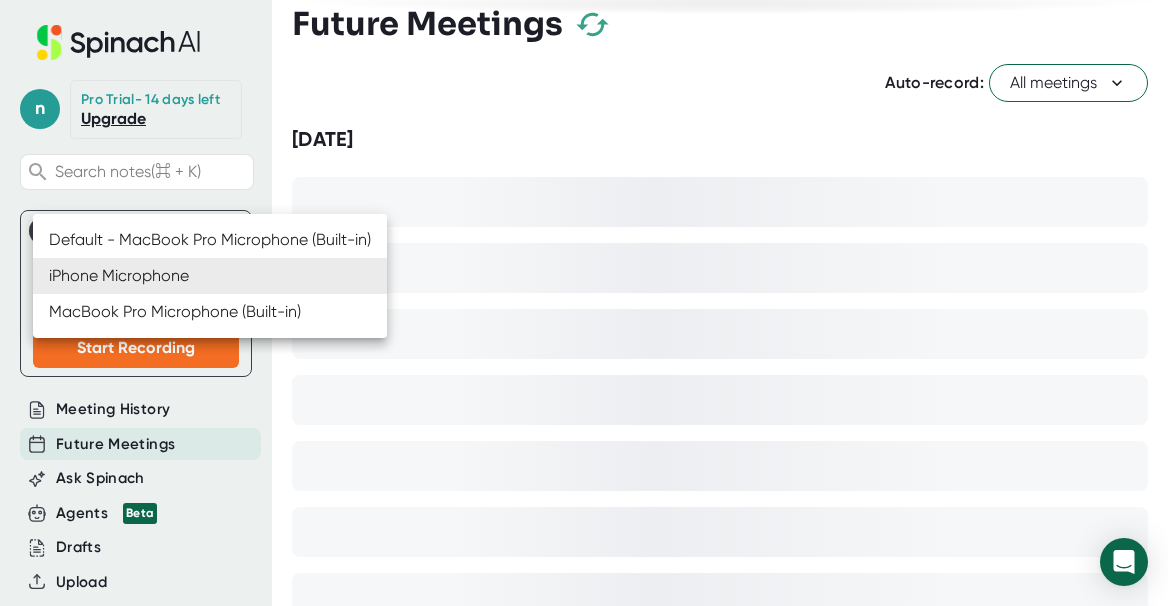 click on "iPhone Microphone" at bounding box center (210, 276) 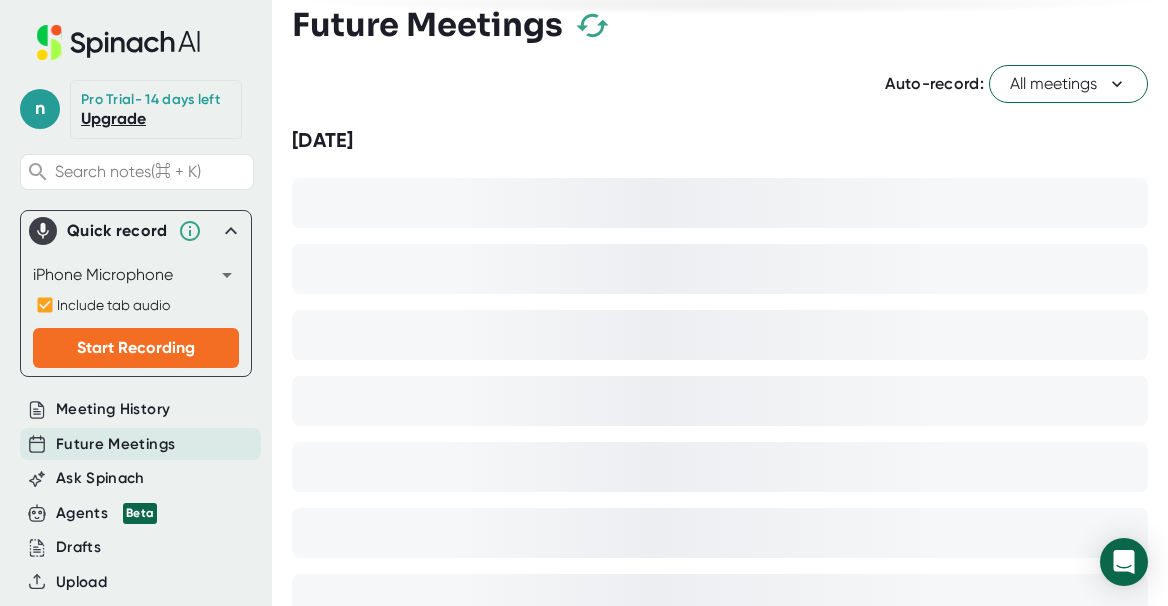 scroll, scrollTop: 20, scrollLeft: 0, axis: vertical 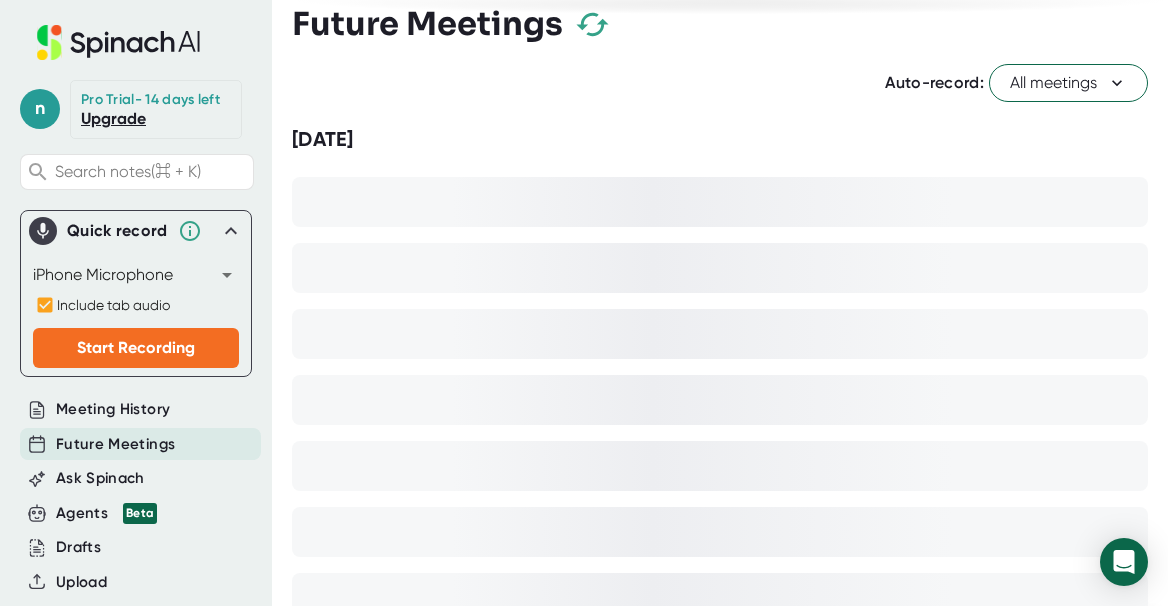 click on "[DATE]" at bounding box center (720, 809) 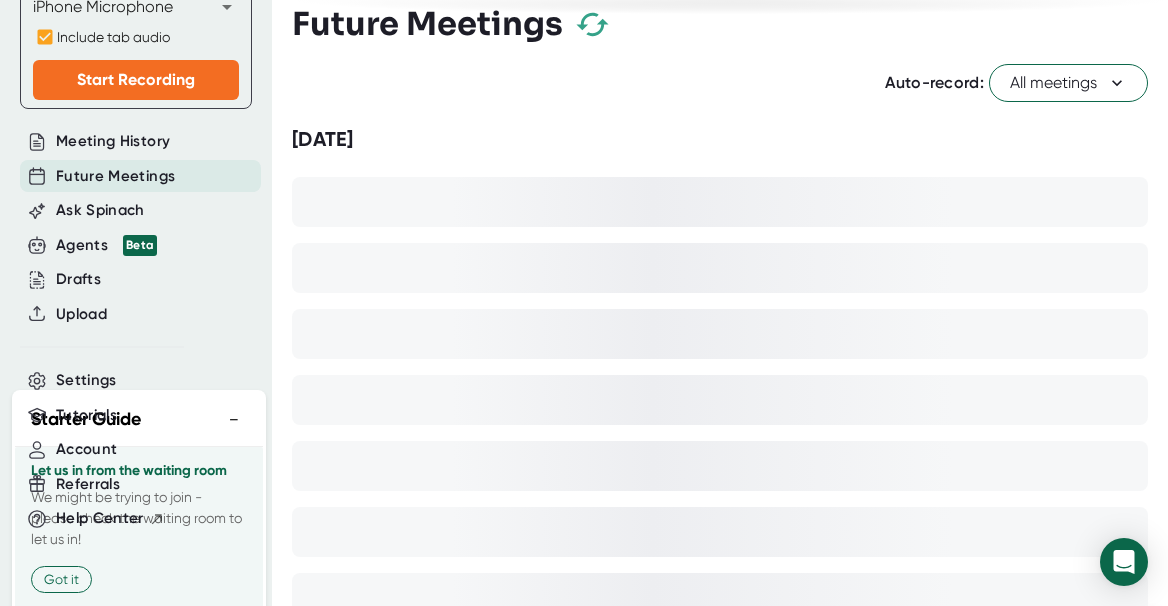 scroll, scrollTop: 277, scrollLeft: 0, axis: vertical 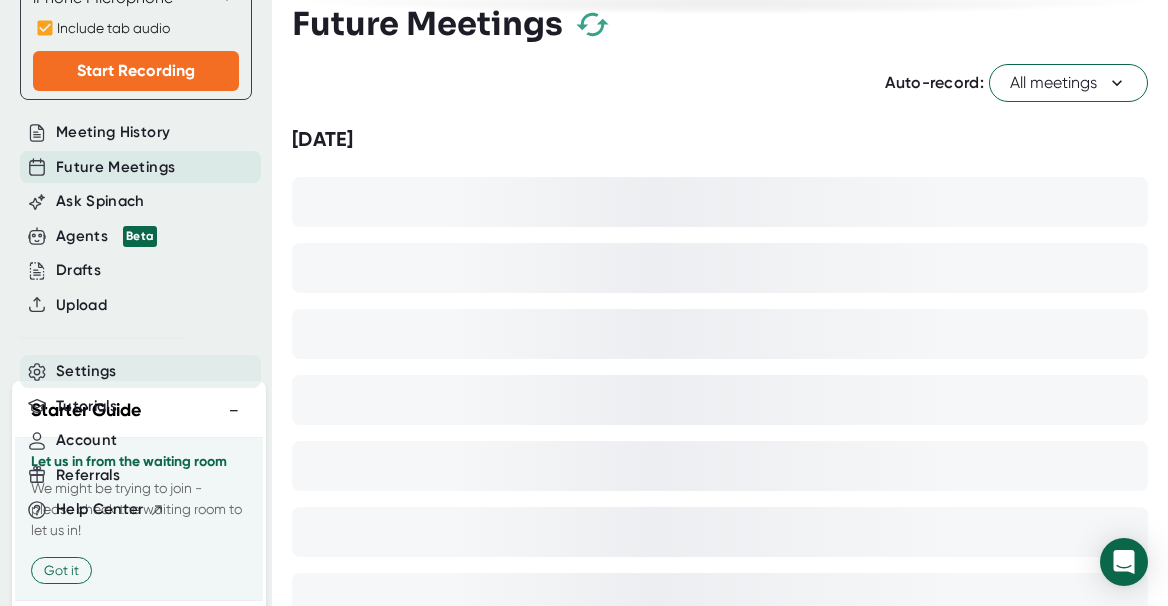 drag, startPoint x: 74, startPoint y: 367, endPoint x: 188, endPoint y: 359, distance: 114.28036 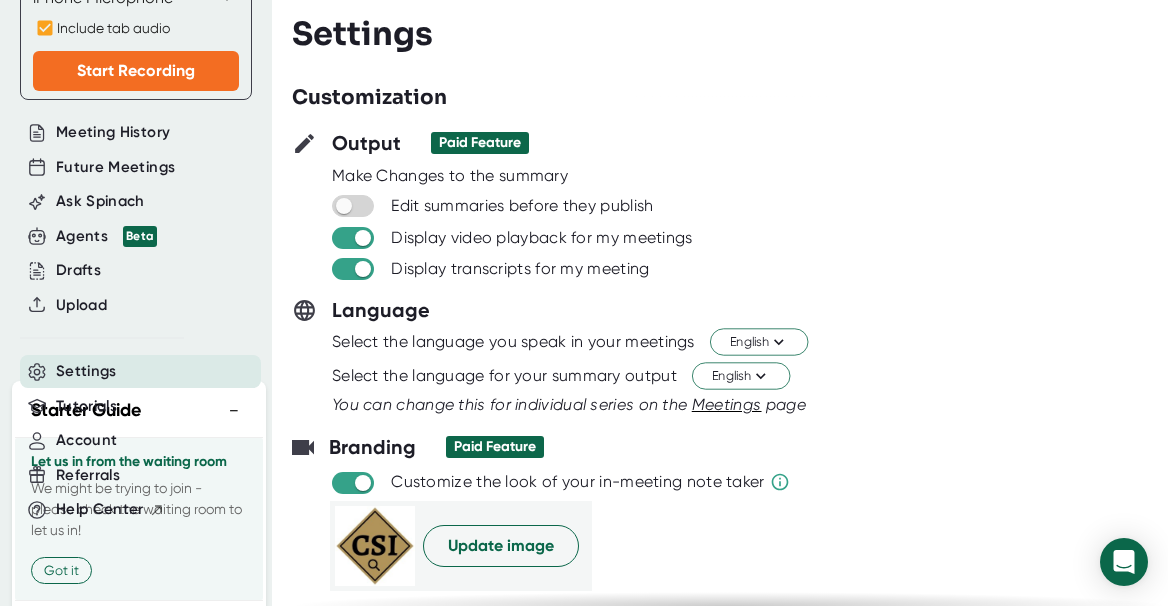 scroll, scrollTop: 0, scrollLeft: 0, axis: both 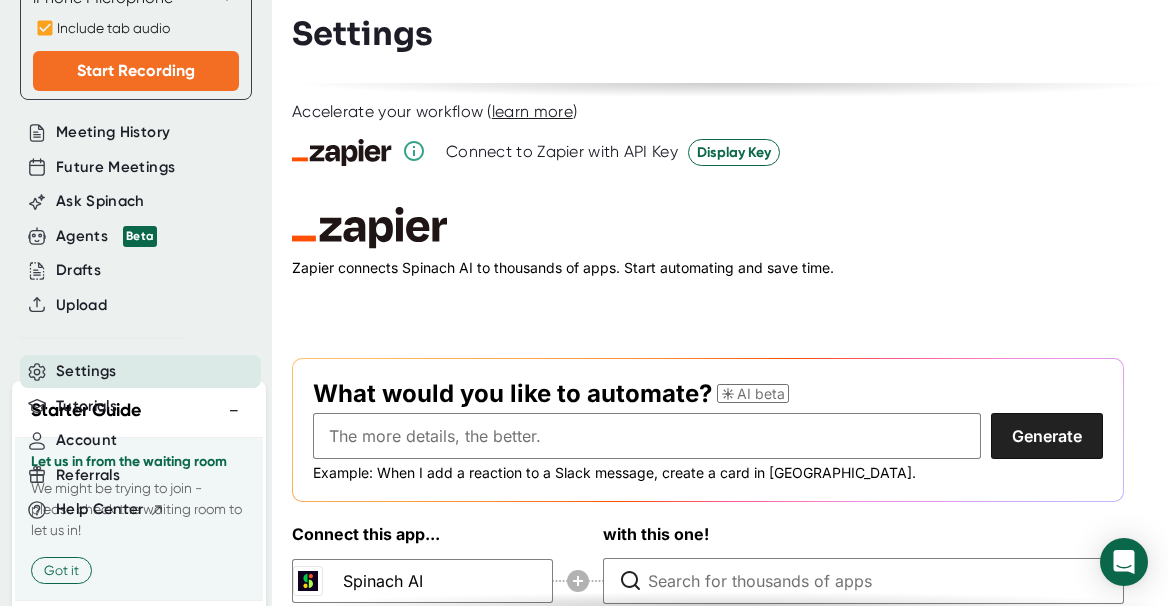 click on "Connect this app... Spinach AI with this one!" at bounding box center [708, 564] 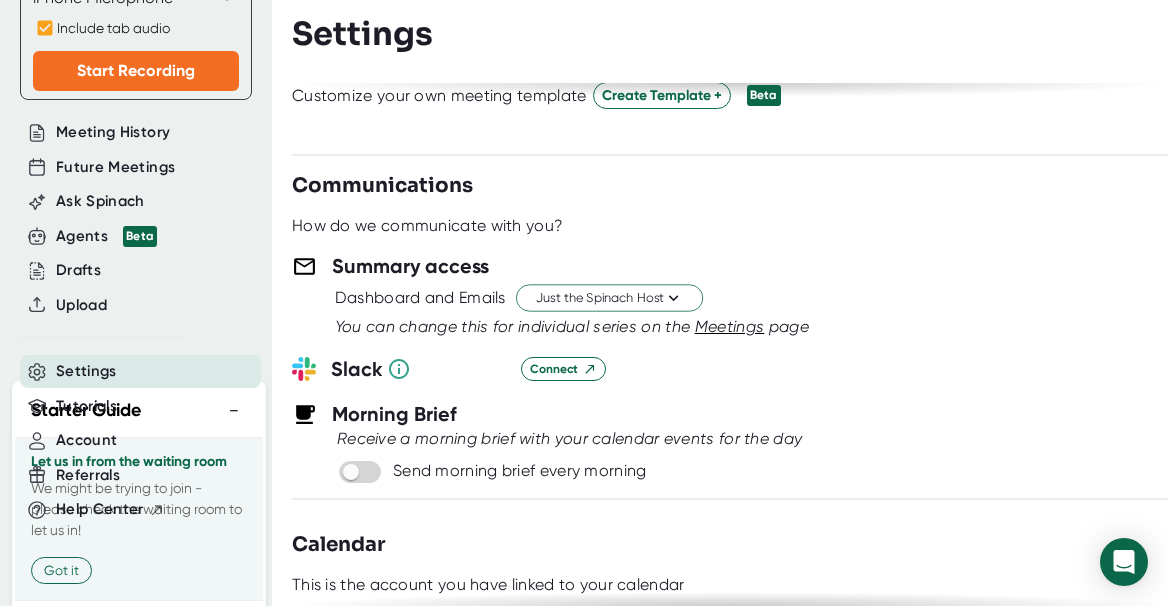 scroll, scrollTop: 724, scrollLeft: 0, axis: vertical 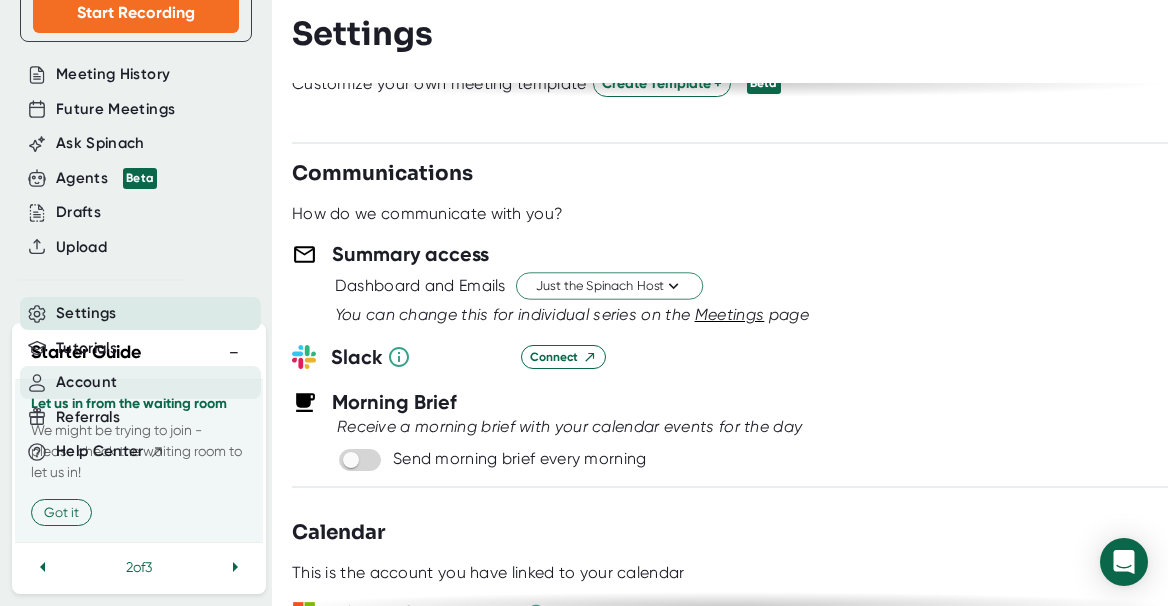 click on "Account" at bounding box center [86, 382] 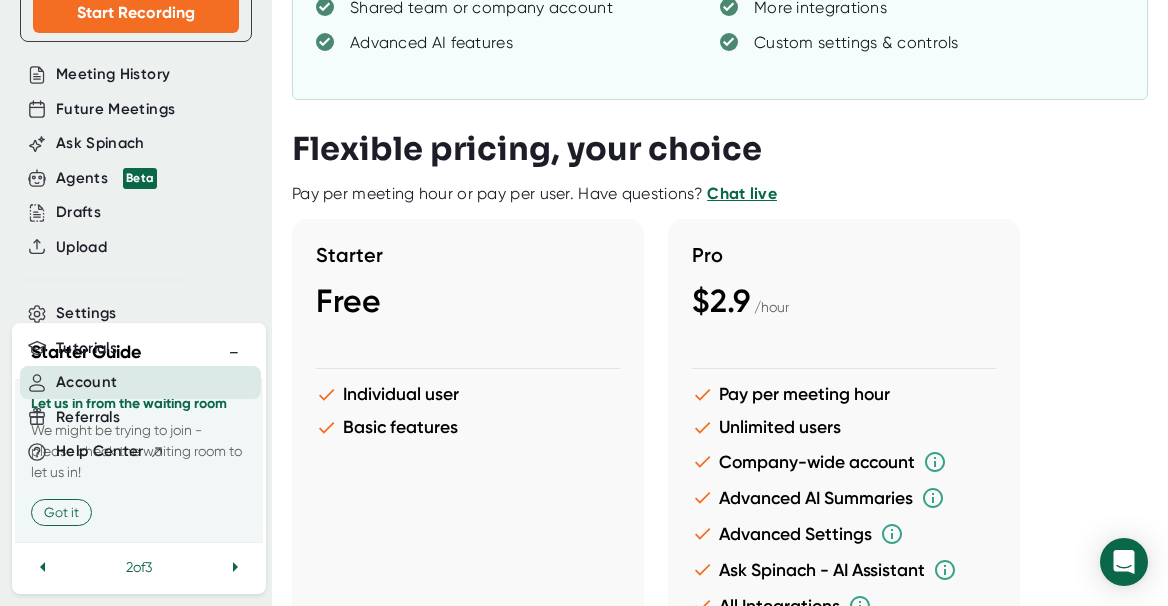 scroll, scrollTop: 0, scrollLeft: 0, axis: both 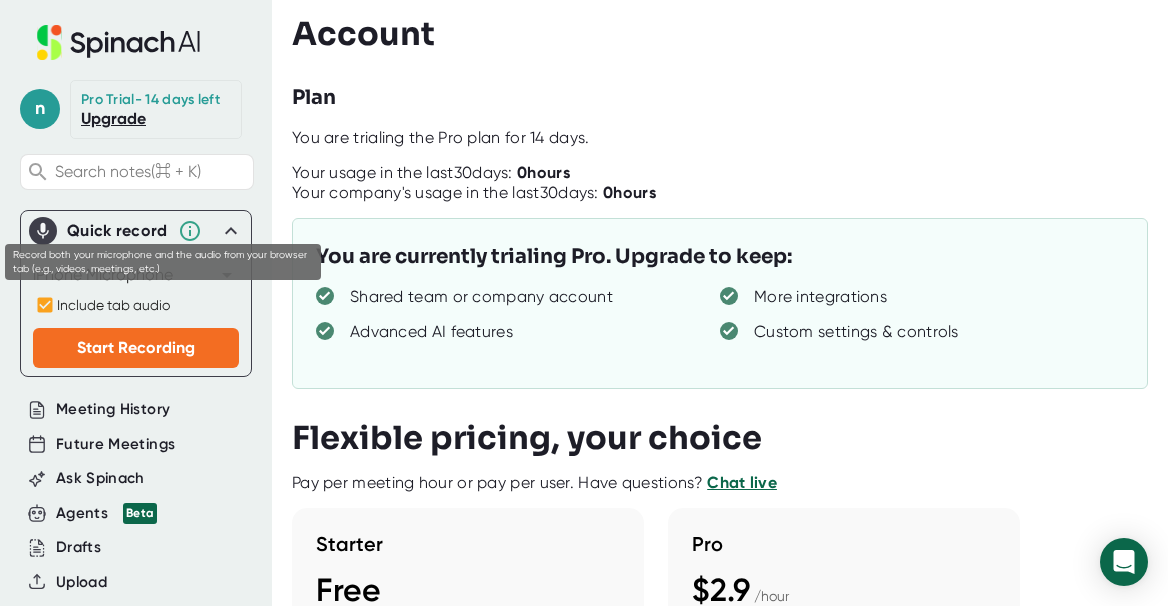 click on "Include tab audio" at bounding box center (113, 305) 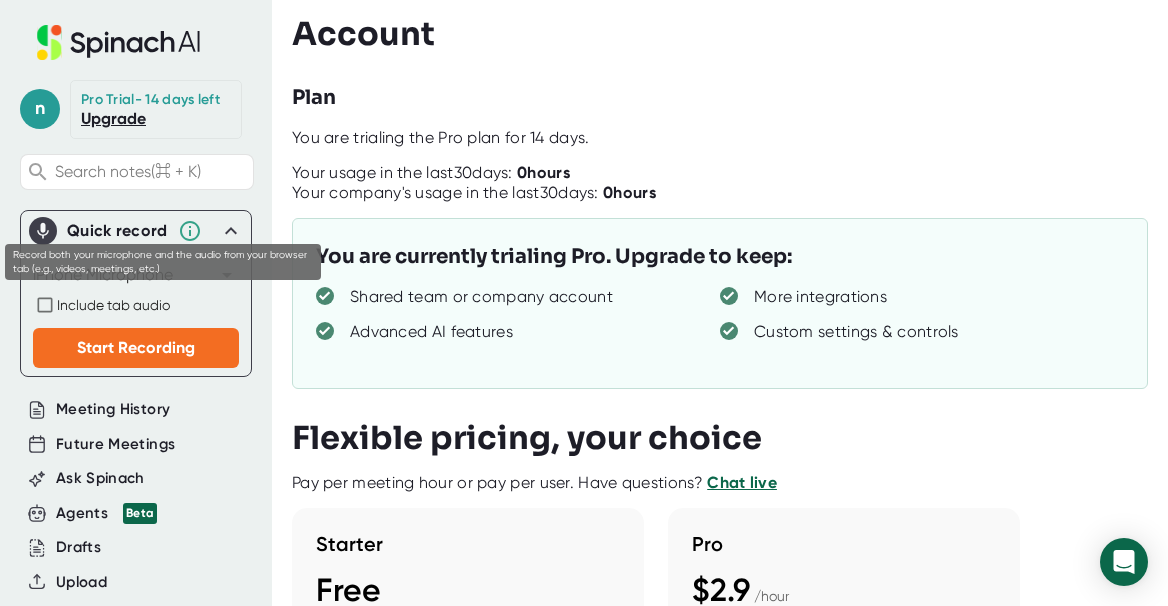 click on "Include tab audio" at bounding box center (113, 305) 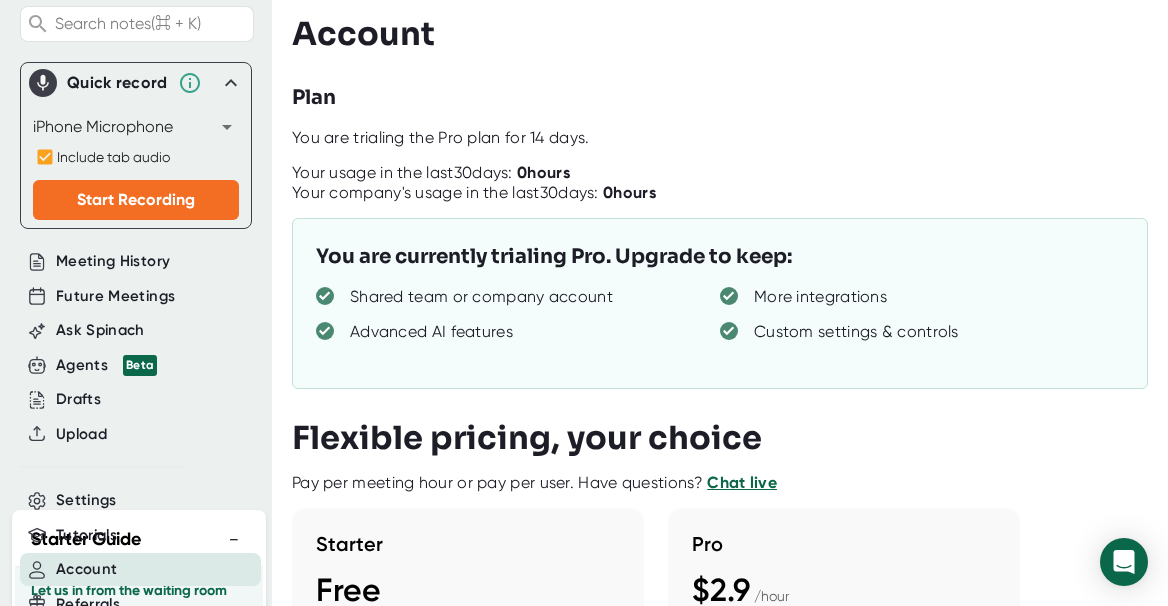 scroll, scrollTop: 196, scrollLeft: 0, axis: vertical 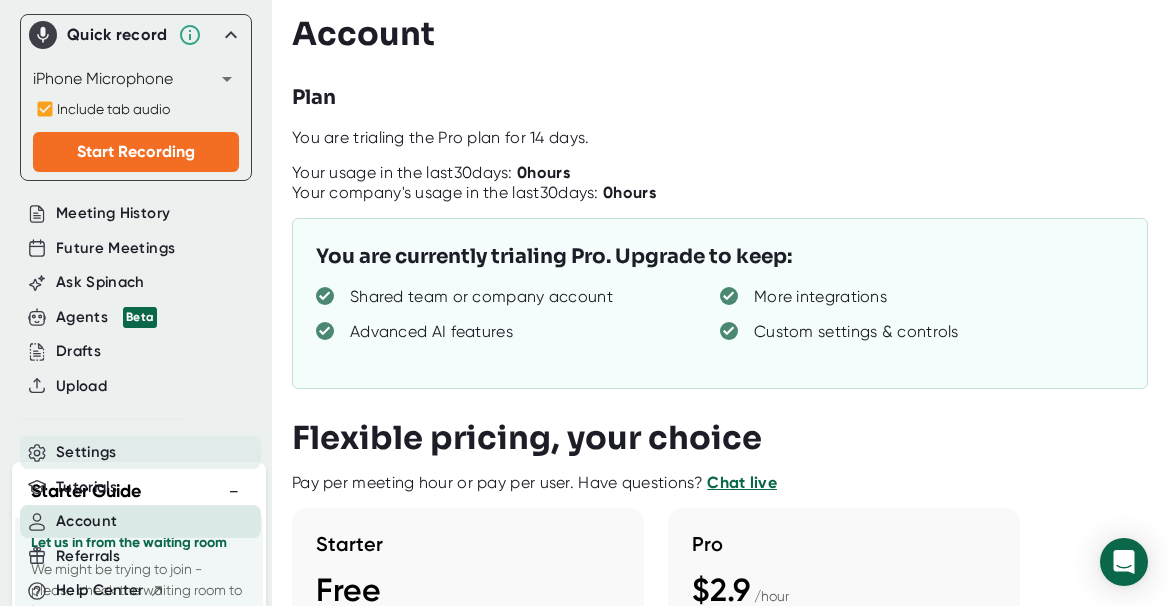 click on "Settings" at bounding box center [86, 452] 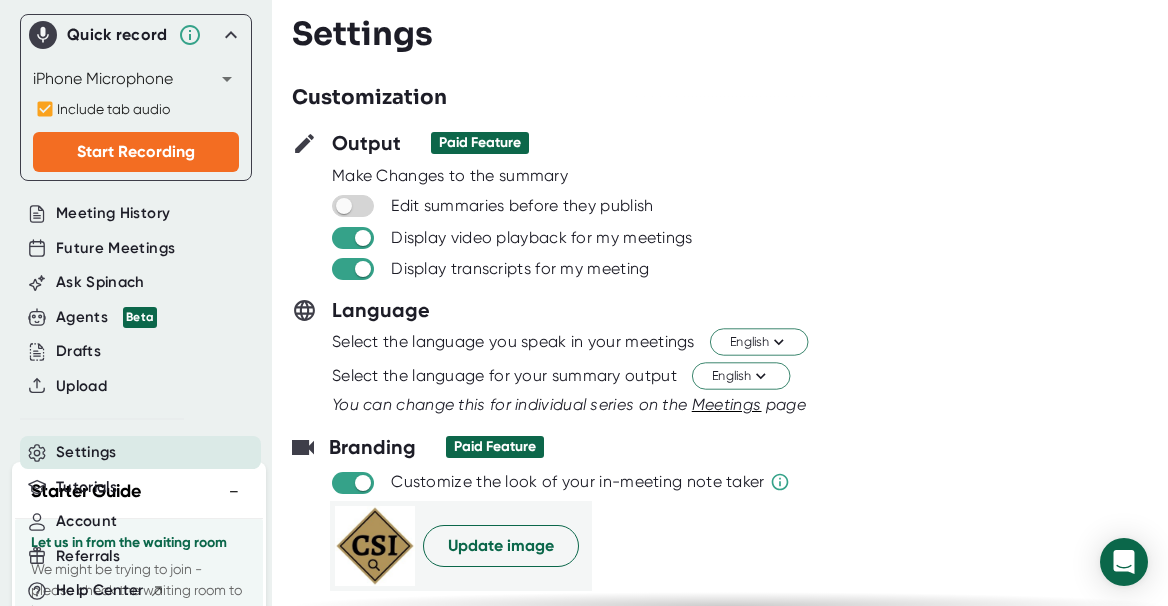 scroll, scrollTop: 0, scrollLeft: 0, axis: both 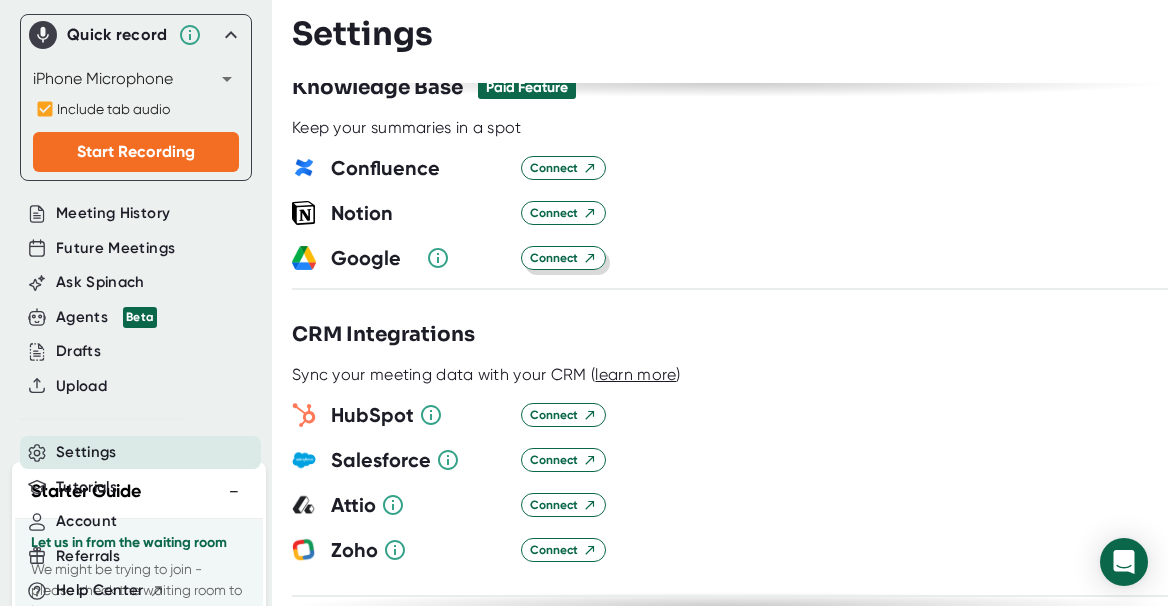 click on "Connect" at bounding box center [563, 258] 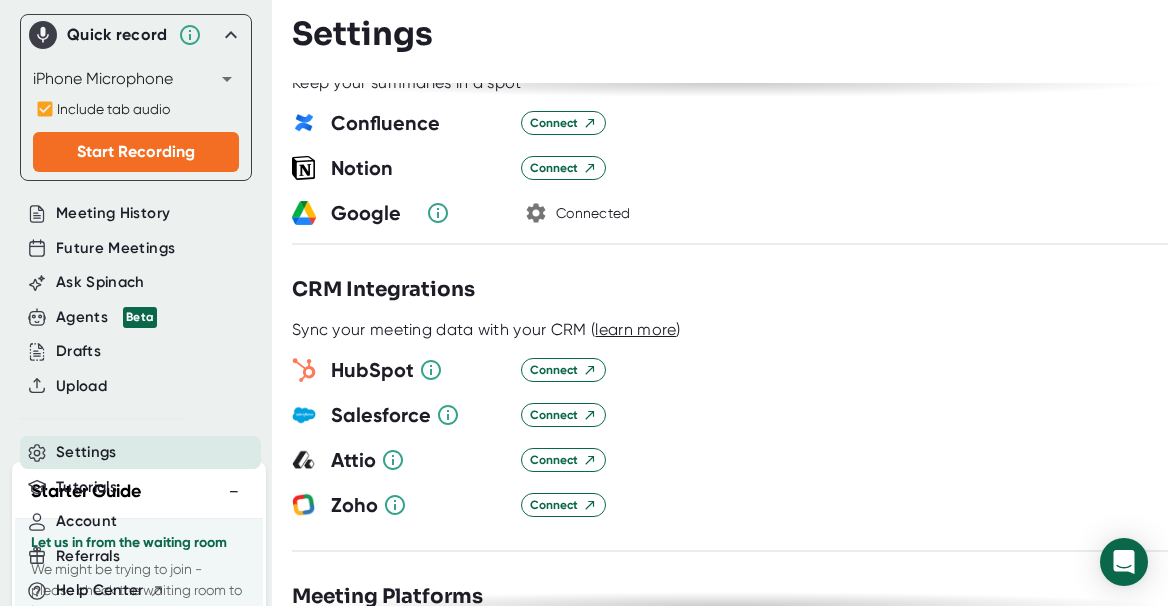 scroll, scrollTop: 1898, scrollLeft: 0, axis: vertical 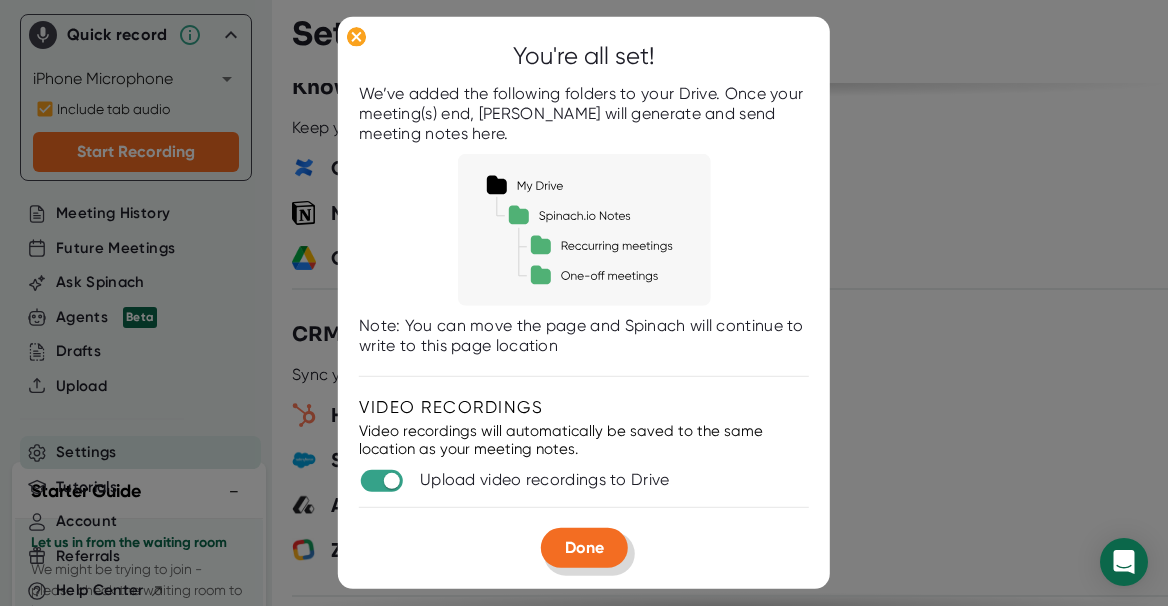 click on "Done" at bounding box center (584, 547) 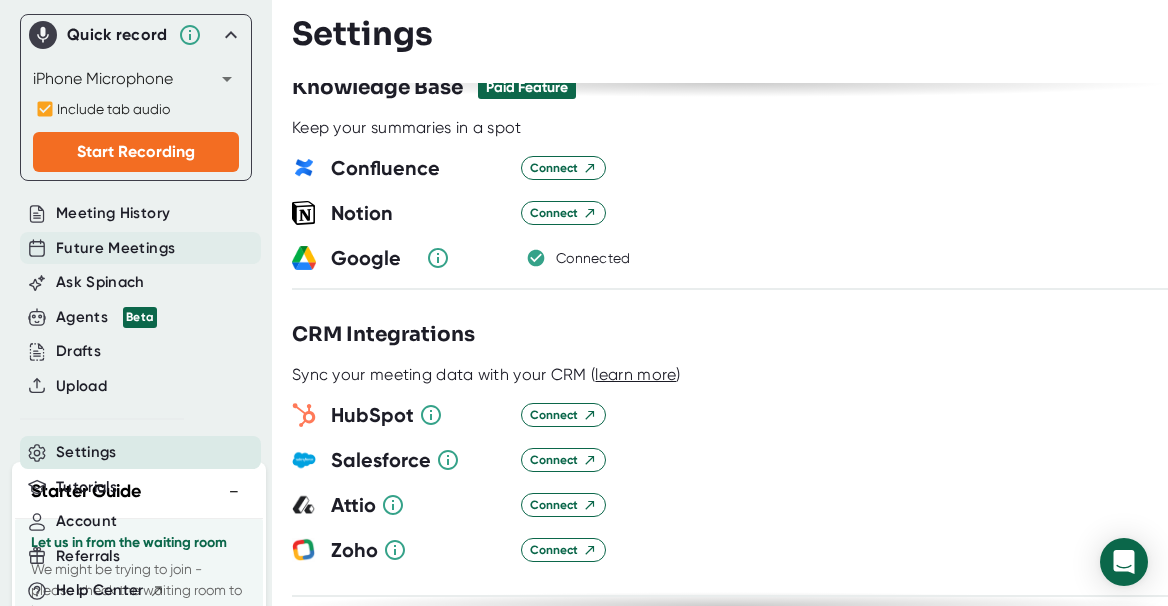 click on "Future Meetings" at bounding box center [115, 248] 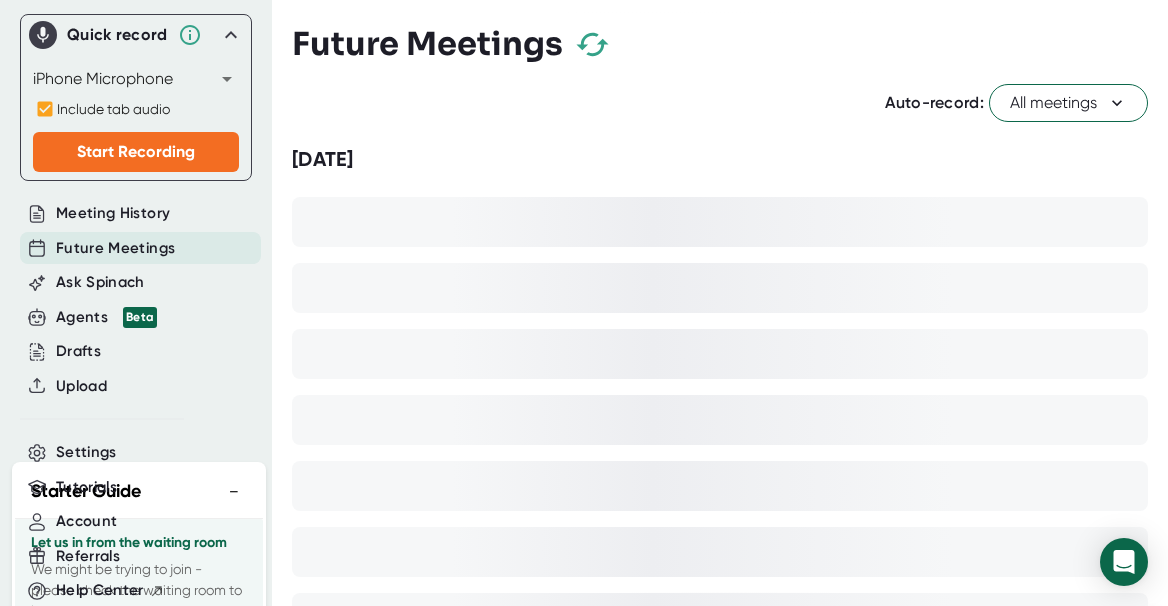 click 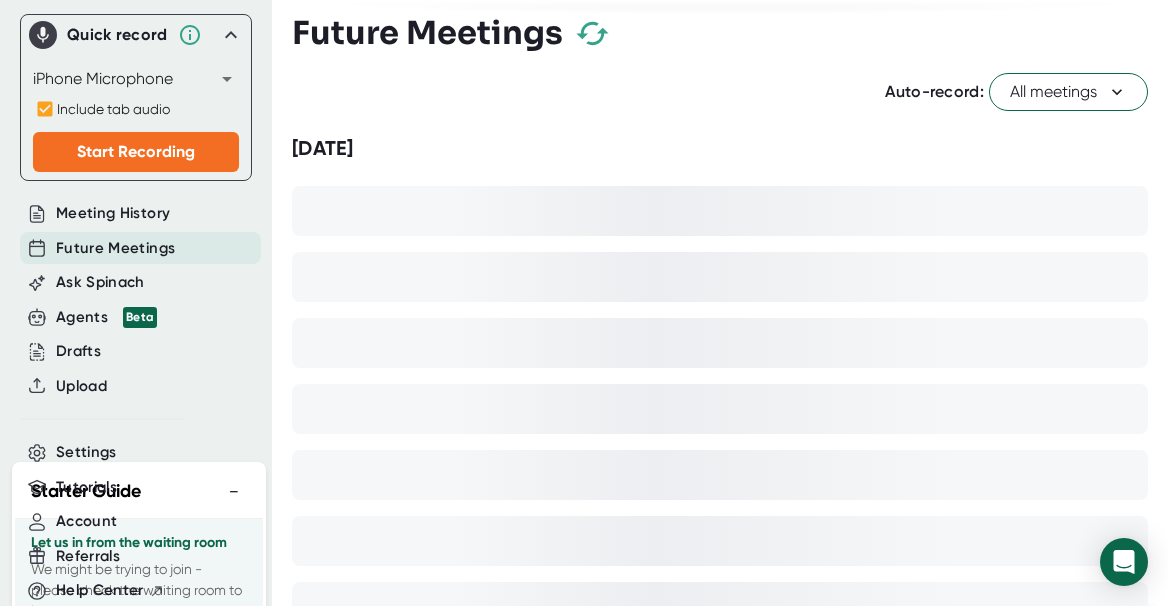 scroll, scrollTop: 0, scrollLeft: 0, axis: both 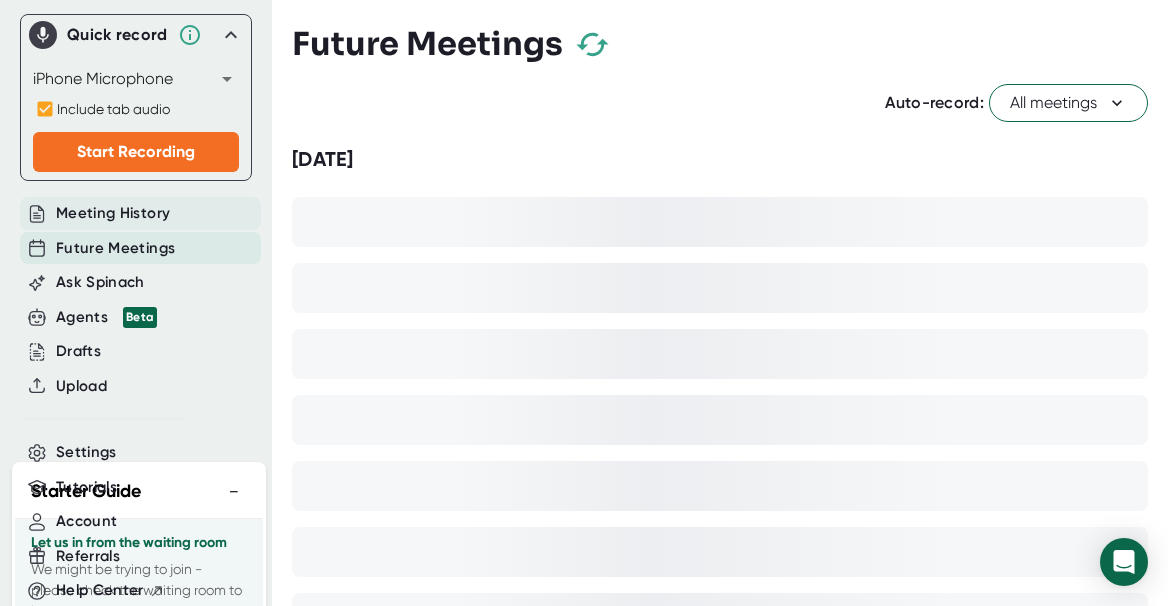 click on "Meeting History" at bounding box center (113, 213) 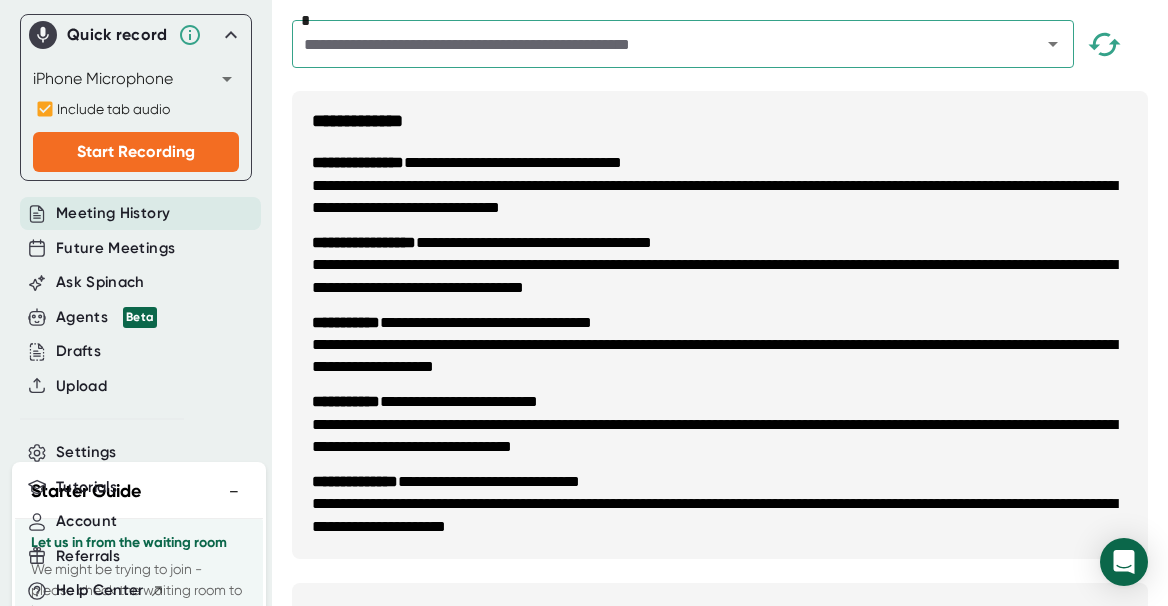 scroll, scrollTop: 1566, scrollLeft: 0, axis: vertical 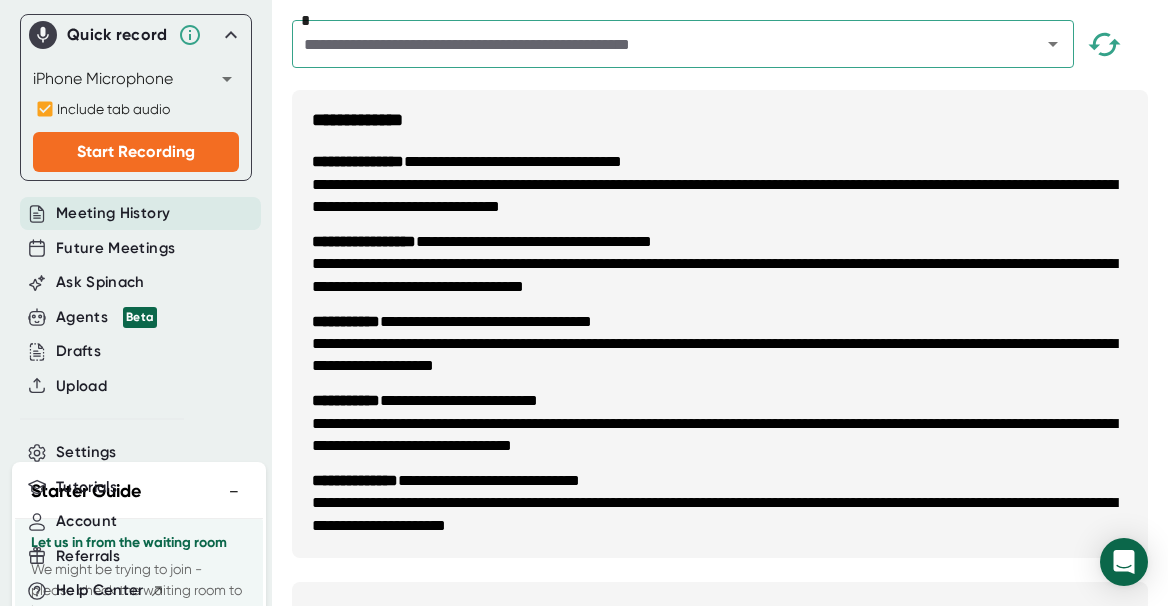 click on "**********" at bounding box center [584, 303] 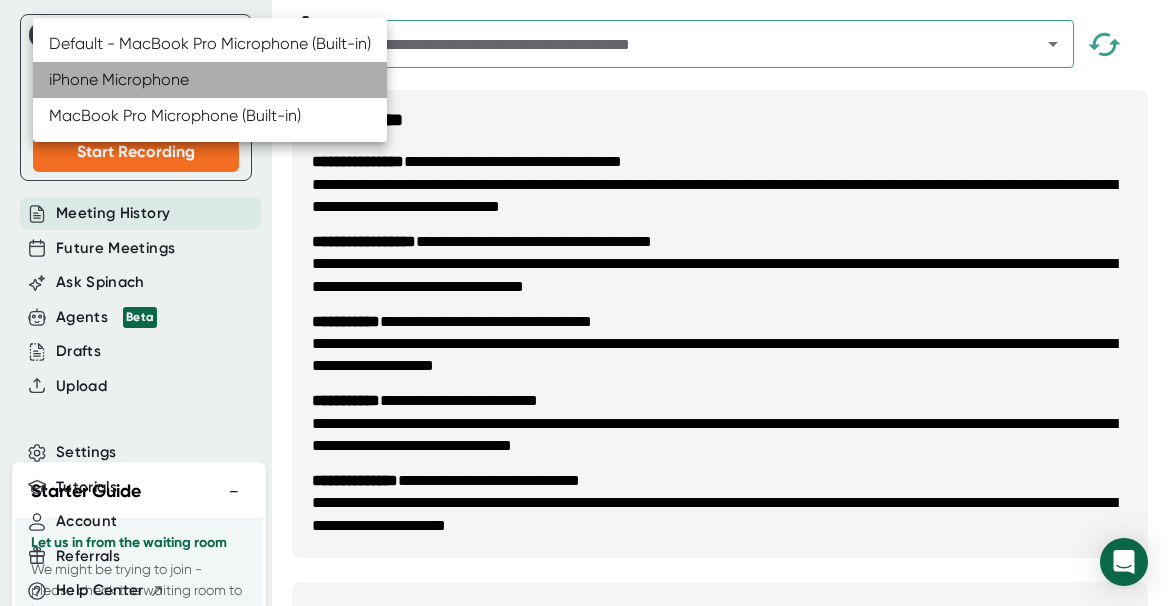 click on "iPhone Microphone" at bounding box center (210, 80) 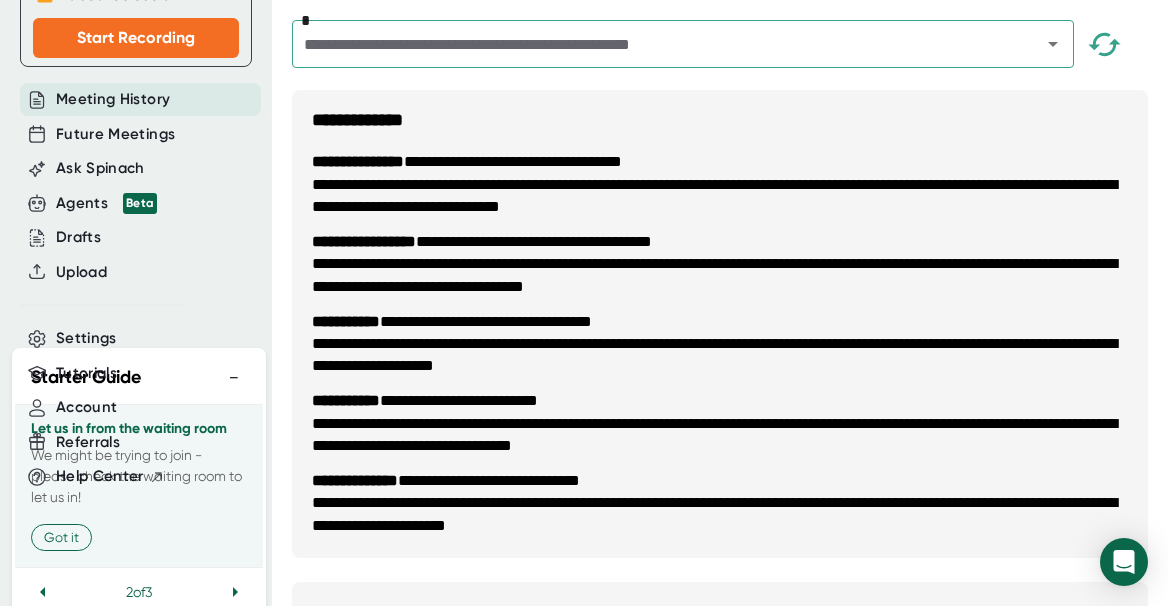 scroll, scrollTop: 335, scrollLeft: 0, axis: vertical 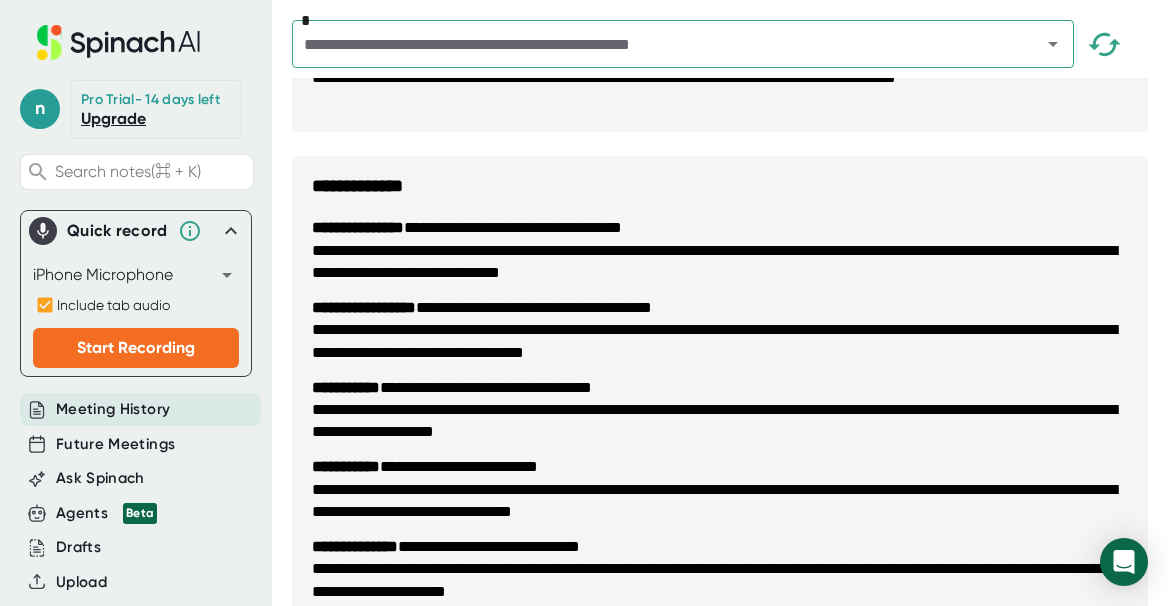 click on "**********" at bounding box center [720, 177] 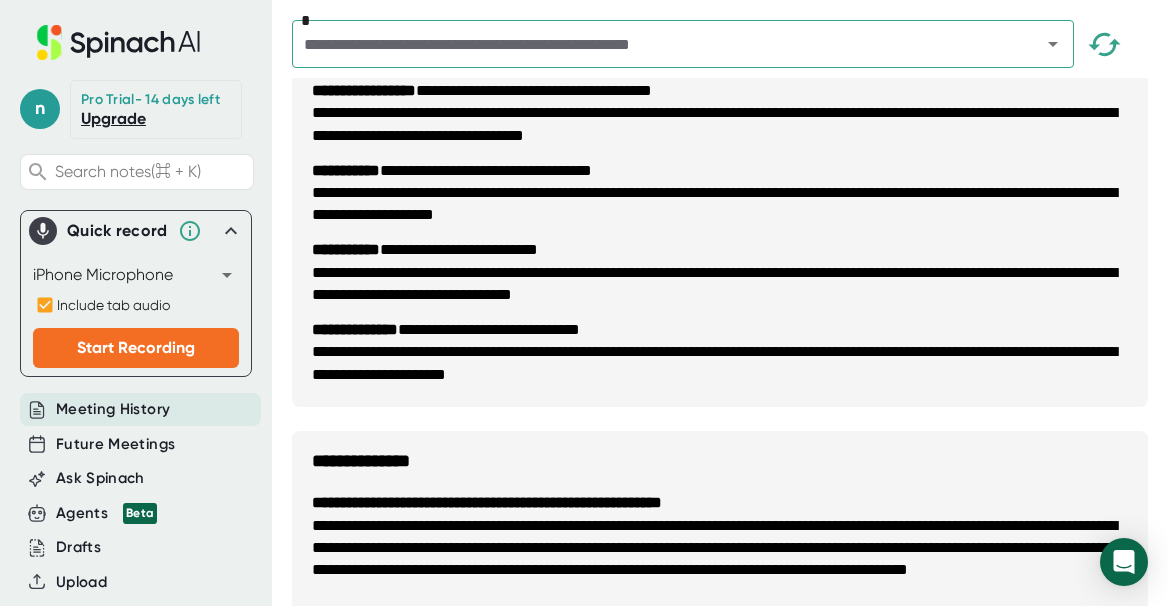scroll, scrollTop: 1721, scrollLeft: 0, axis: vertical 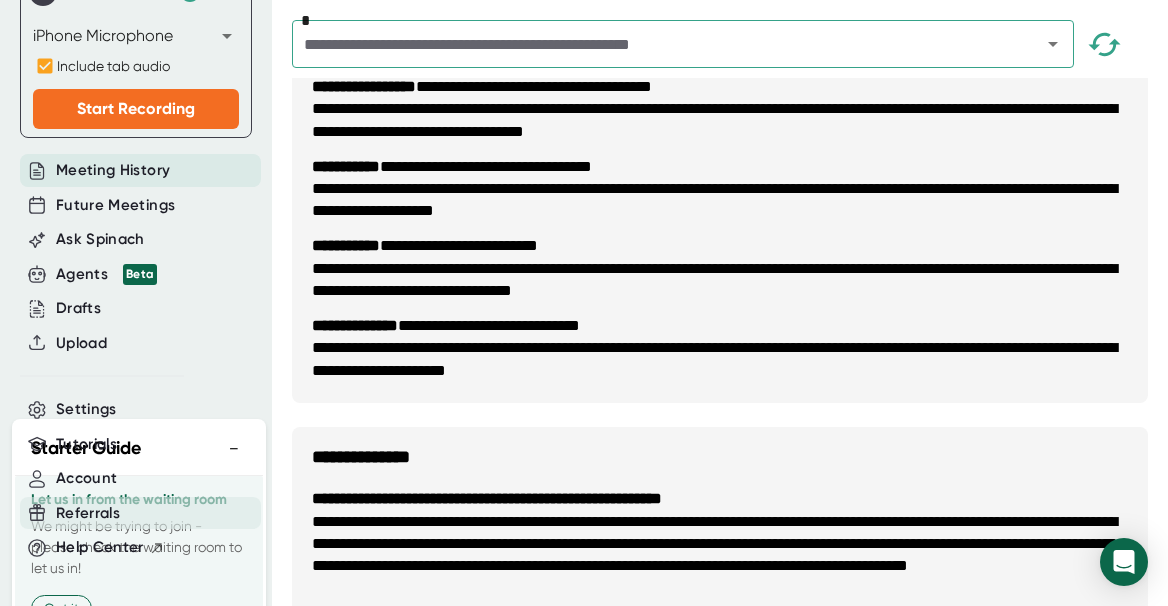 click on "Referrals" at bounding box center [140, 513] 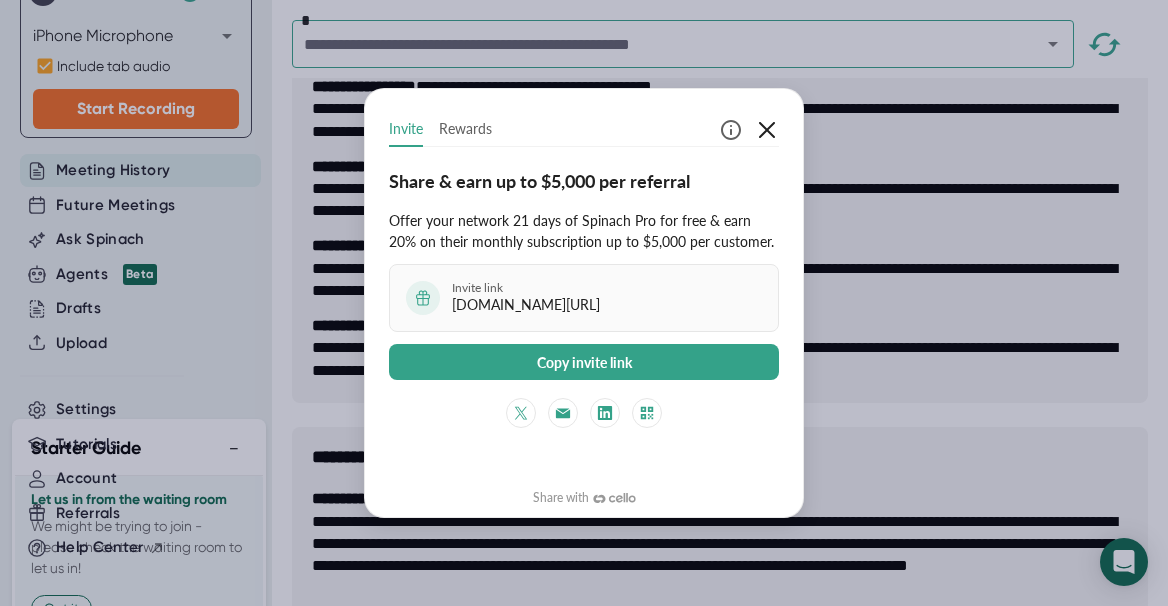 click 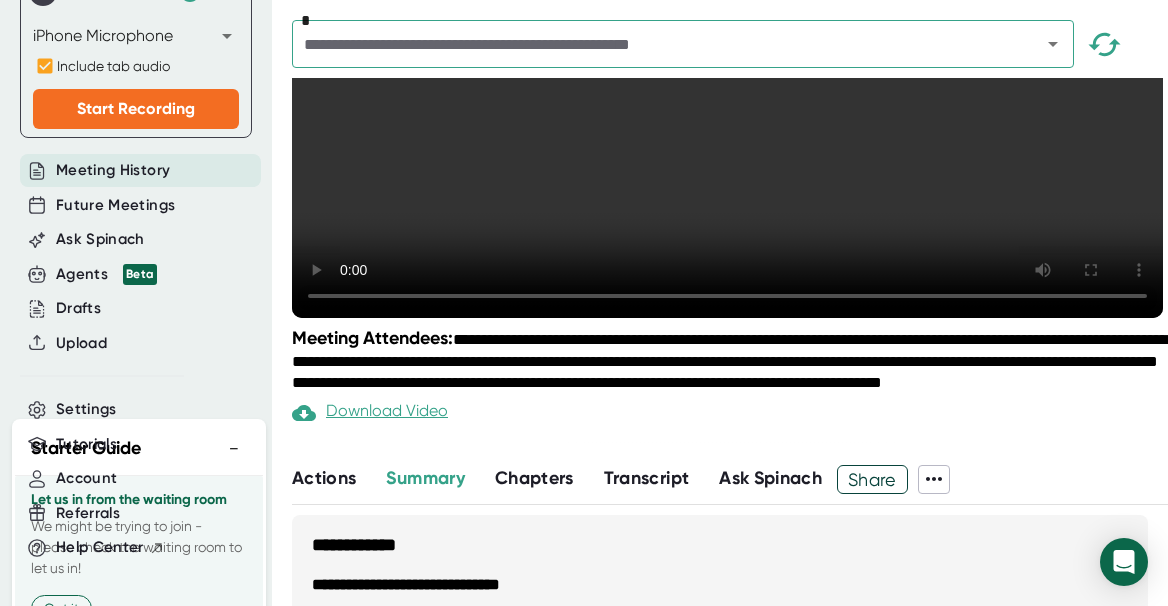 scroll, scrollTop: 0, scrollLeft: 0, axis: both 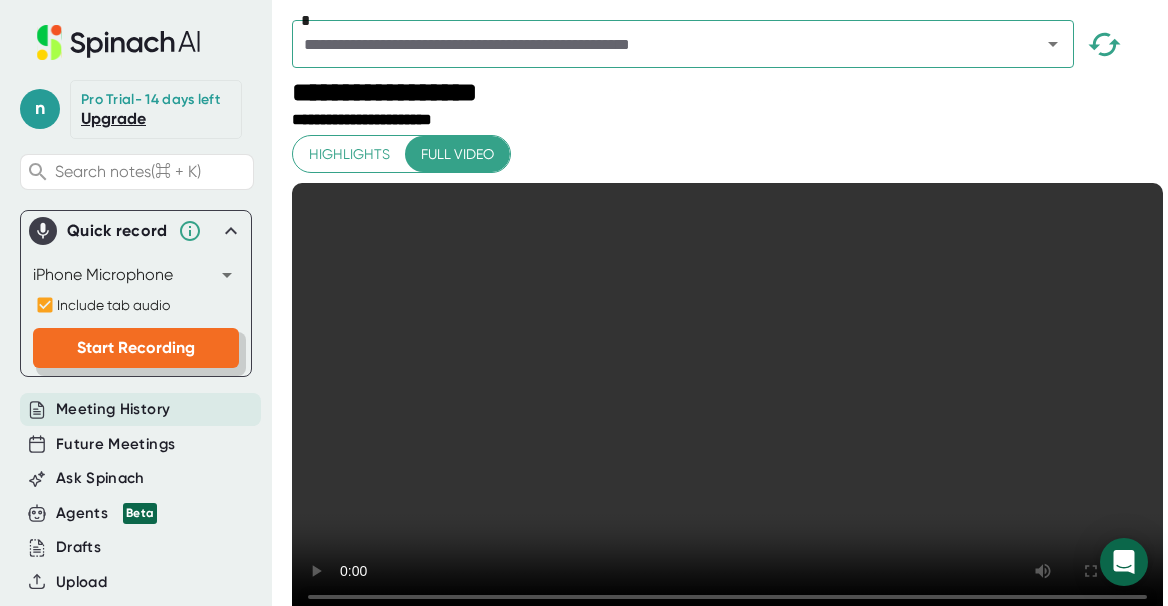 click on "Start Recording" at bounding box center (136, 347) 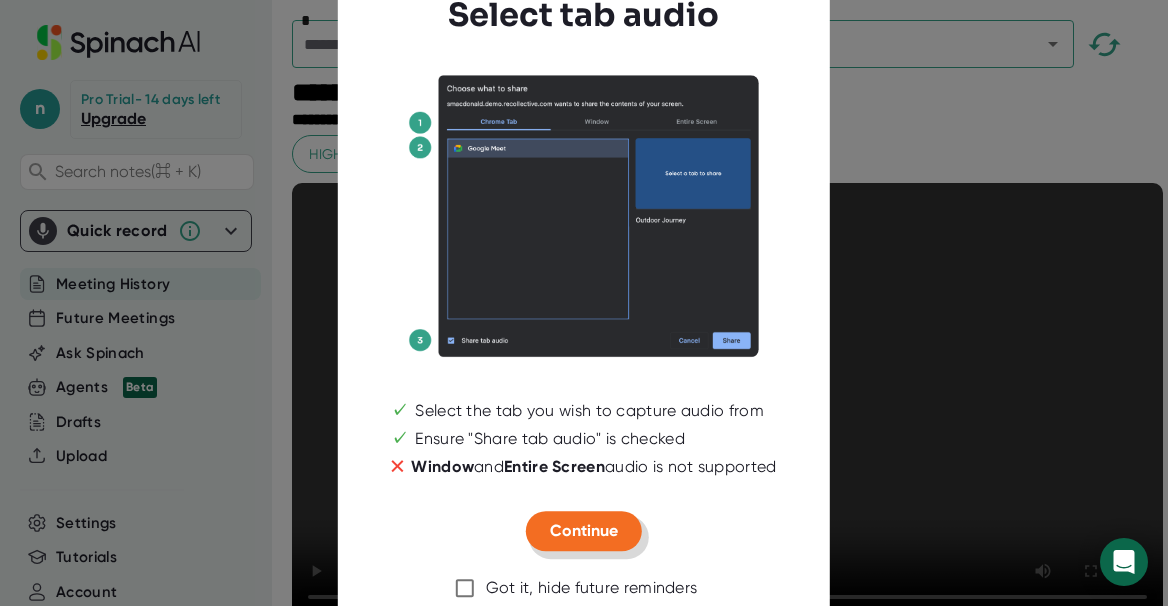 click on "Continue" at bounding box center [584, 531] 